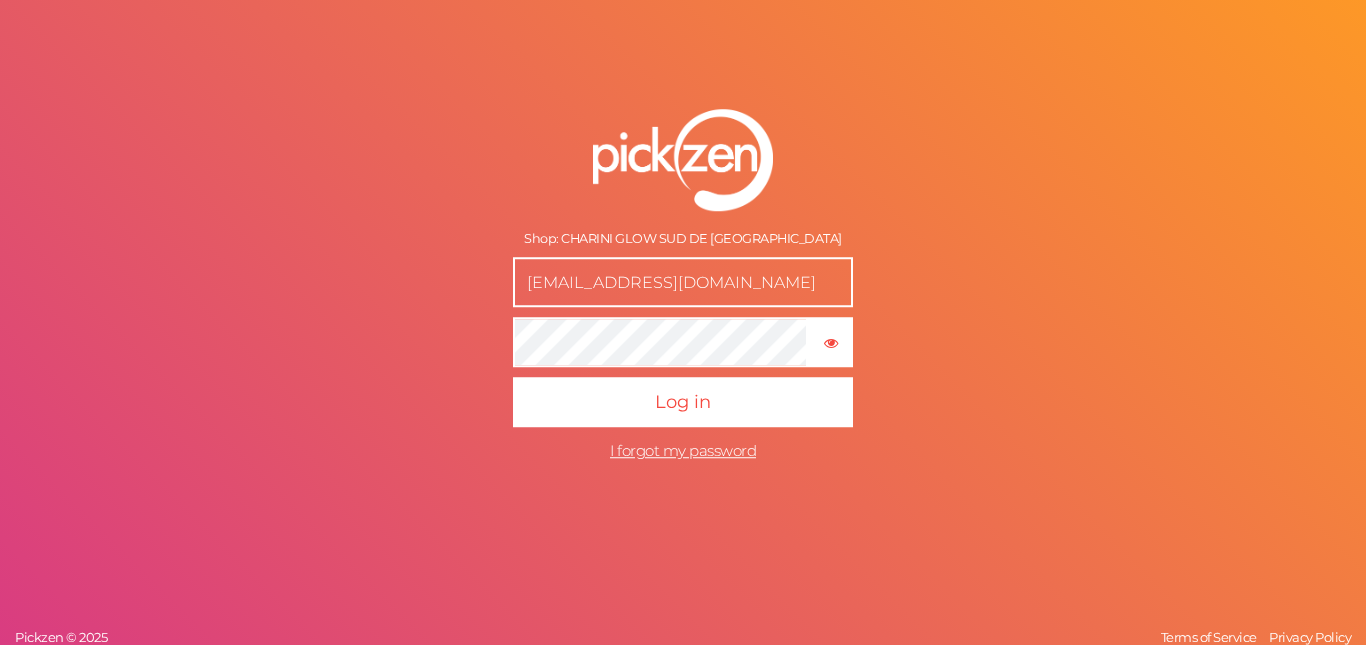 scroll, scrollTop: 0, scrollLeft: 0, axis: both 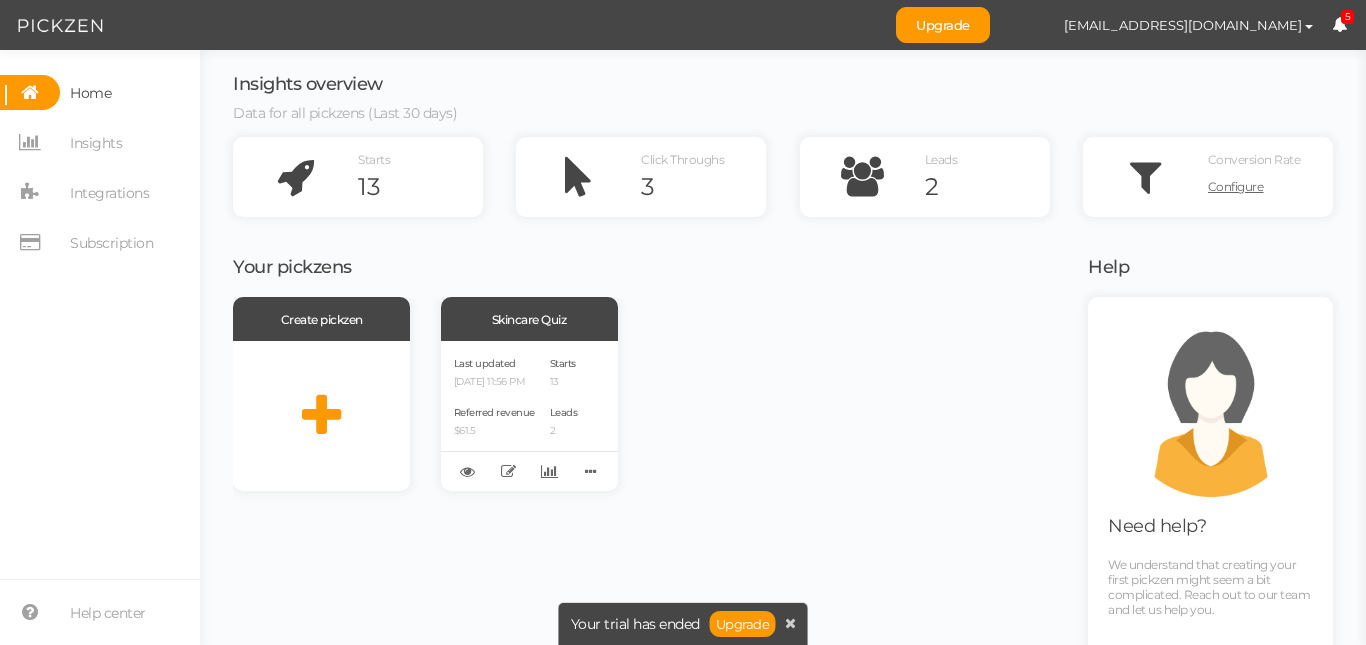 click at bounding box center [30, 92] 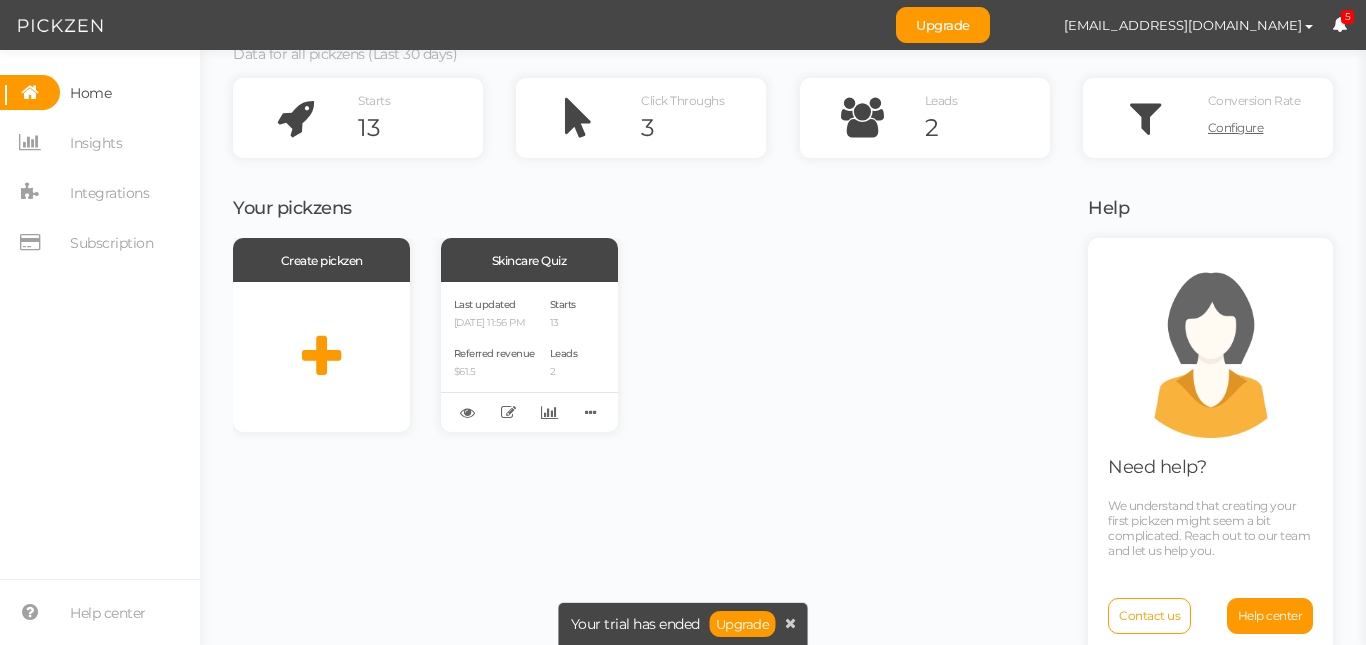 scroll, scrollTop: 83, scrollLeft: 0, axis: vertical 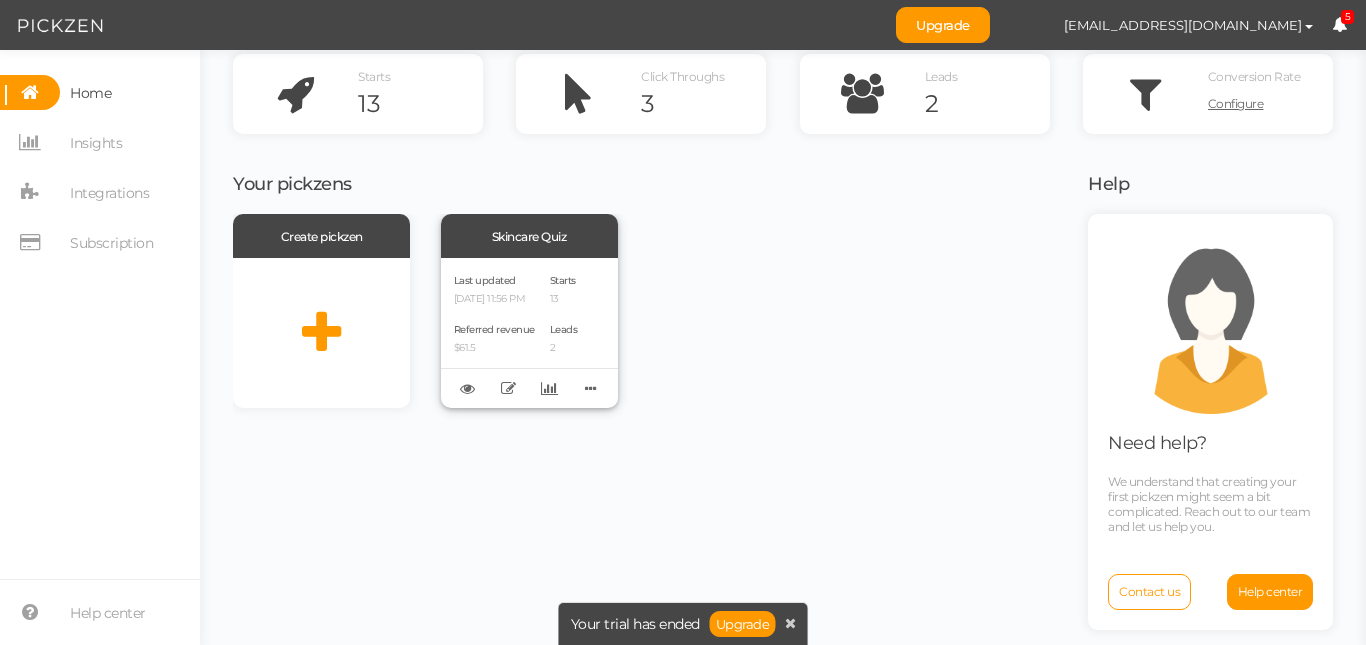 click on "Last updated   [DATE] 11:56 PM" at bounding box center [494, 288] 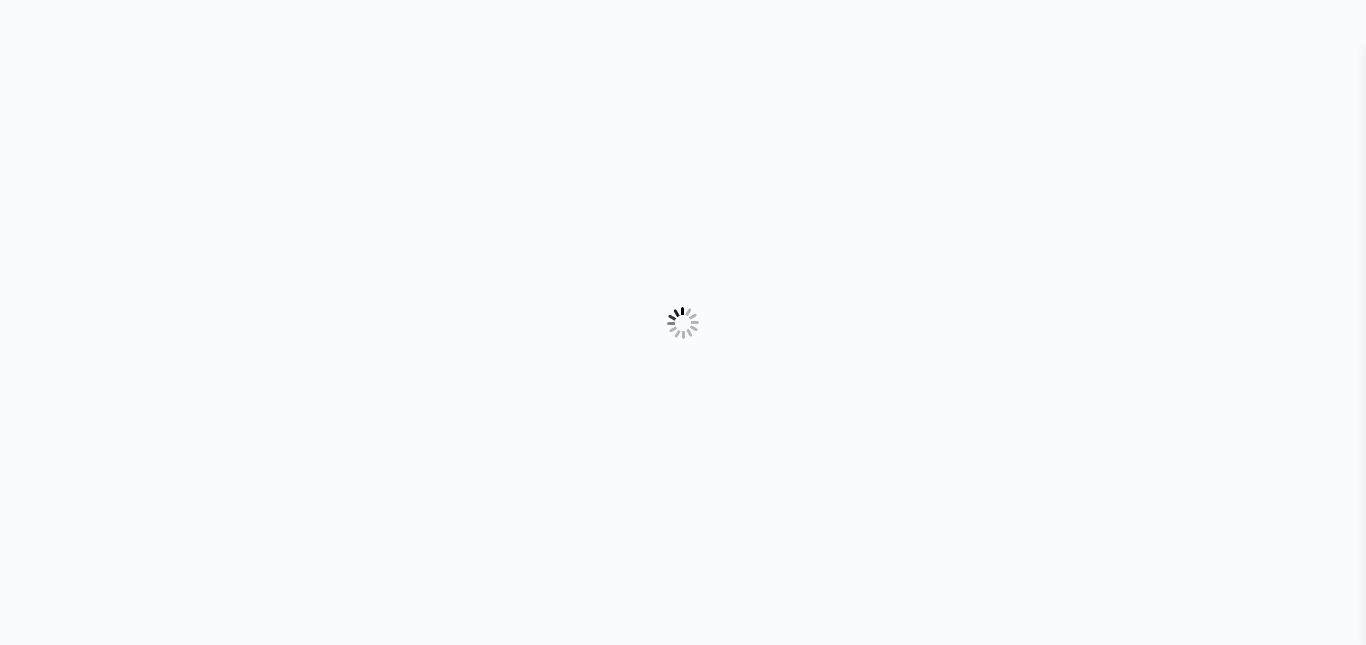 scroll, scrollTop: 0, scrollLeft: 0, axis: both 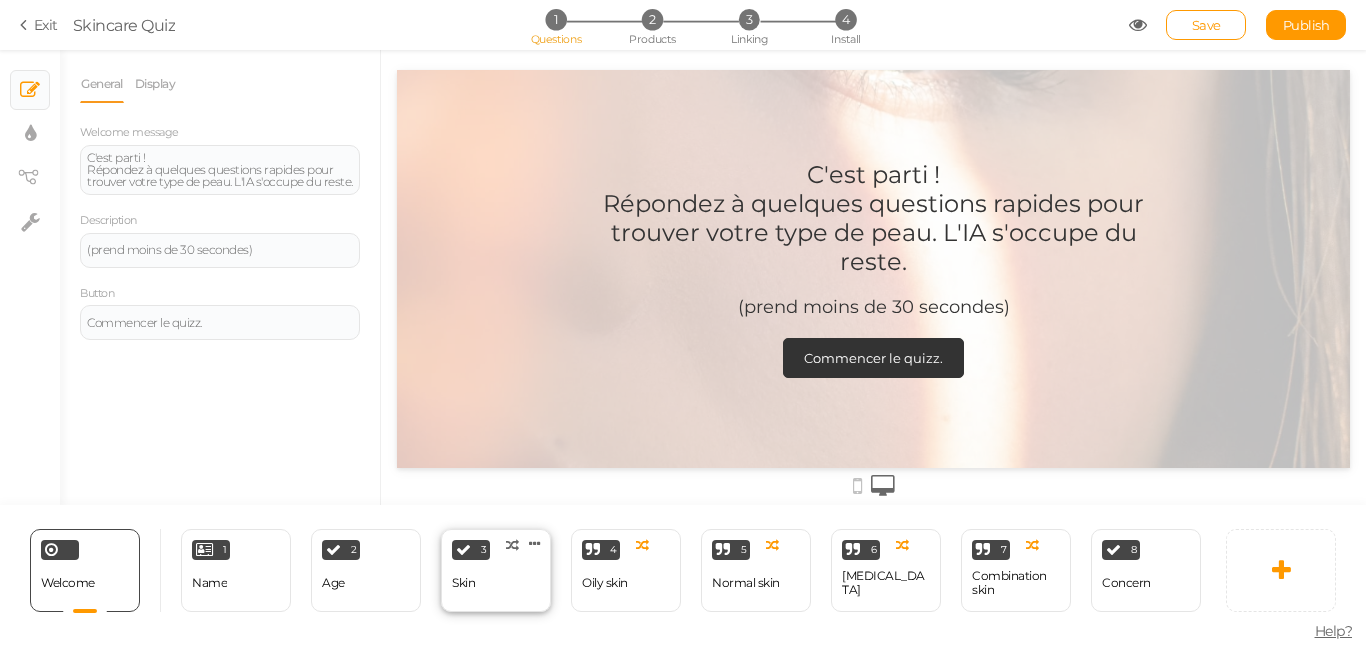 click on "3         Skin         × Define the conditions to show this slide.                     Clone             Change type             Delete" at bounding box center (496, 570) 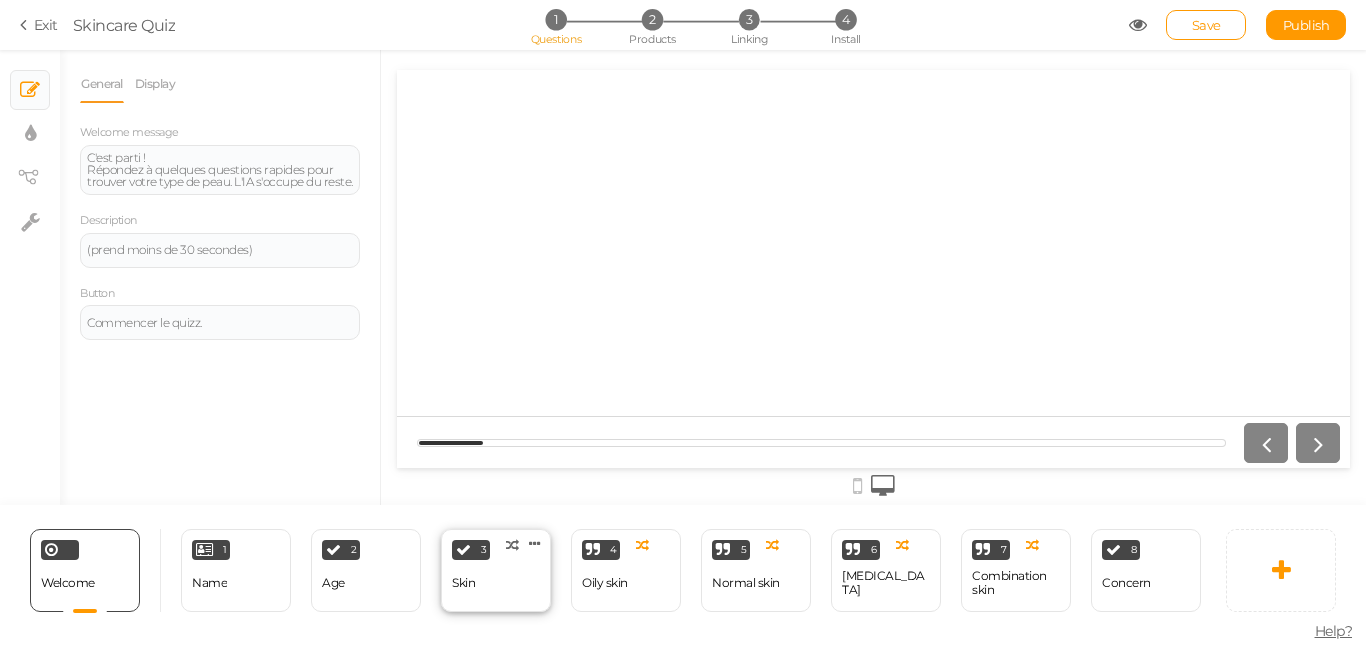 select on "2" 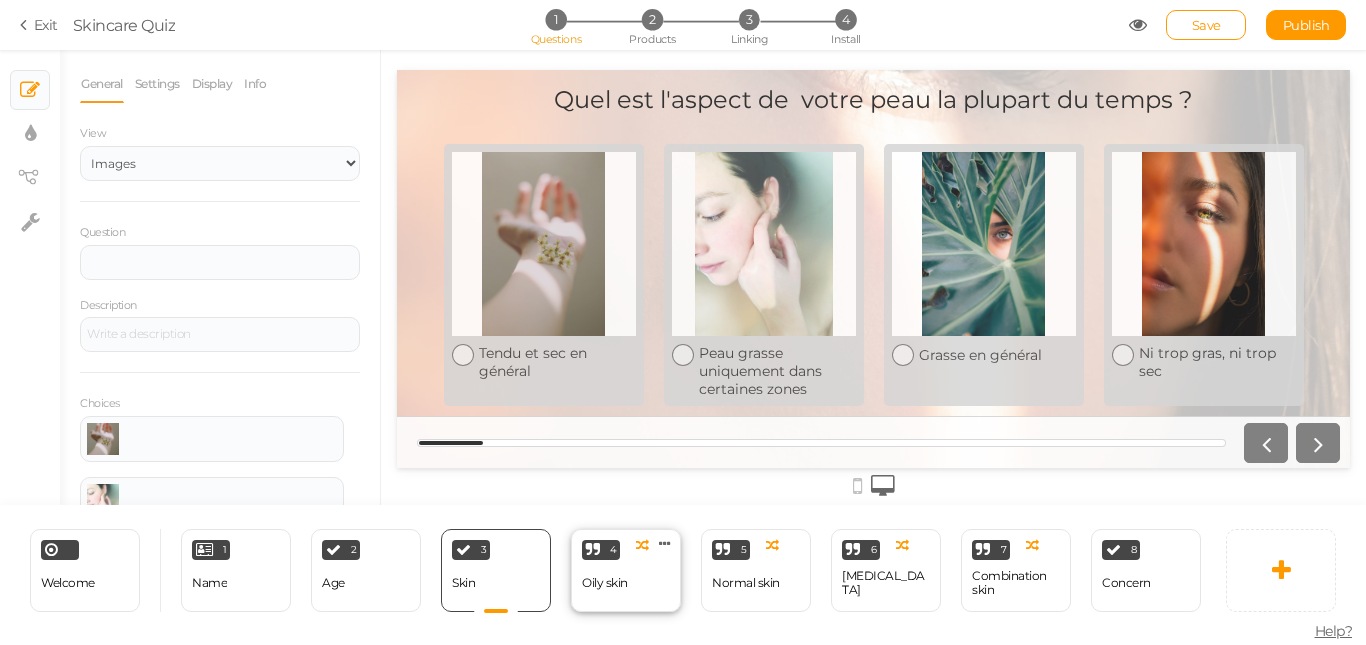 click on "Oily skin" at bounding box center (605, 583) 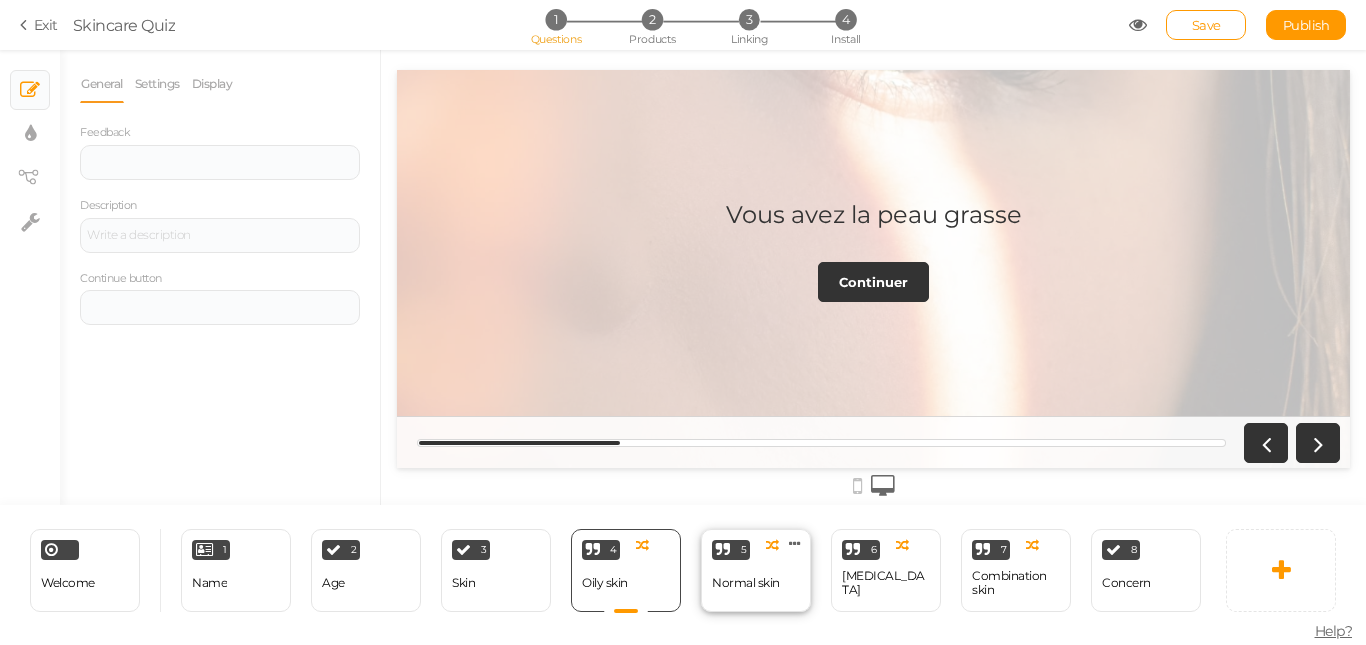 click on "Normal skin" at bounding box center [746, 583] 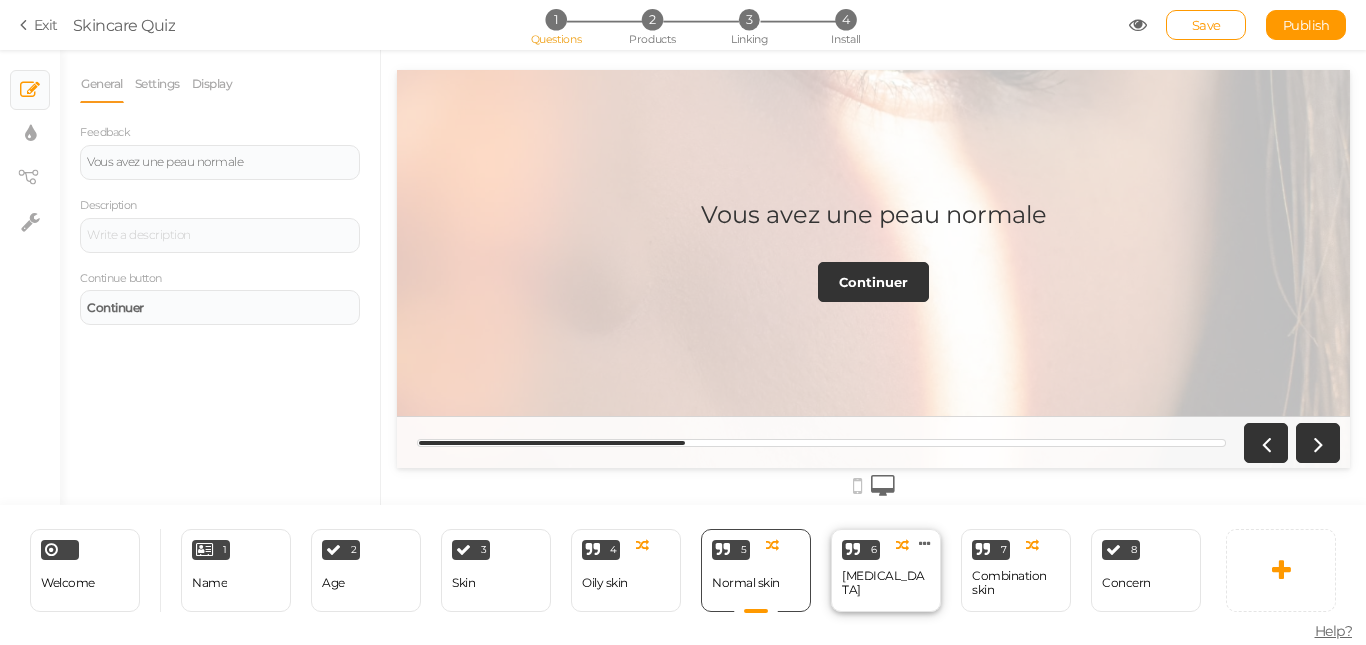 click on "[MEDICAL_DATA]" at bounding box center (886, 583) 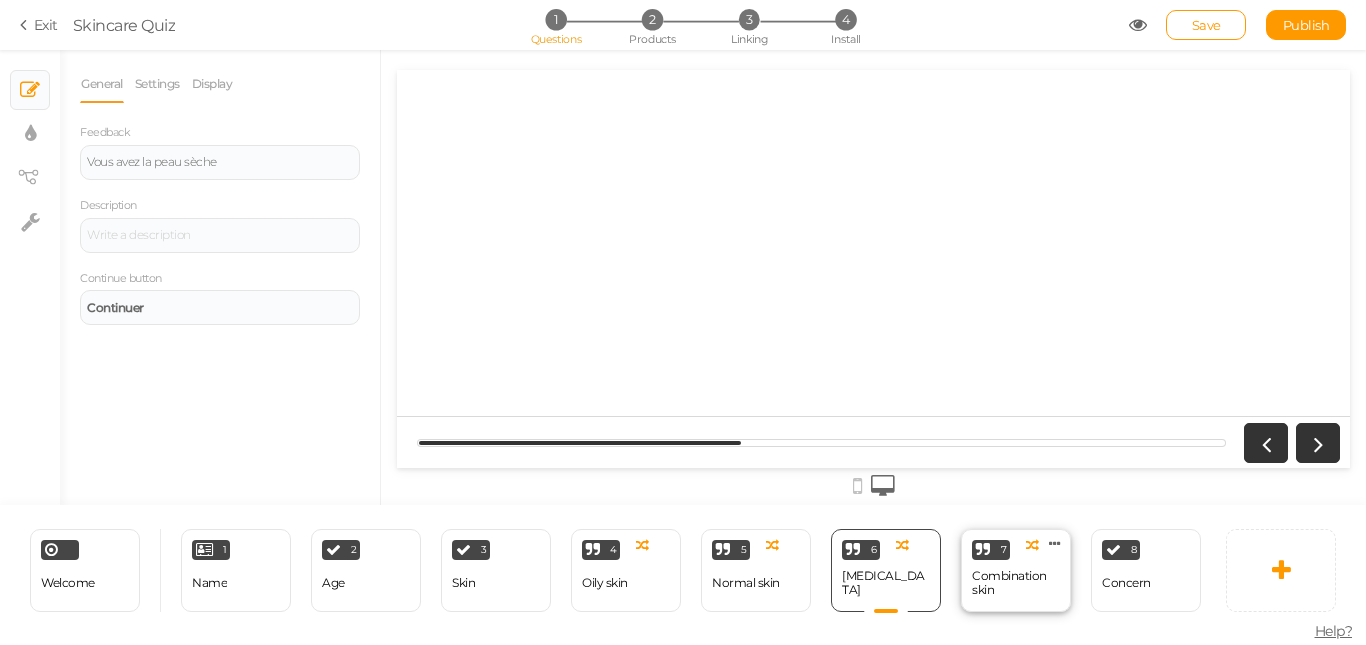 click on "Combination skin" at bounding box center [1016, 583] 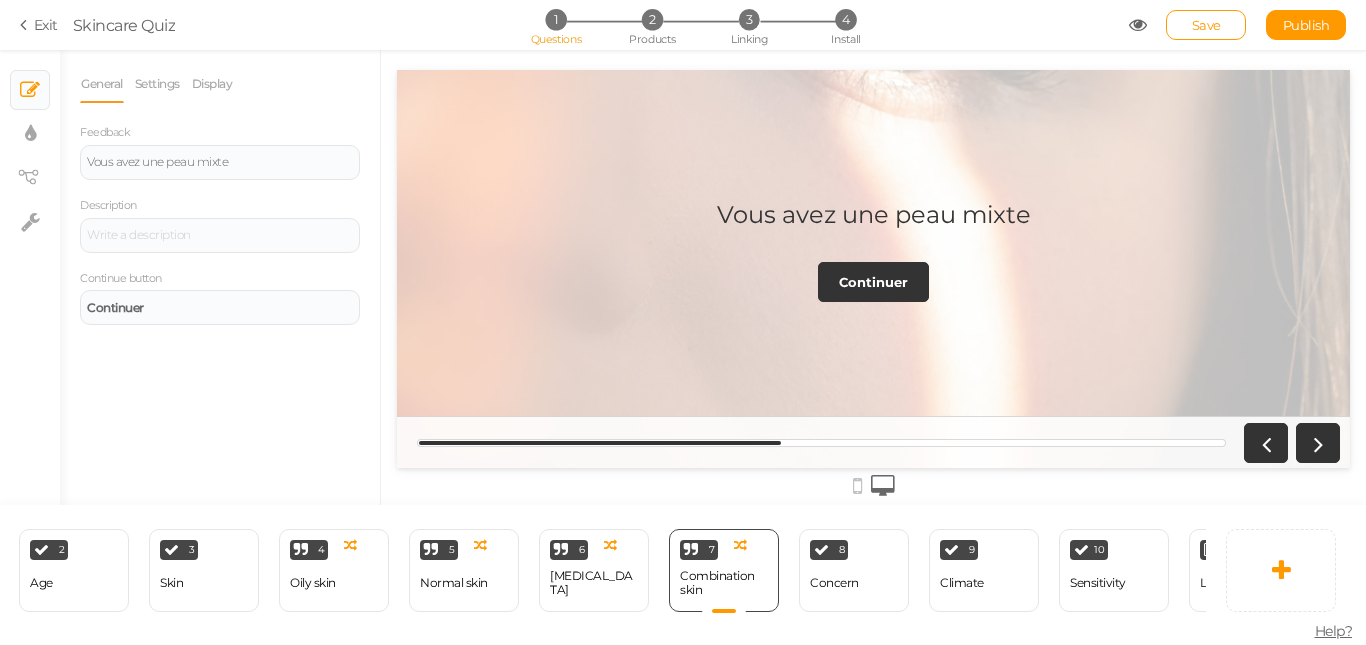 scroll, scrollTop: 0, scrollLeft: 317, axis: horizontal 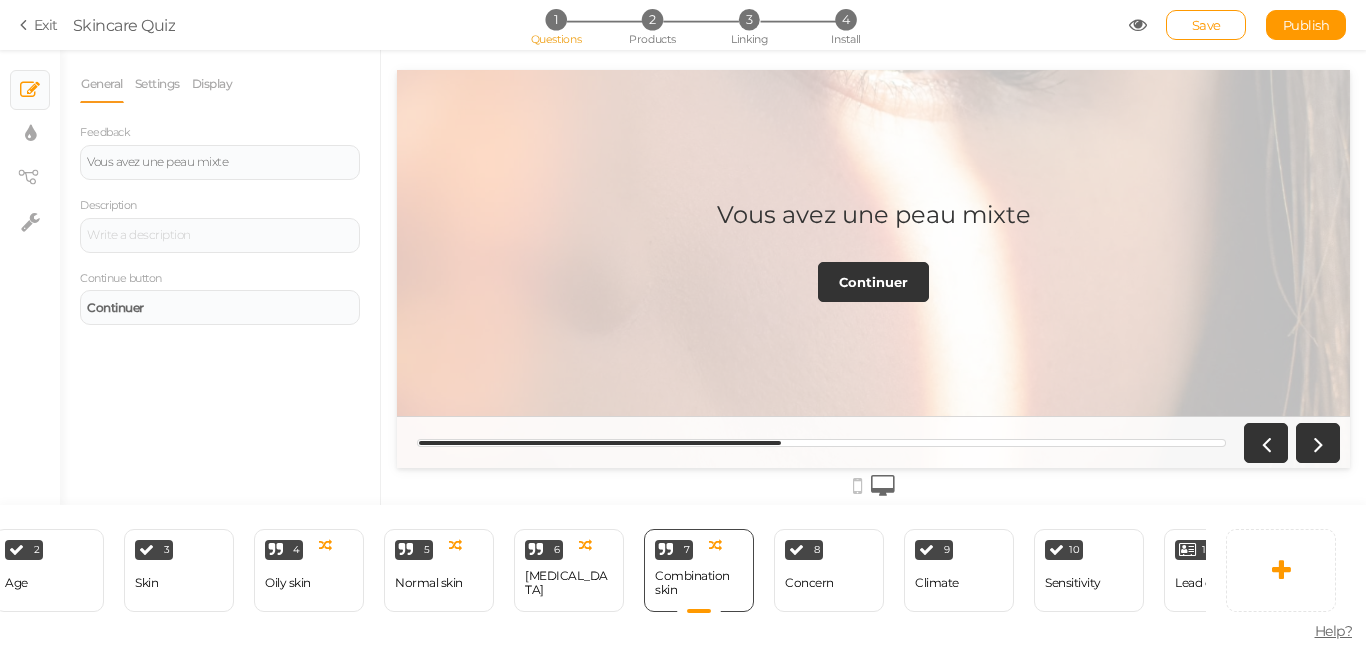 click on "8         Concern         × Define the conditions to show this slide.                     Clone             Change type             Delete" at bounding box center [829, 570] 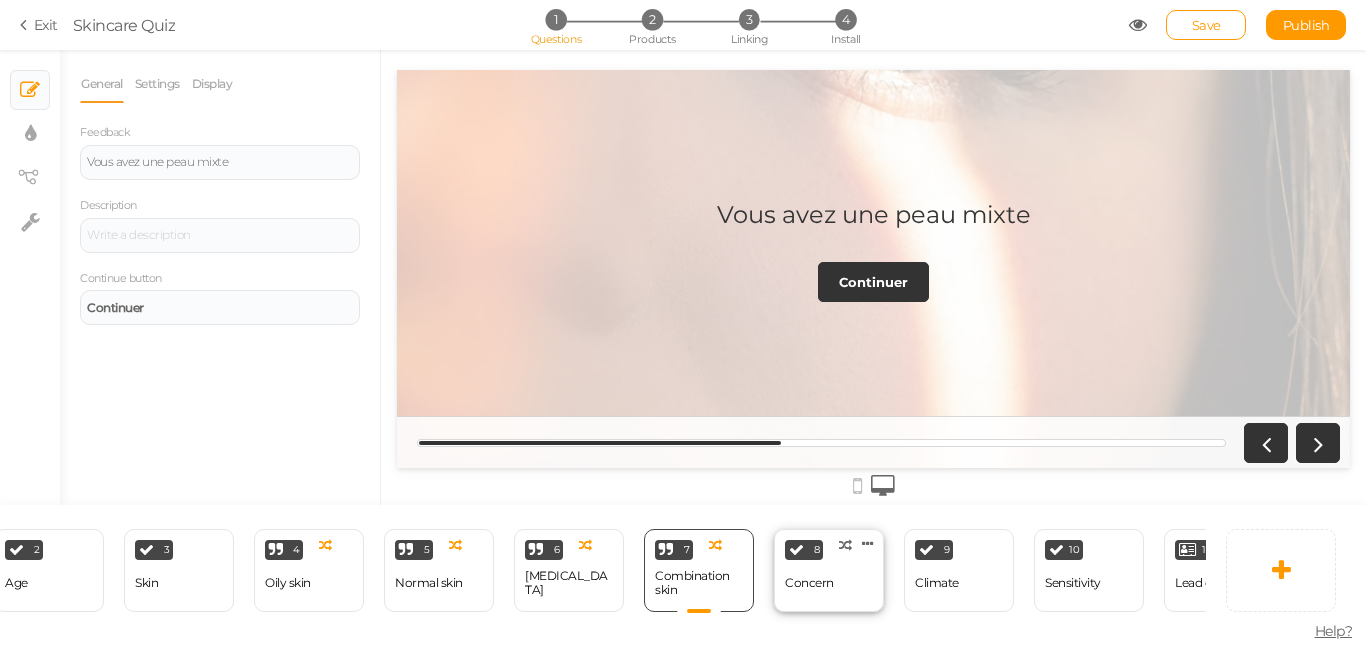 click on "Concern" at bounding box center (809, 583) 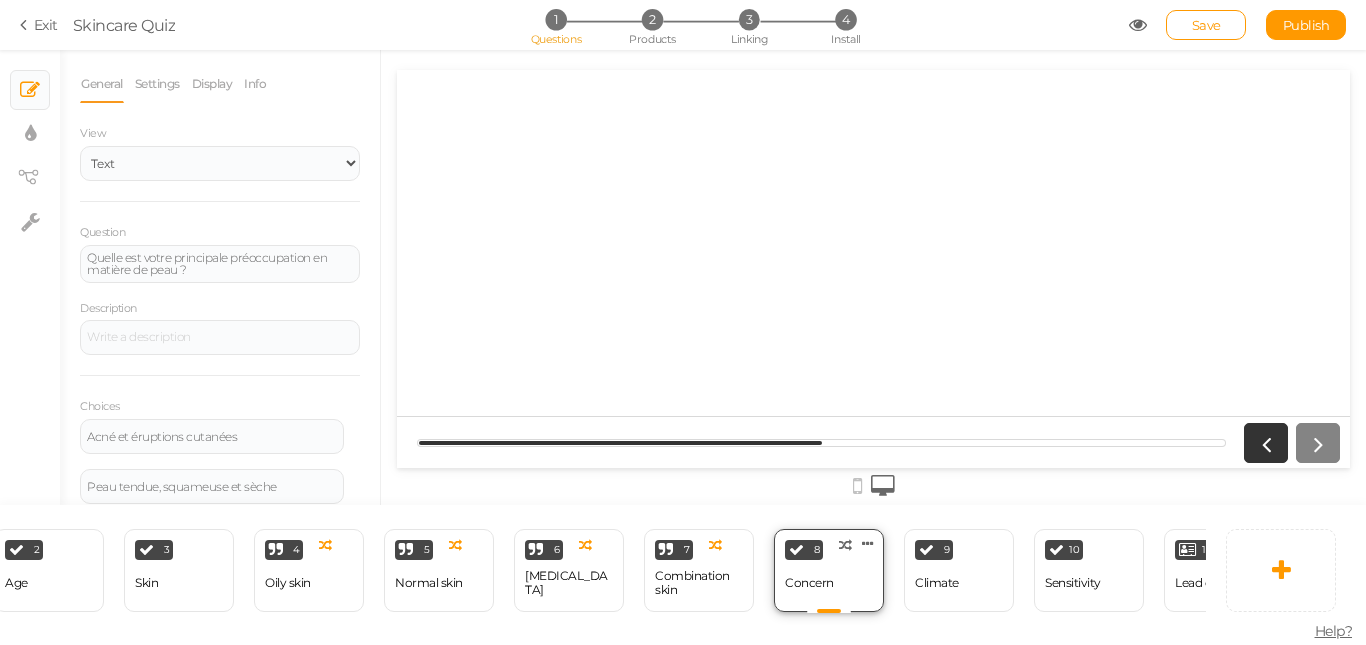 scroll, scrollTop: 0, scrollLeft: 0, axis: both 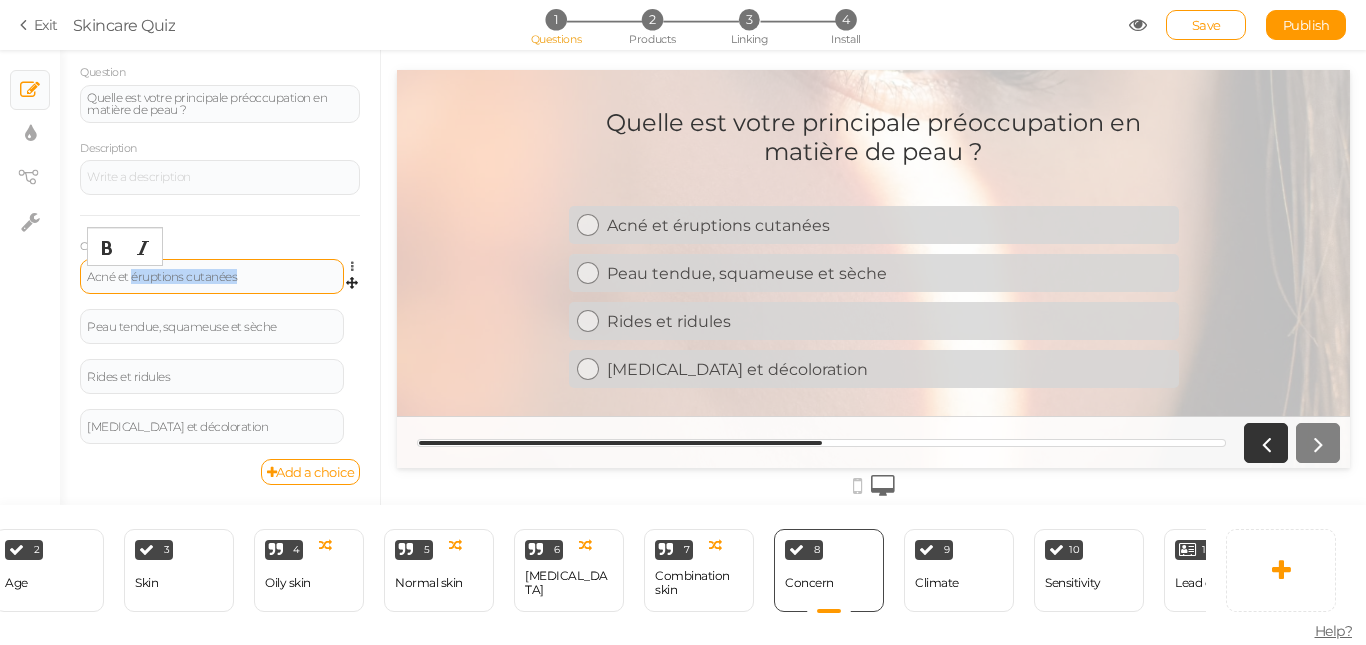 drag, startPoint x: 256, startPoint y: 278, endPoint x: 133, endPoint y: 280, distance: 123.01626 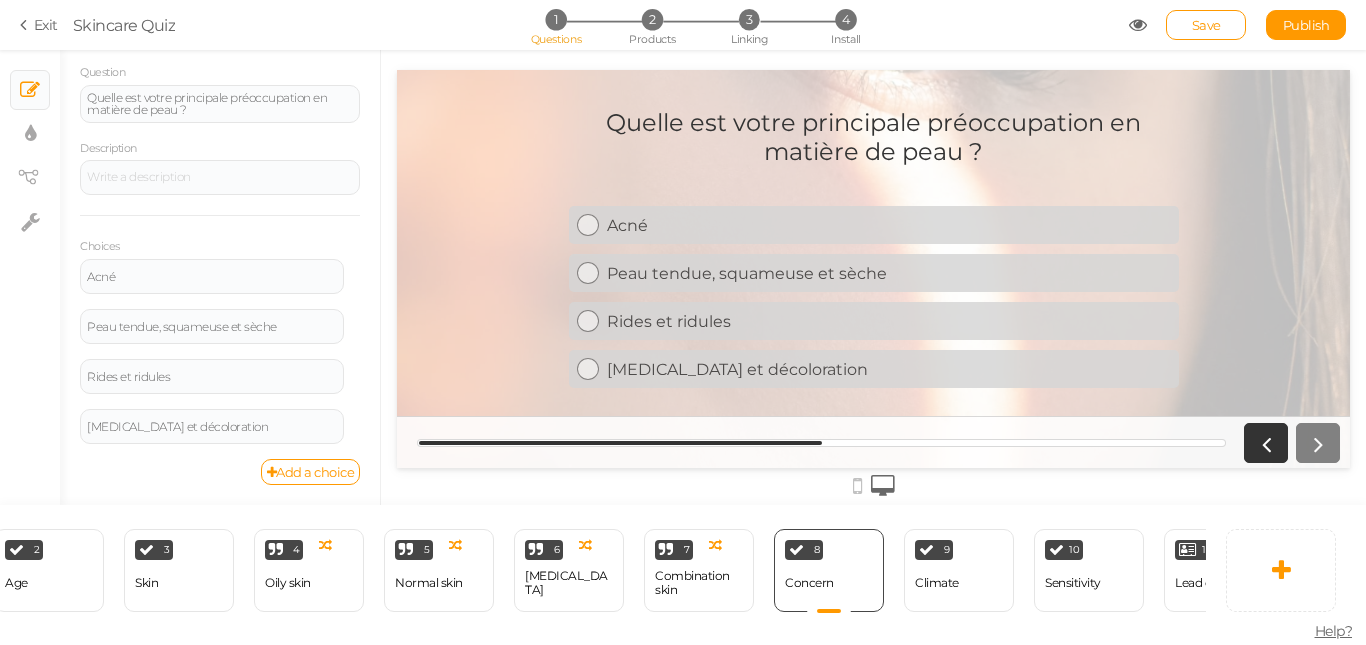 click on "Choices                 Acné                         Settings             Delete                             Peau tendue, squameuse et sèche                         Settings             Delete                             Rides et ridules                         Settings             Delete                             [MEDICAL_DATA] et décoloration                         Settings             Delete" at bounding box center (220, 337) 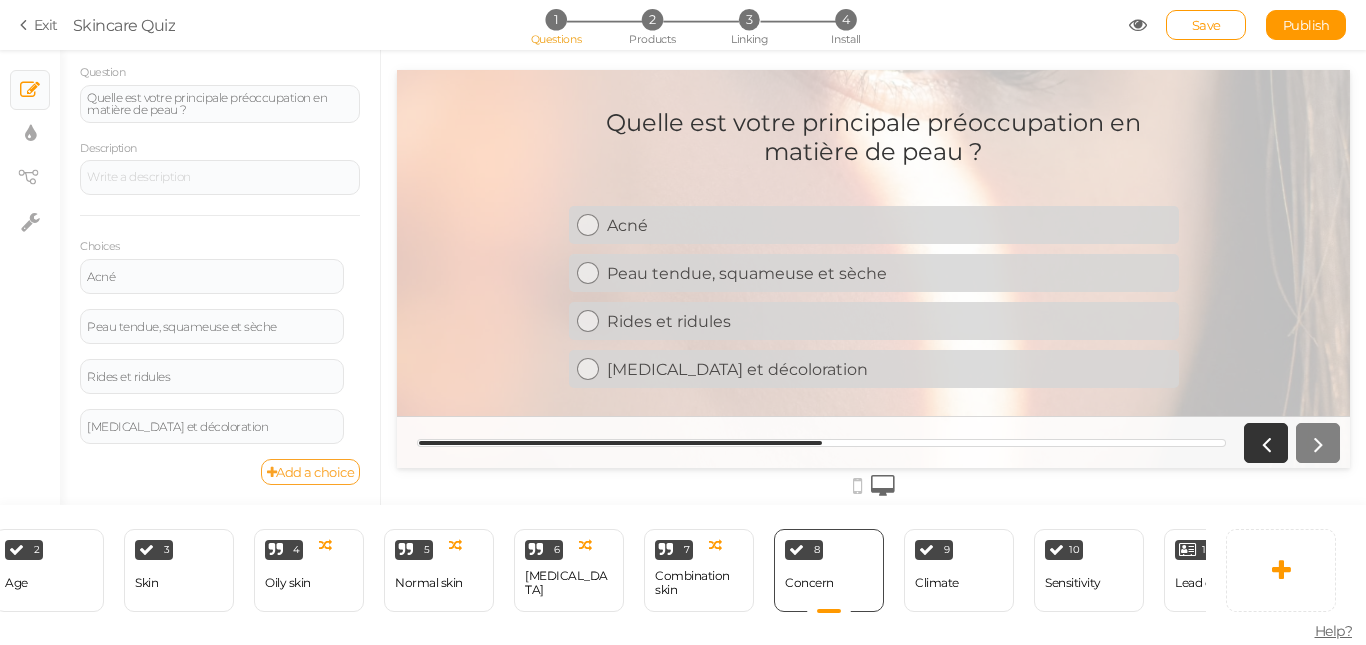 click on "Add a choice" at bounding box center [311, 472] 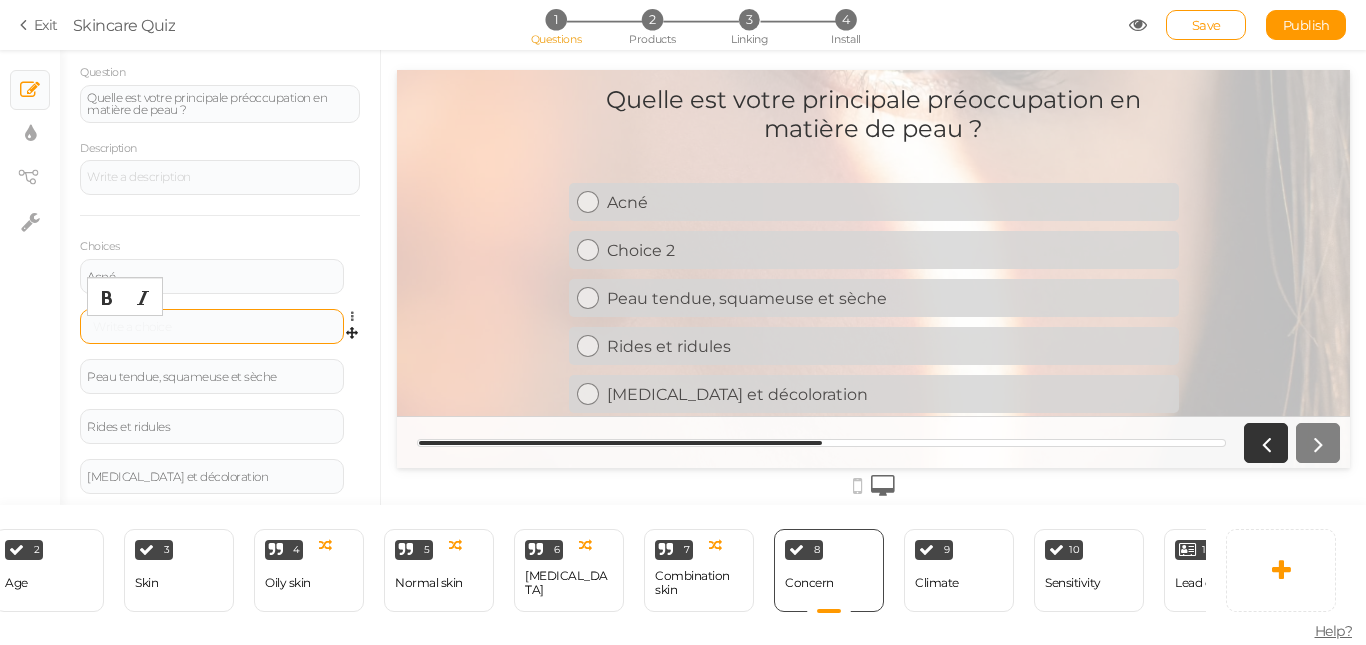 click at bounding box center (212, 327) 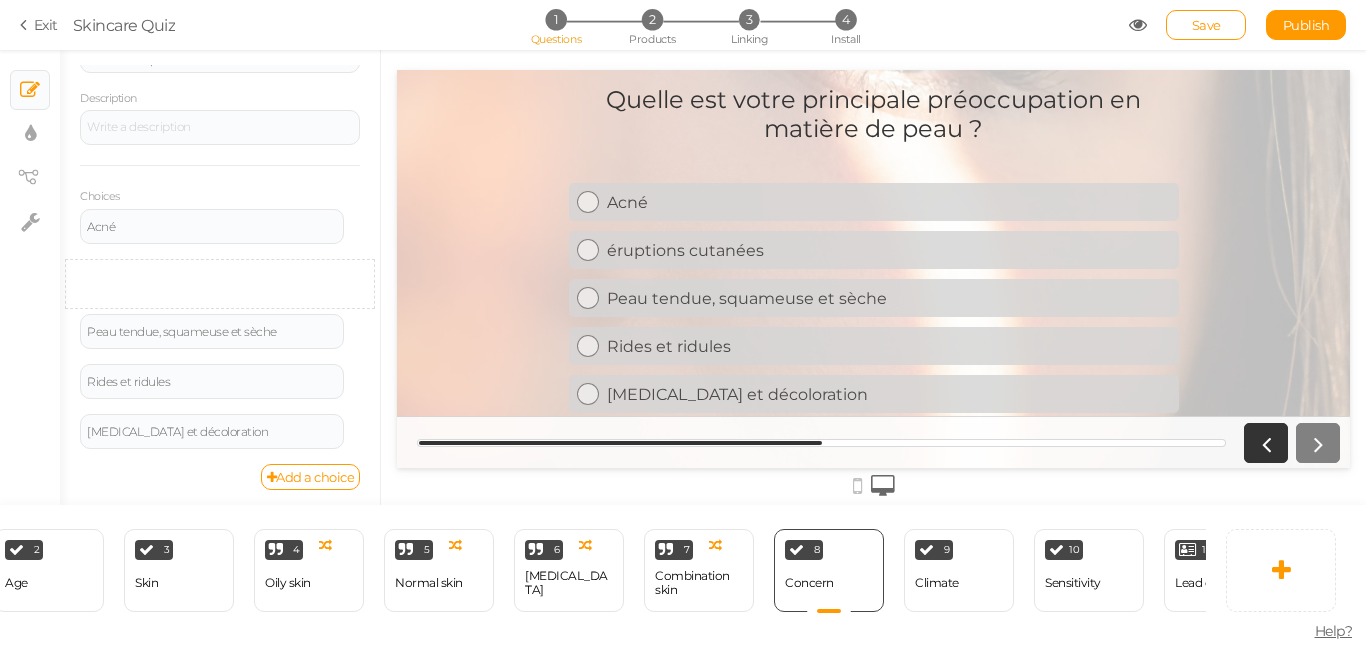 scroll, scrollTop: 210, scrollLeft: 0, axis: vertical 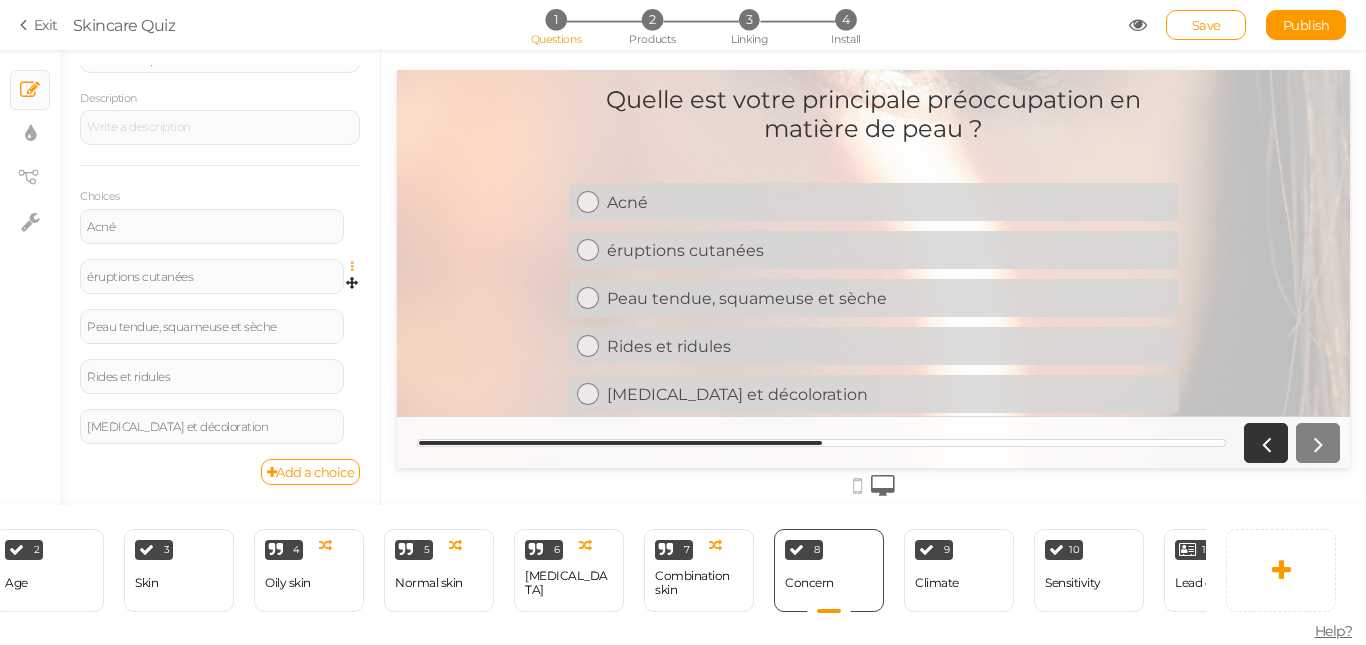 click at bounding box center (357, 267) 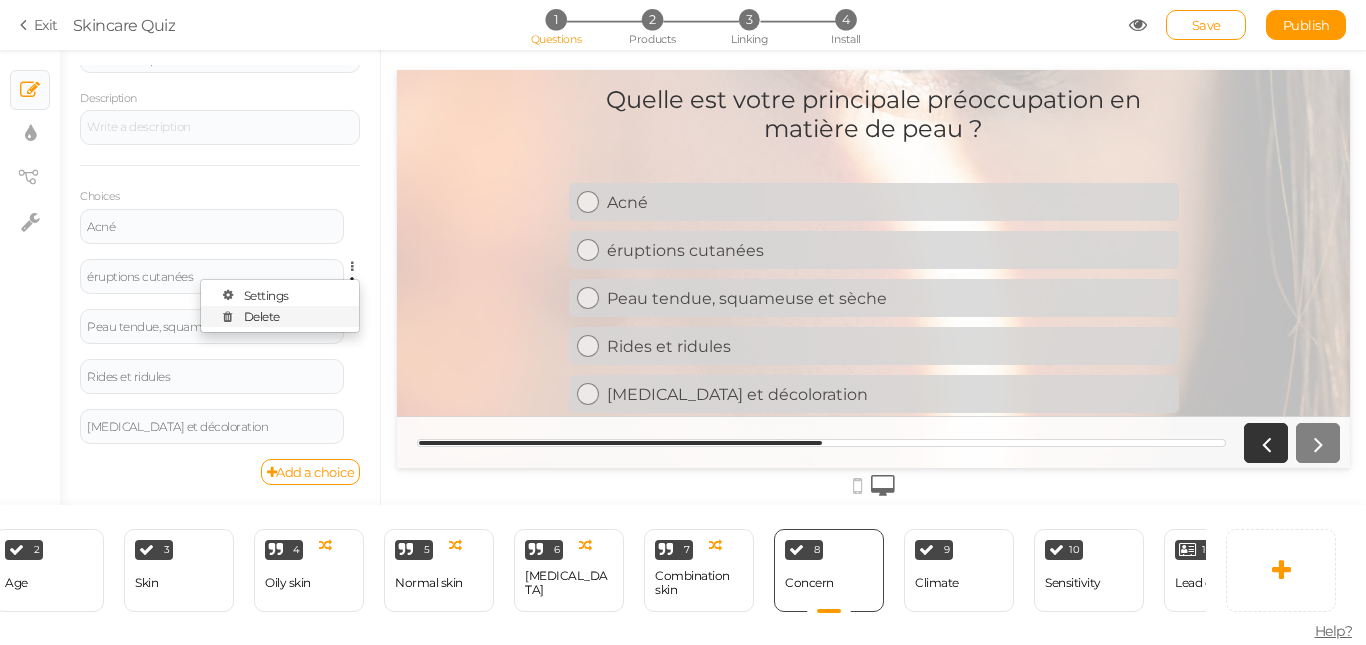 click on "Delete" at bounding box center [262, 316] 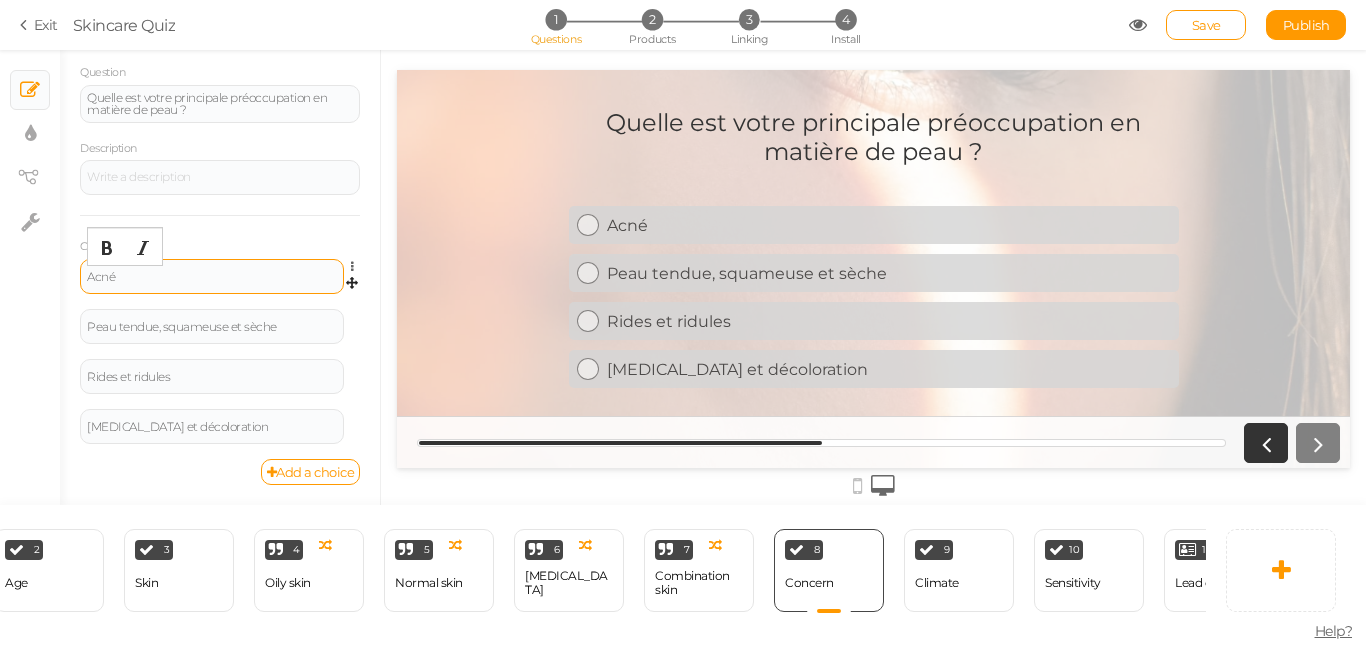 click on "Acné" at bounding box center [212, 277] 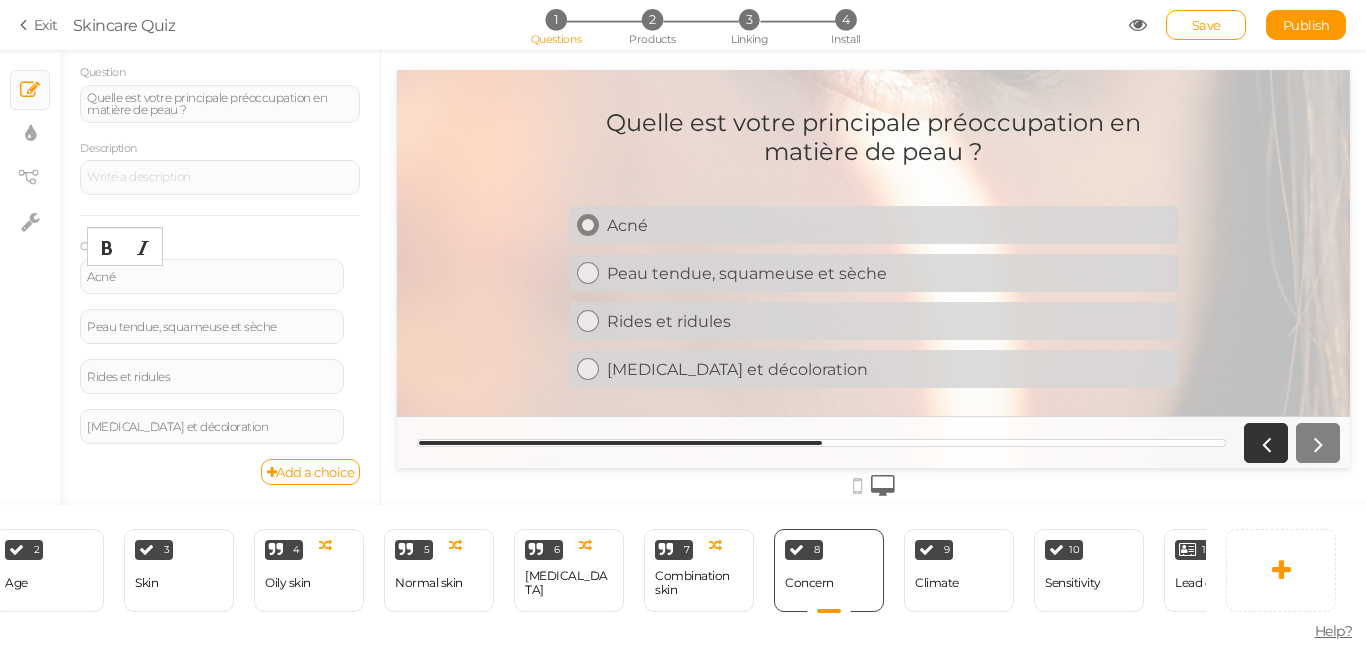 click on "Acné" at bounding box center [889, 225] 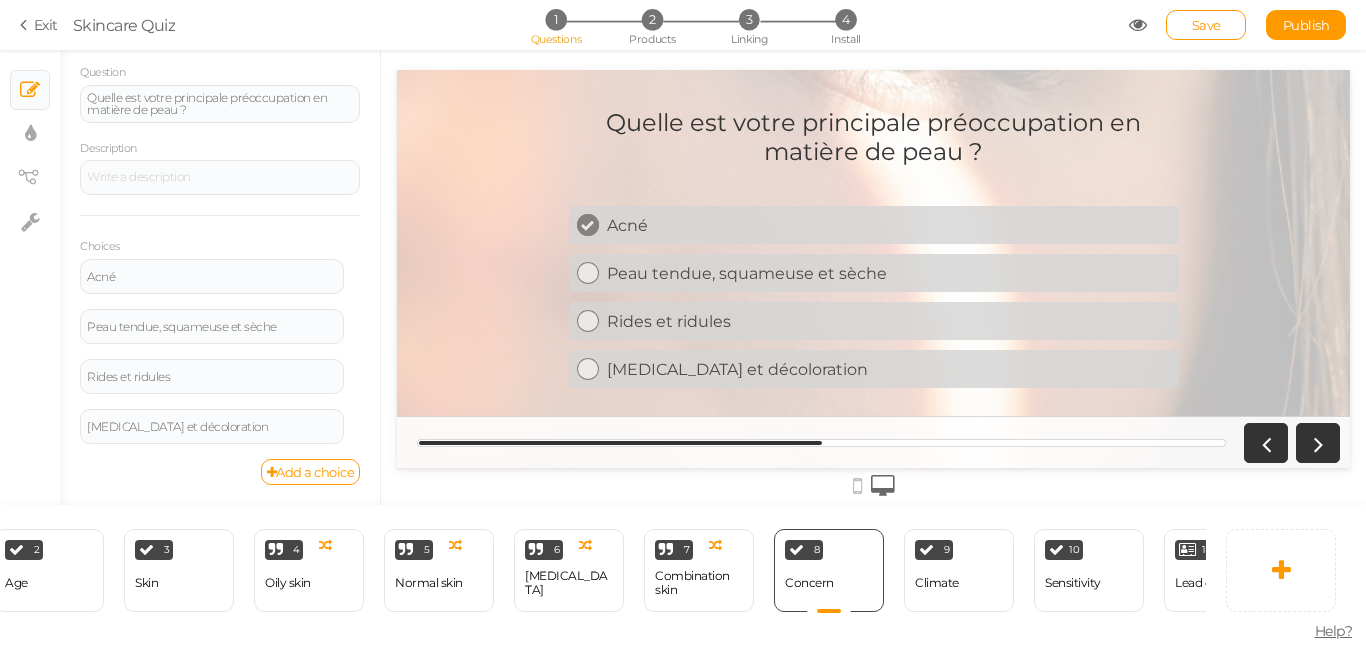 click on "Acné" at bounding box center (889, 225) 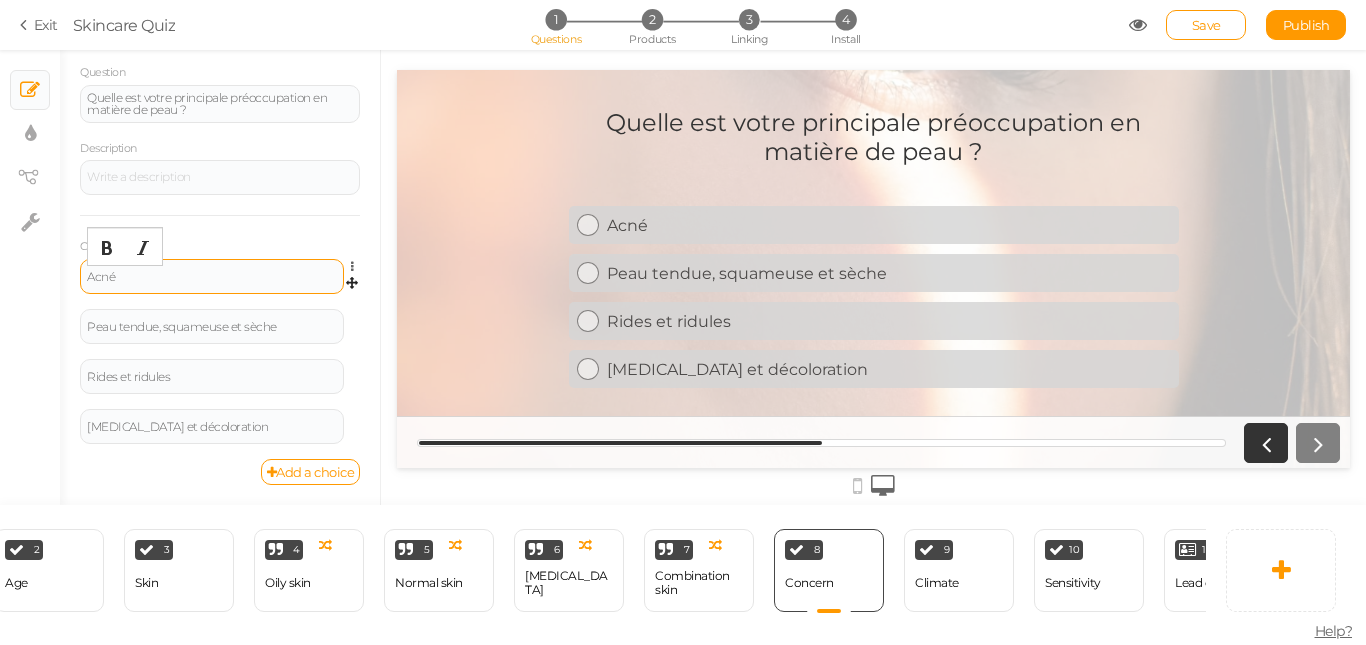 click on "Acné" at bounding box center [212, 277] 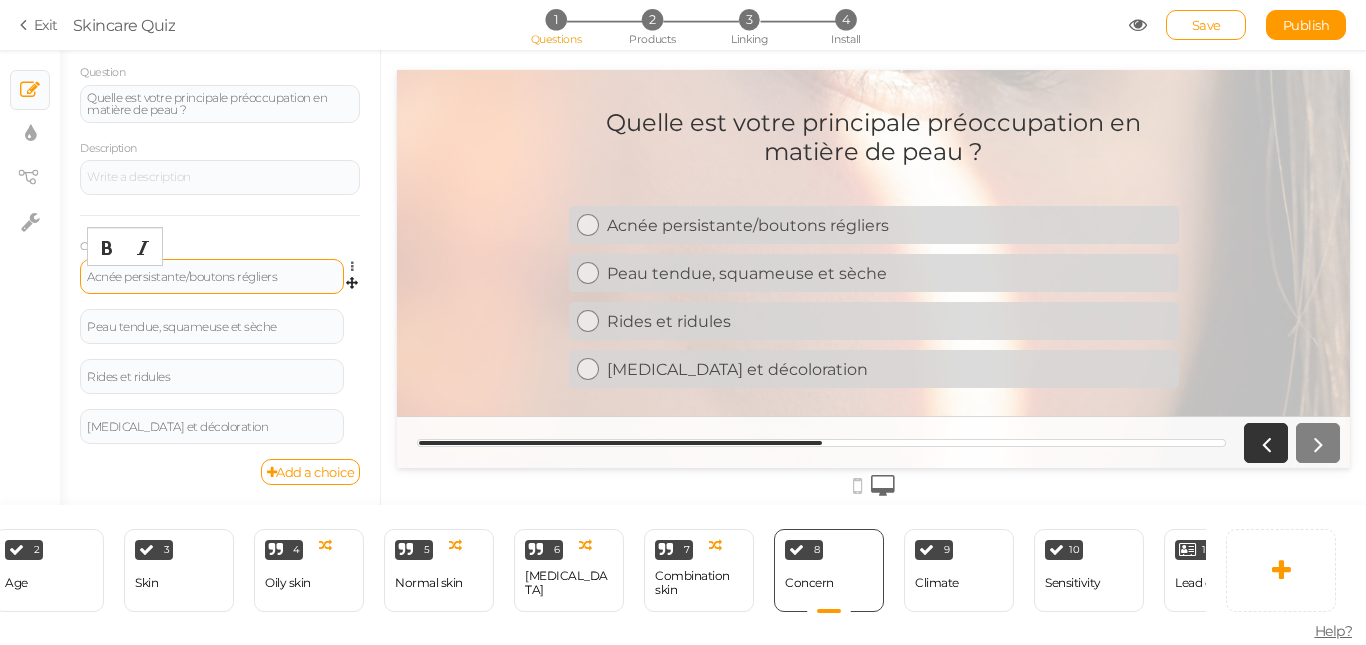 click on "Acnée persistante/boutons régliers" at bounding box center [212, 277] 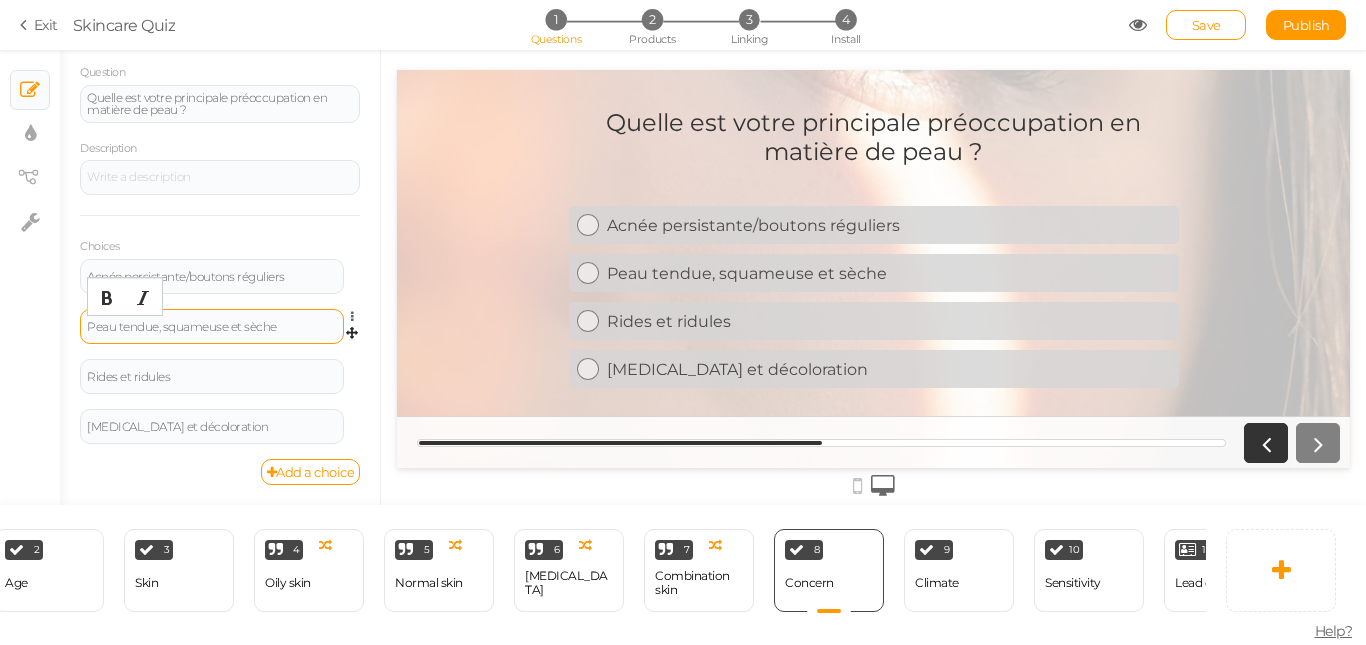 click on "Peau tendue, squameuse et sèche" at bounding box center (212, 327) 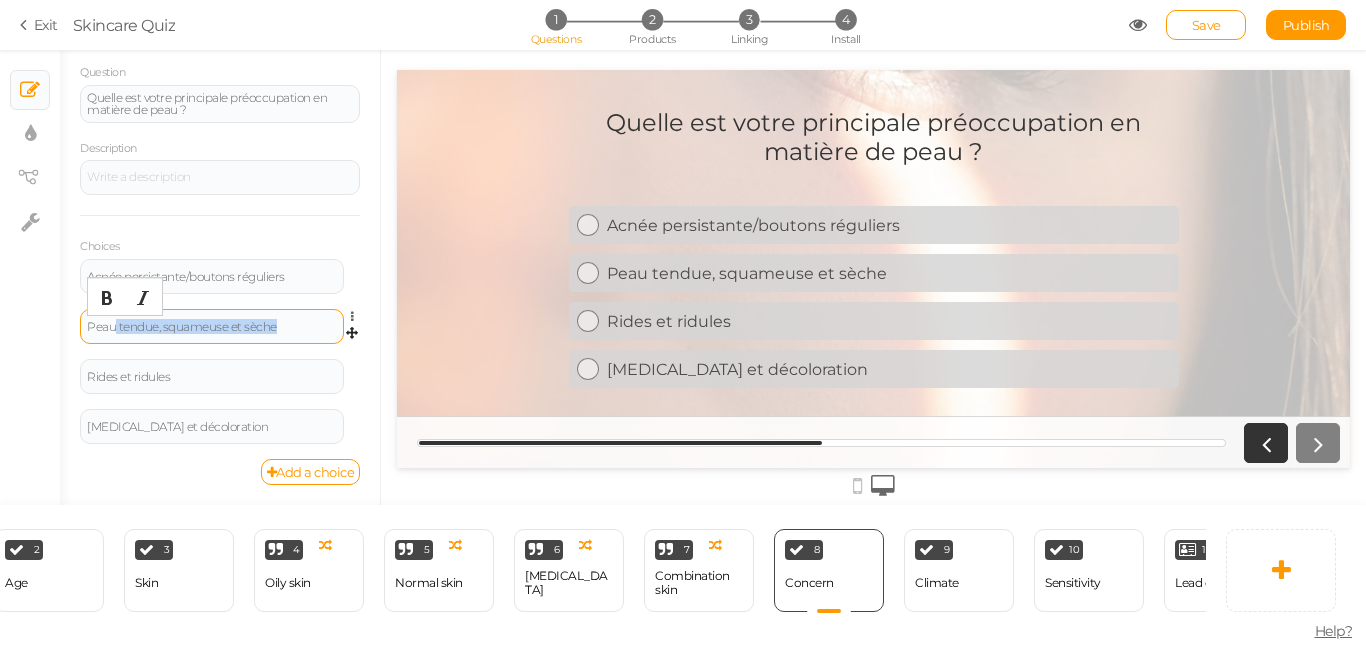 drag, startPoint x: 116, startPoint y: 323, endPoint x: 285, endPoint y: 326, distance: 169.02663 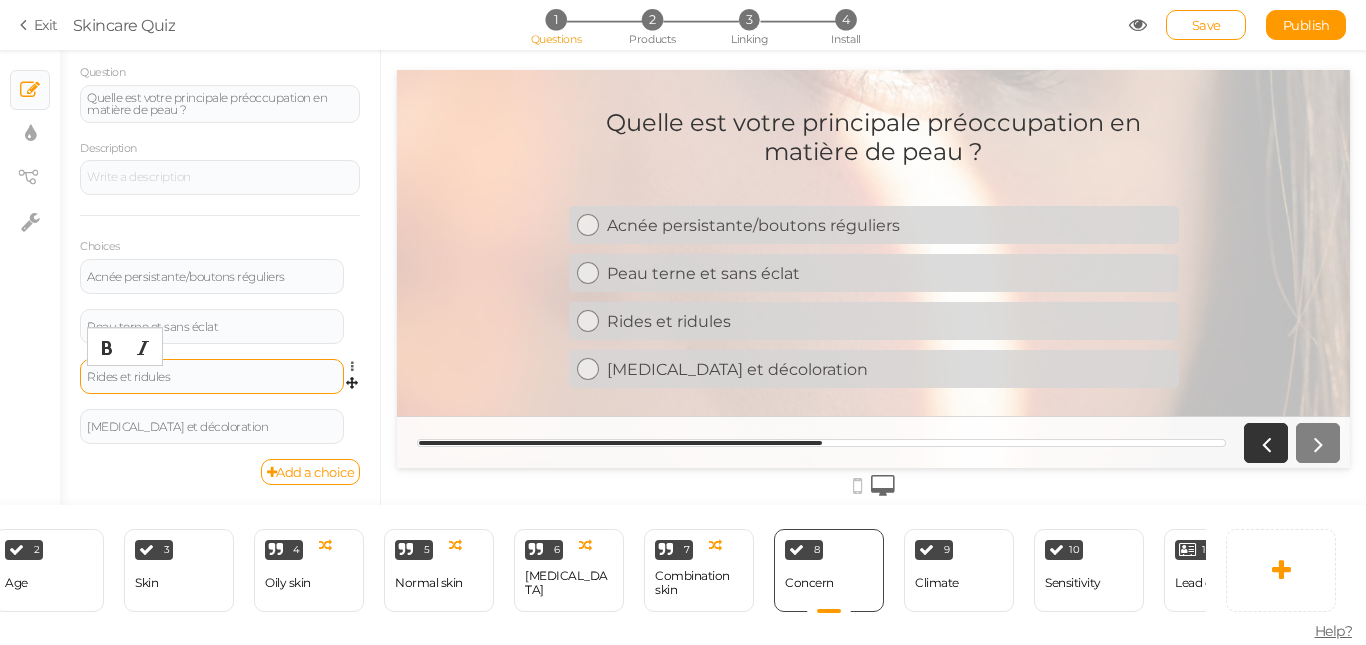 click on "Rides et ridules" at bounding box center (212, 377) 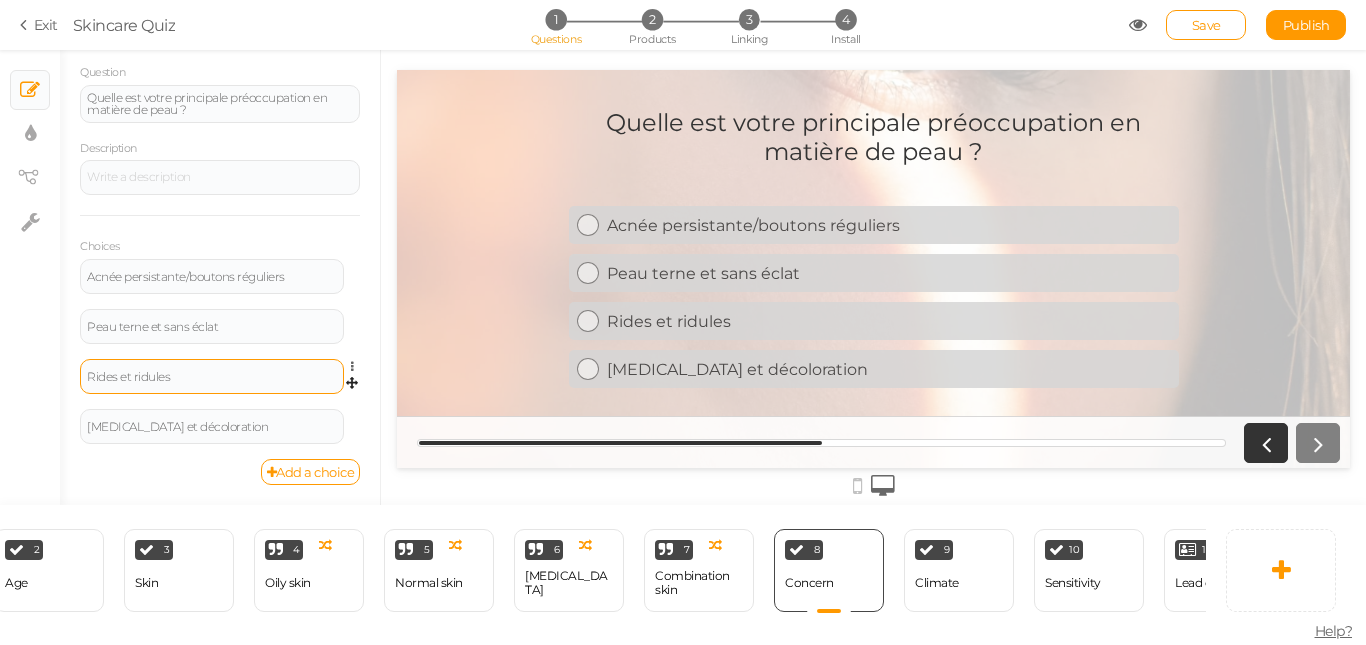 click on "Rides et ridules" at bounding box center (212, 376) 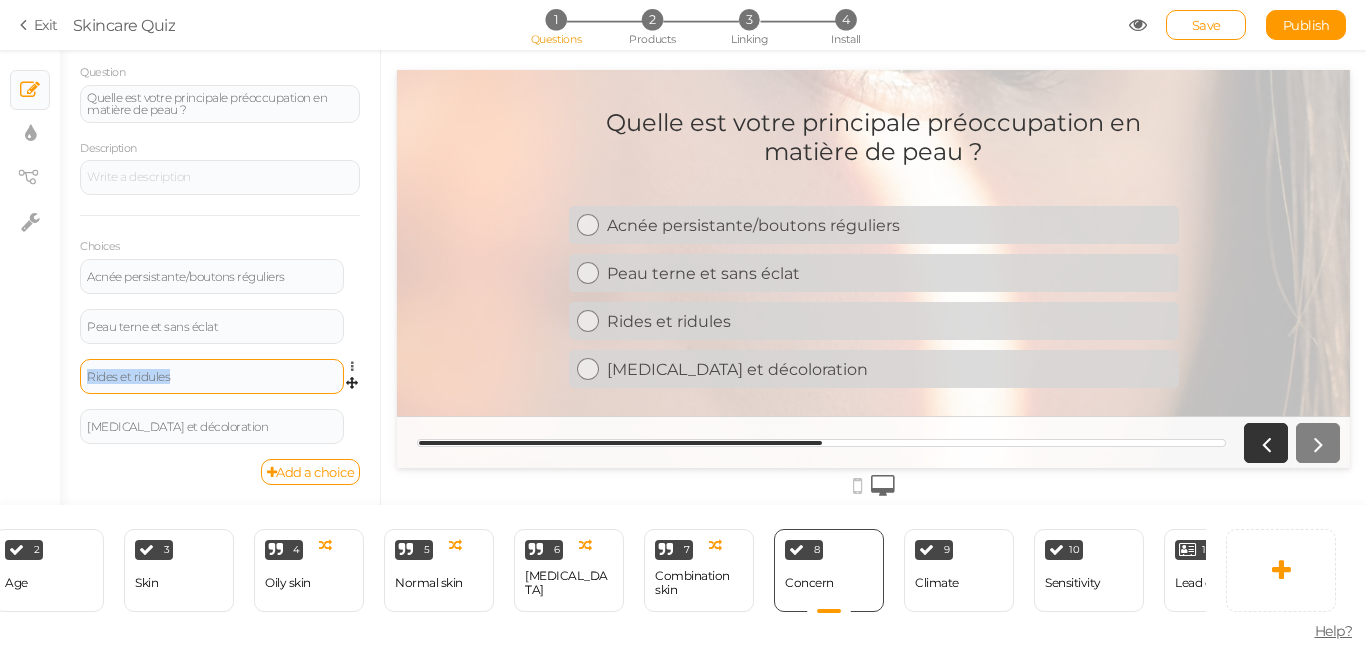 click on "Rides et ridules" at bounding box center (212, 377) 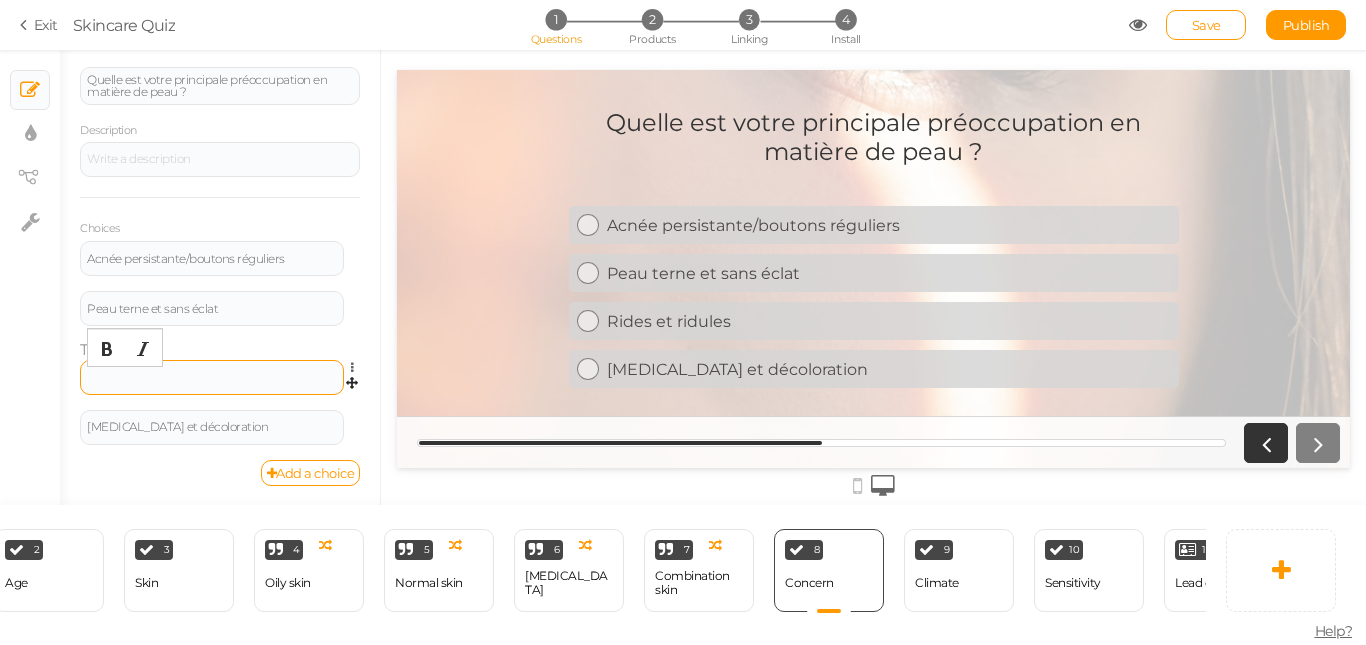 scroll, scrollTop: 179, scrollLeft: 0, axis: vertical 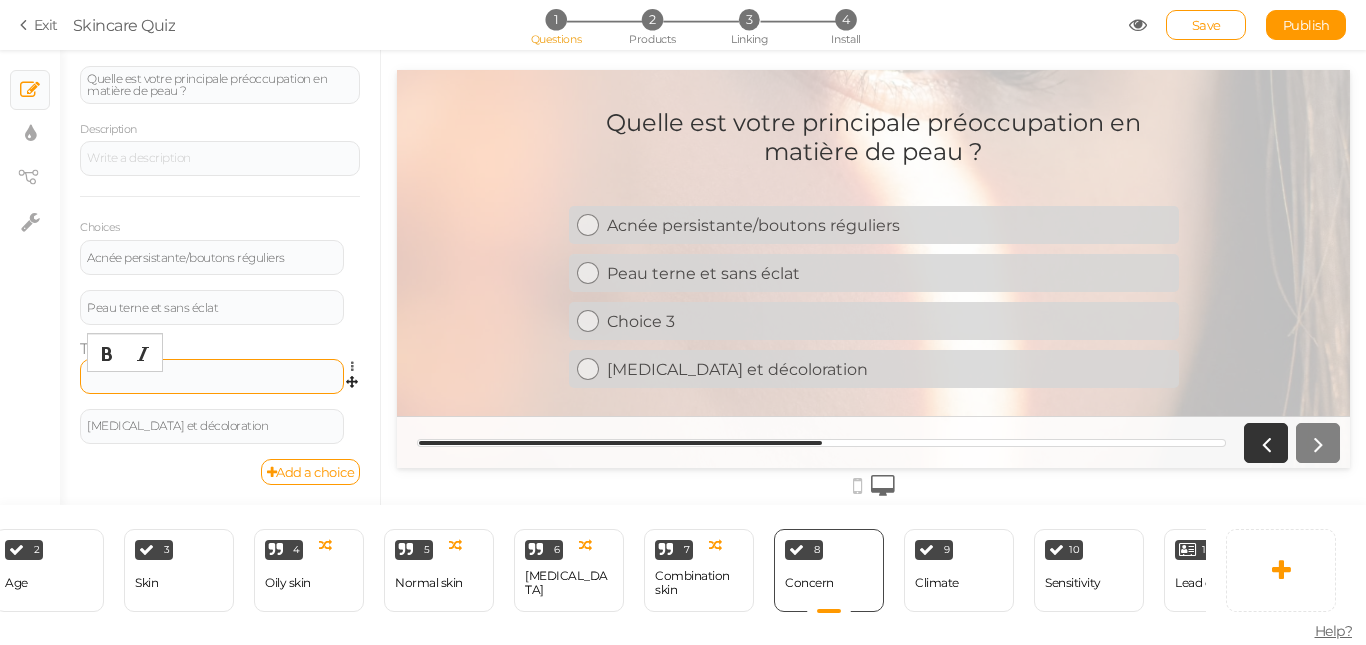 click at bounding box center (212, 376) 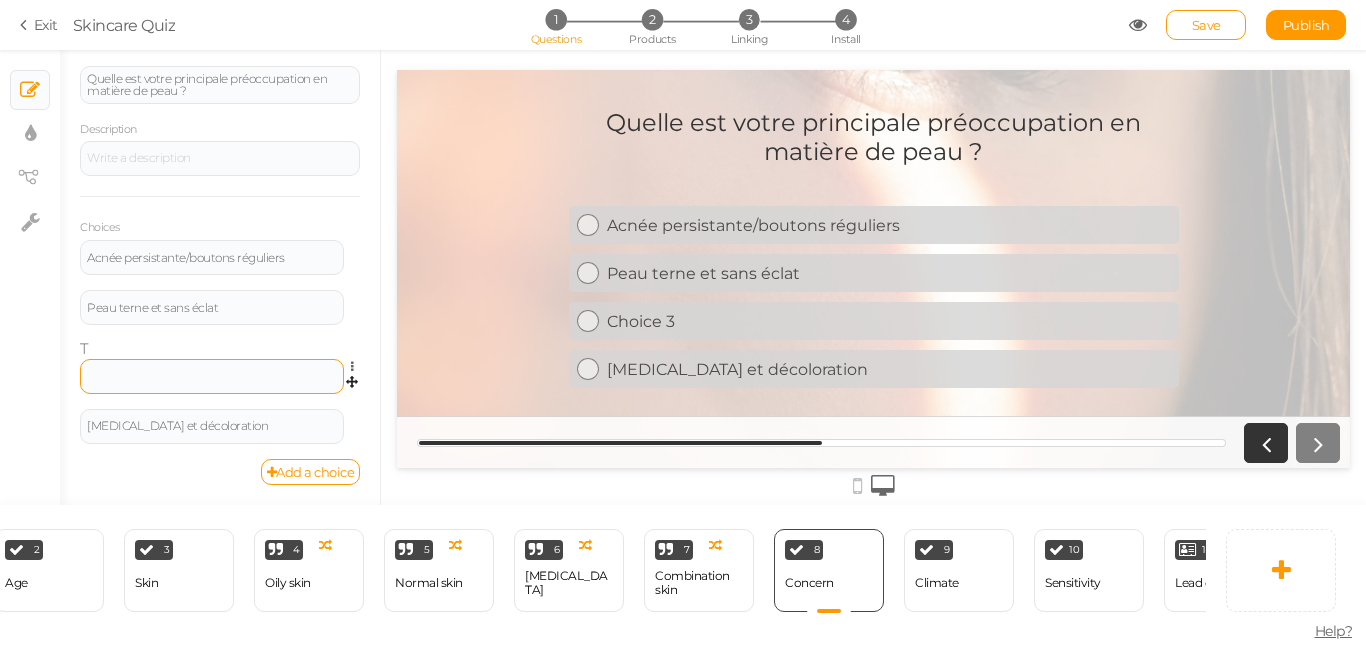 click at bounding box center (212, 376) 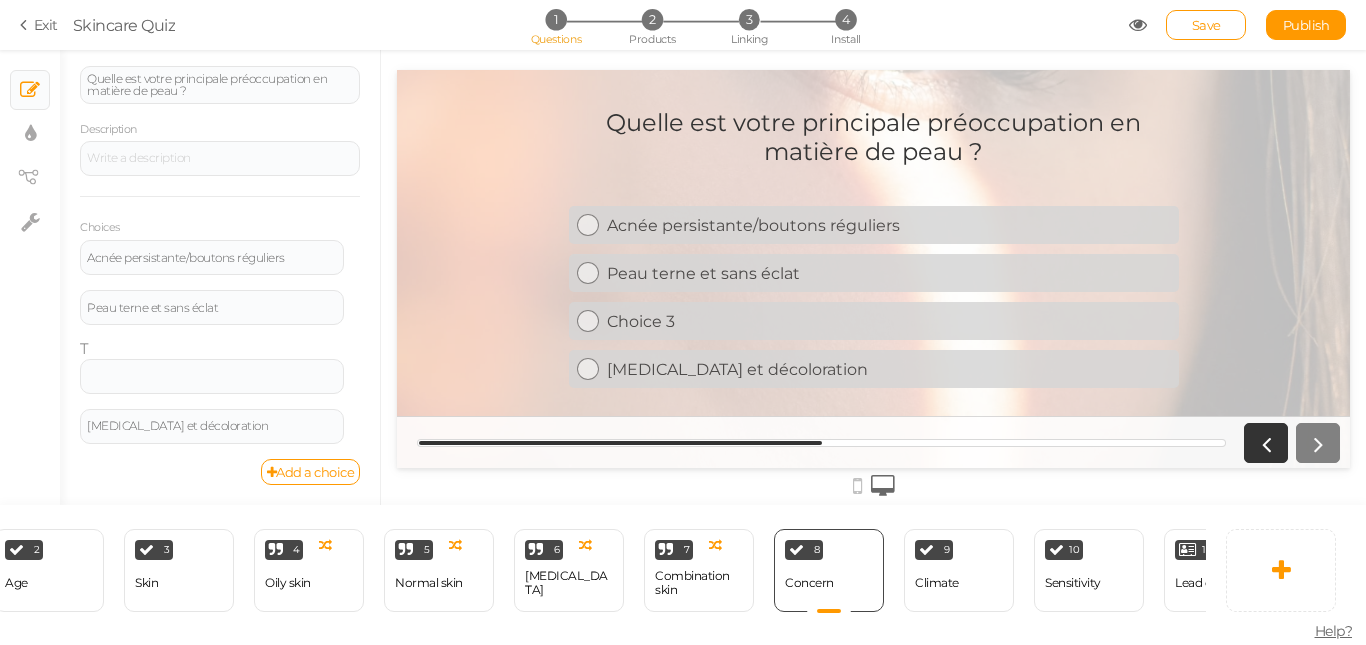 click on "Acnée persistante/boutons réguliers                         Settings             Delete                             Peau terne et sans éclat                         Settings             Delete           T                         Settings             Delete                             [MEDICAL_DATA] et décoloration                         Settings             Delete" at bounding box center [220, 349] 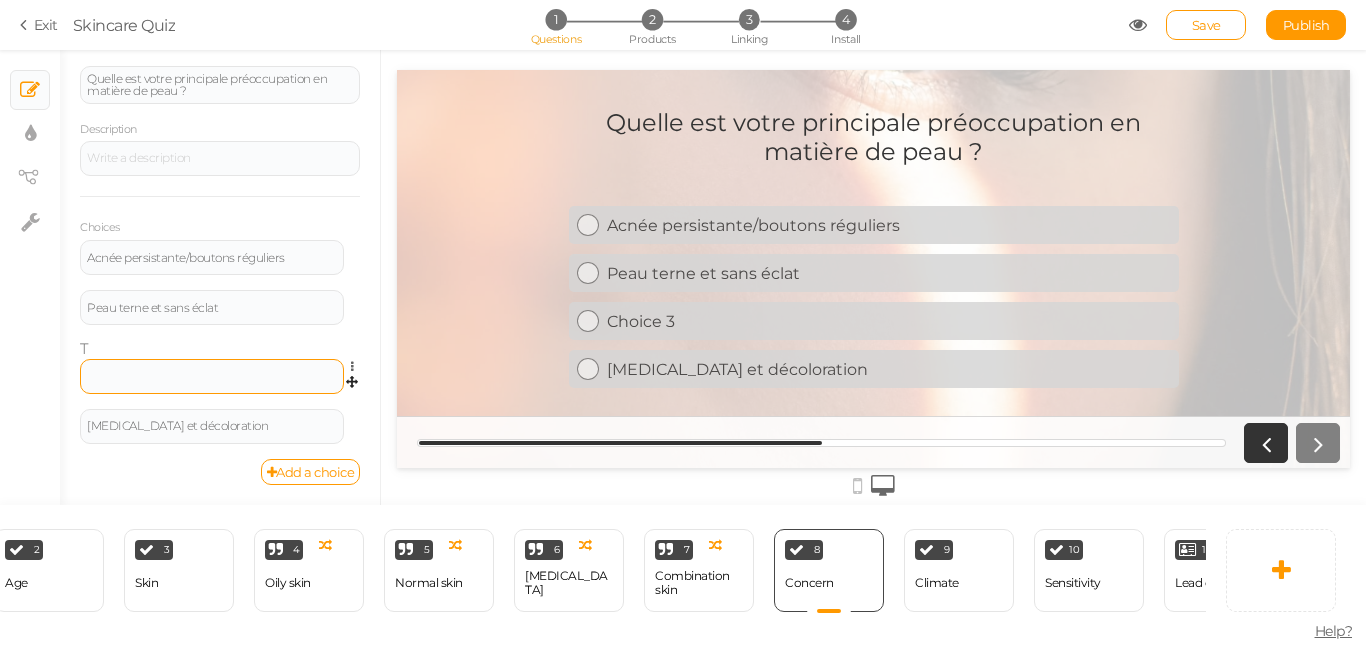 click at bounding box center [212, 376] 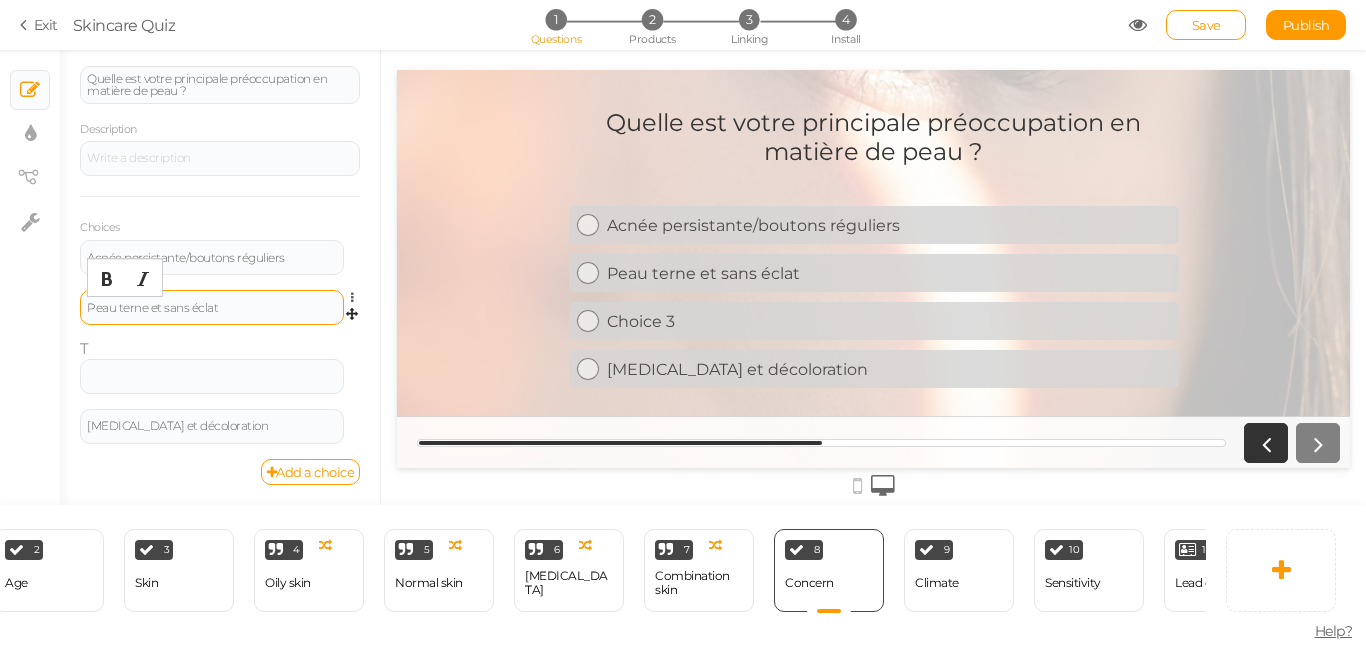 click on "Peau terne et sans éclat" at bounding box center [212, 308] 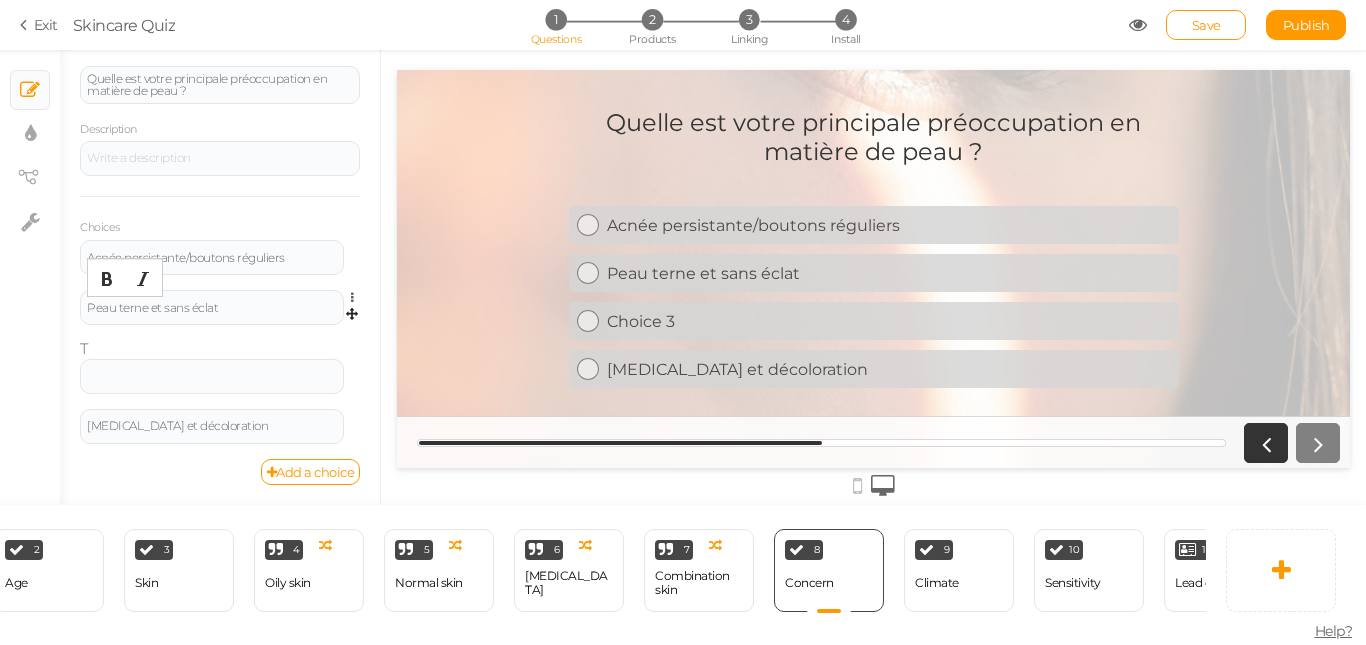click on "Peau terne et sans éclat                         Settings             Delete" at bounding box center [220, 315] 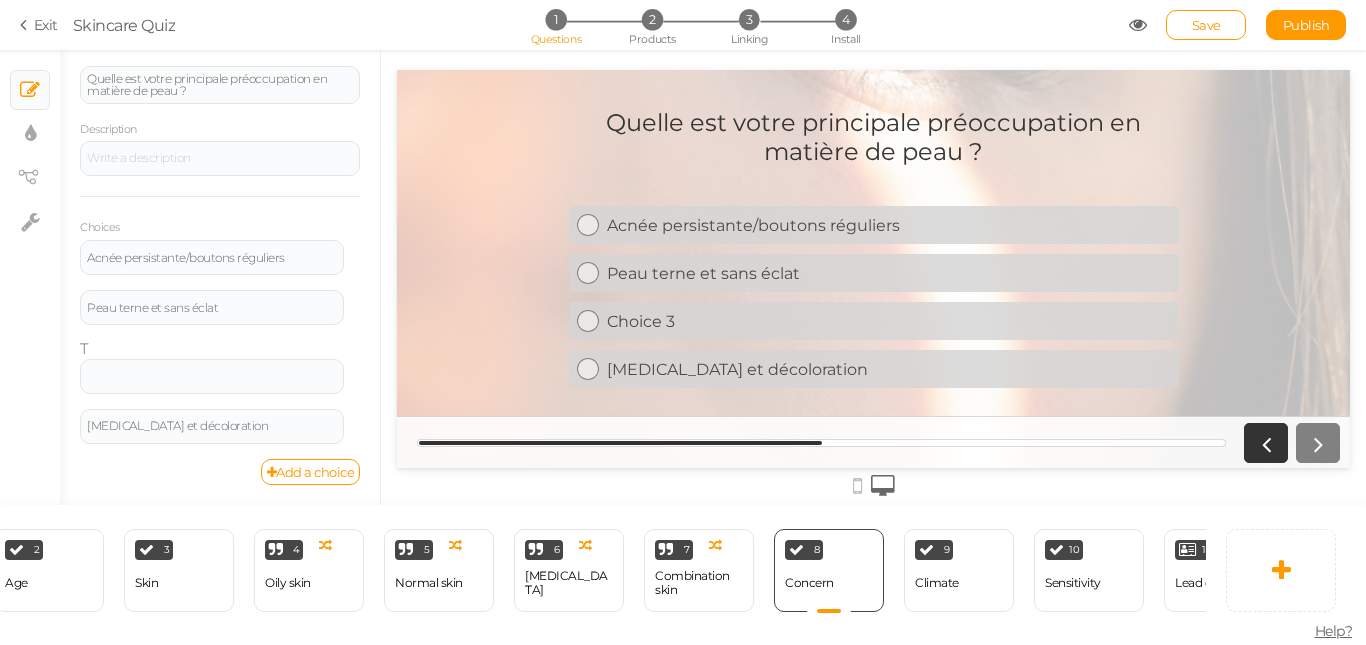 click on "Acnée persistante/boutons réguliers                         Settings             Delete                             Peau terne et sans éclat                         Settings             Delete           T                         Settings             Delete                             [MEDICAL_DATA] et décoloration                         Settings             Delete" at bounding box center [220, 349] 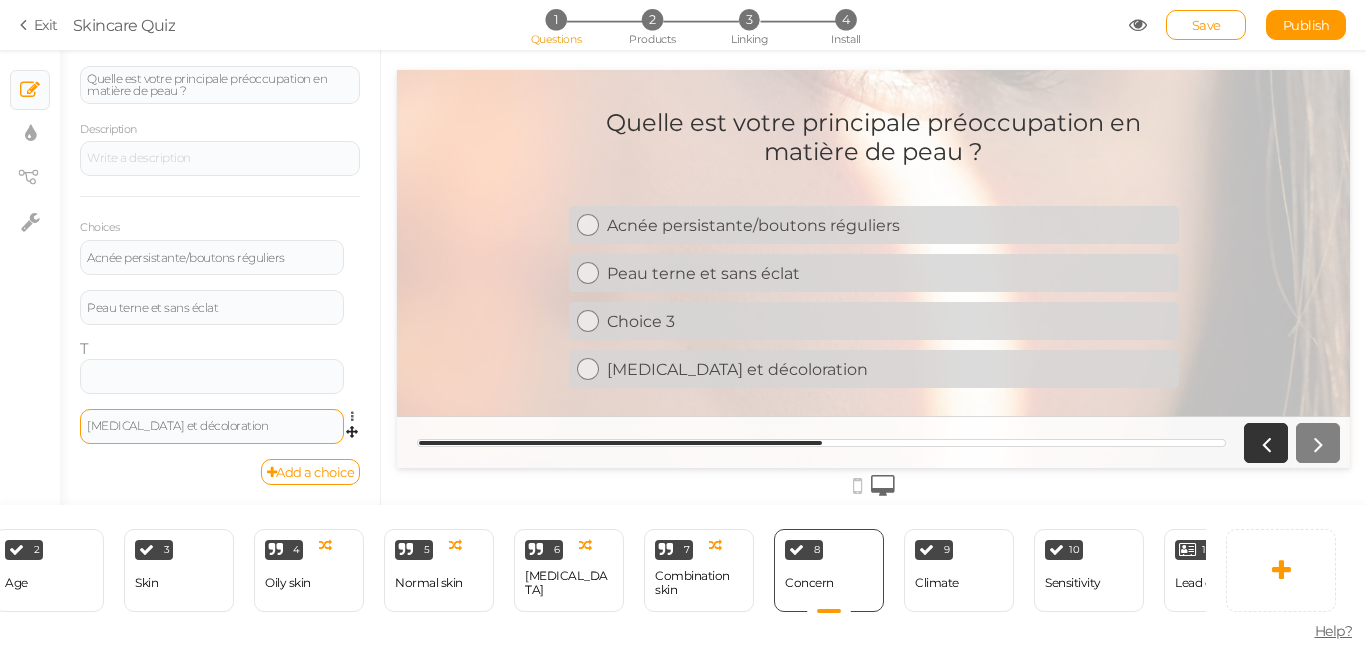 click on "[MEDICAL_DATA] et décoloration" at bounding box center (212, 426) 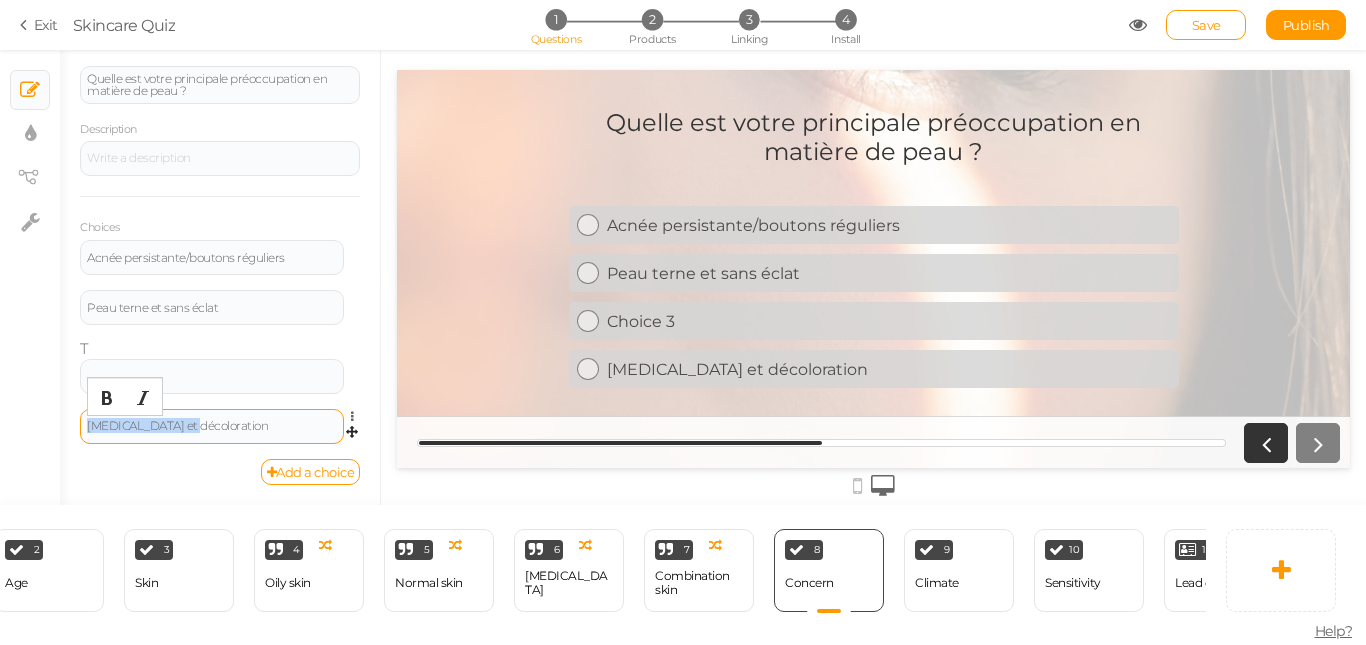 click on "[MEDICAL_DATA] et décoloration" at bounding box center (212, 426) 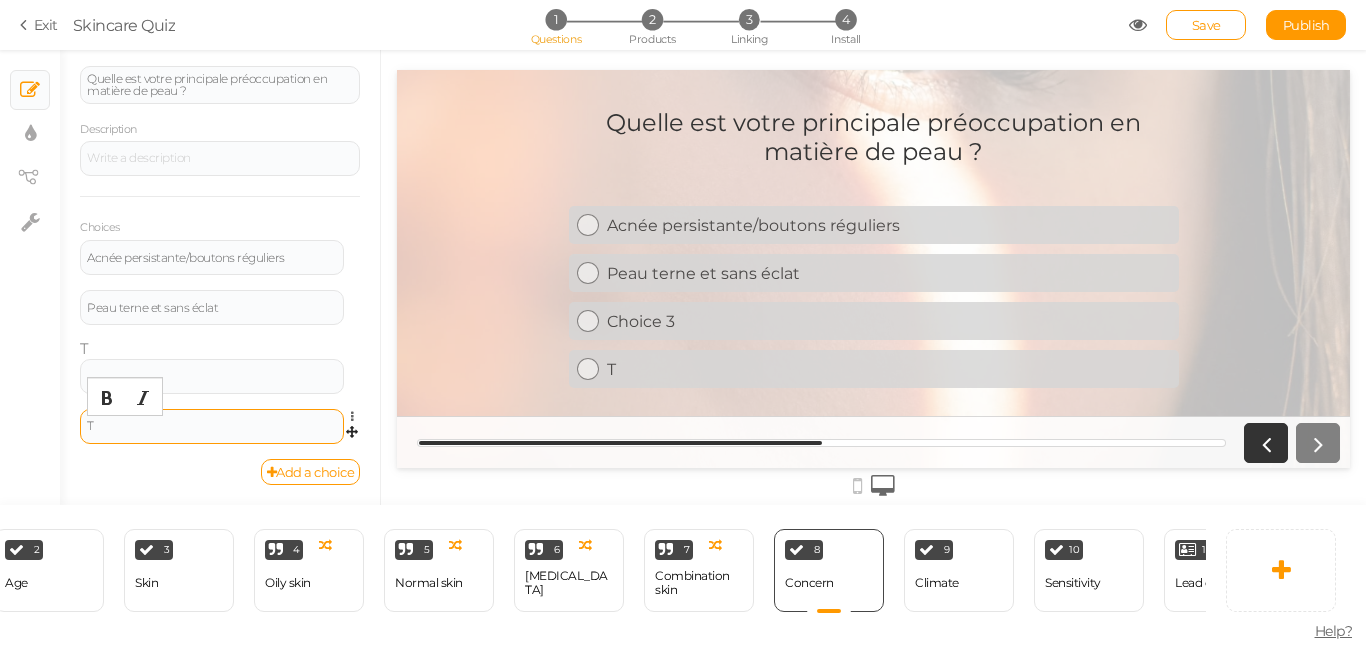 type 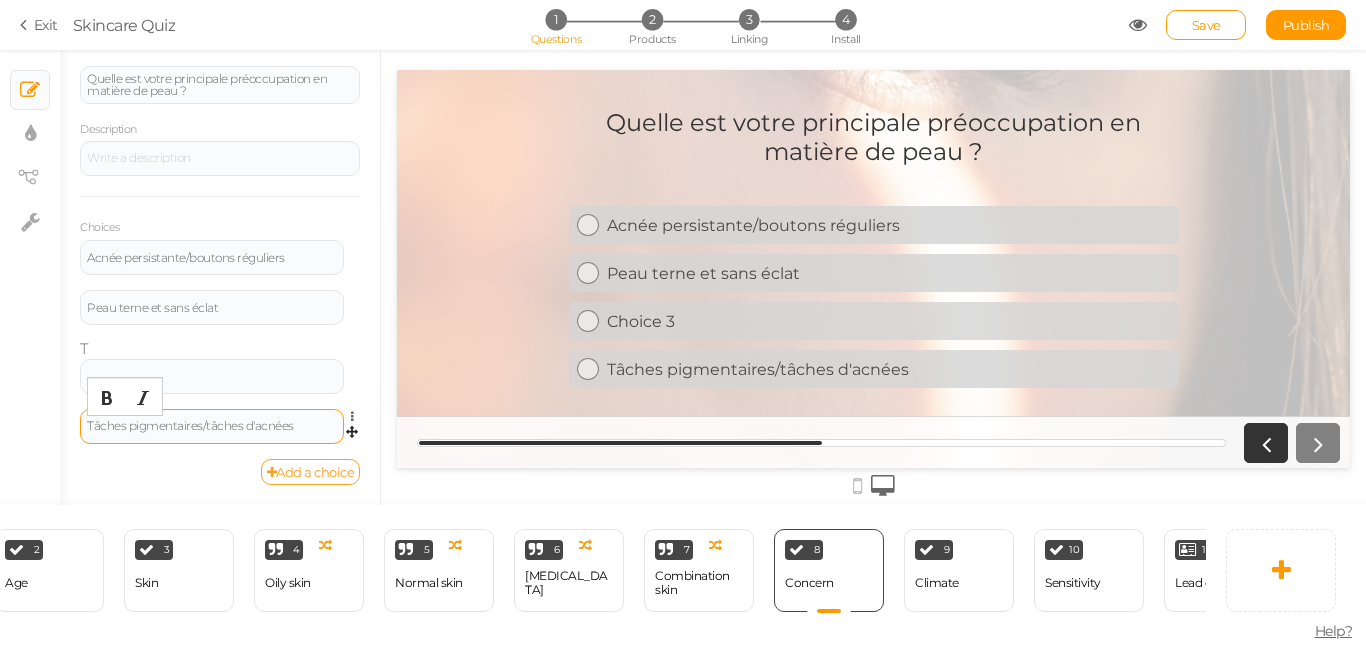 click on "Add a choice" at bounding box center [311, 472] 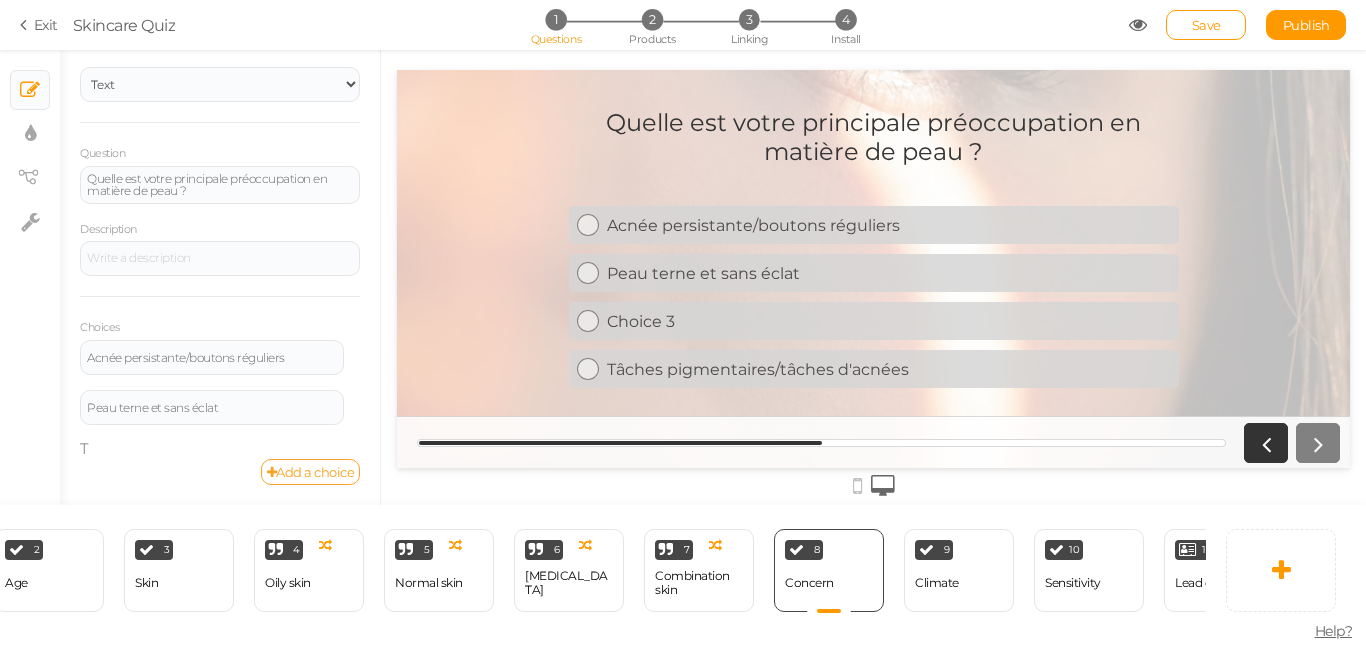 scroll, scrollTop: 79, scrollLeft: 0, axis: vertical 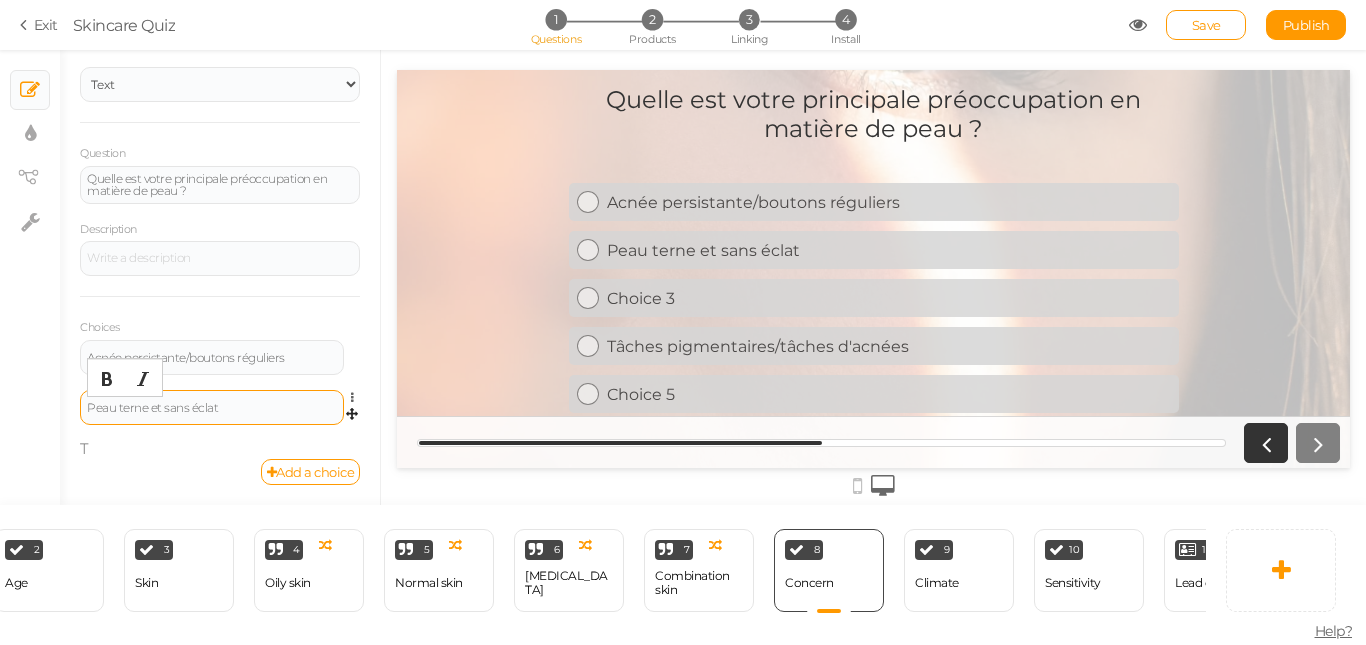 click on "Peau terne et sans éclat" at bounding box center (212, 408) 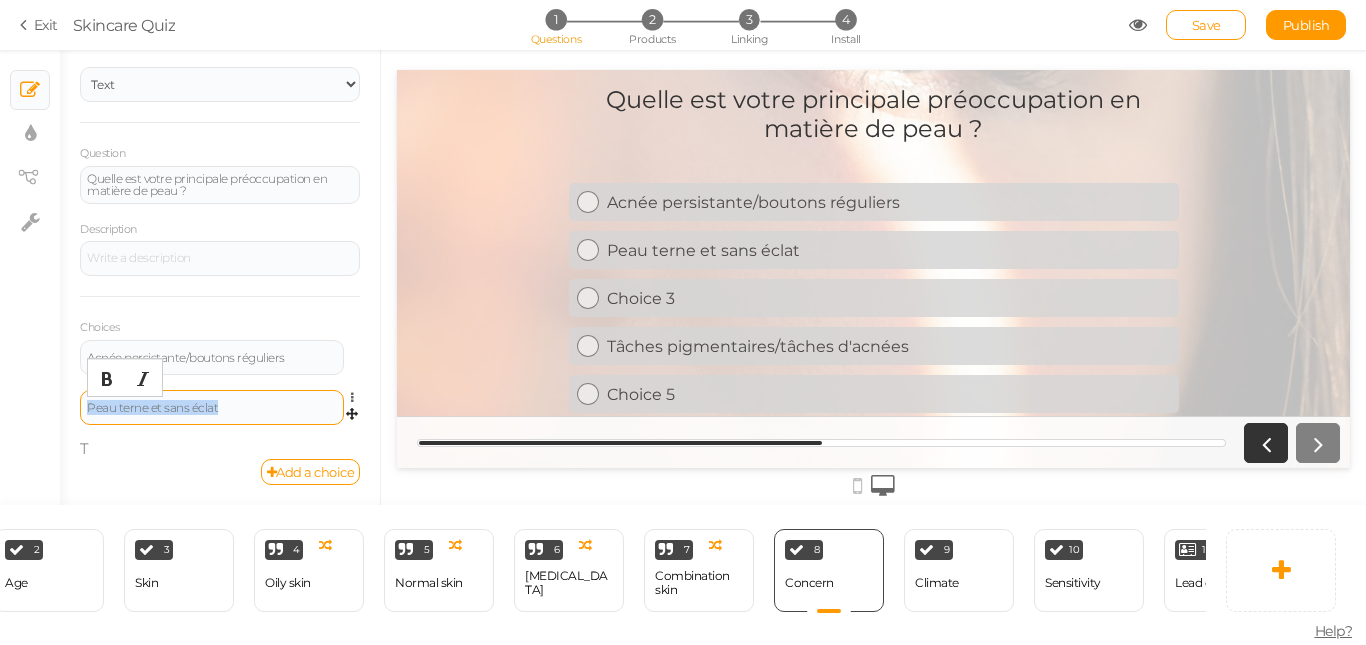 click on "Peau terne et sans éclat" at bounding box center [212, 408] 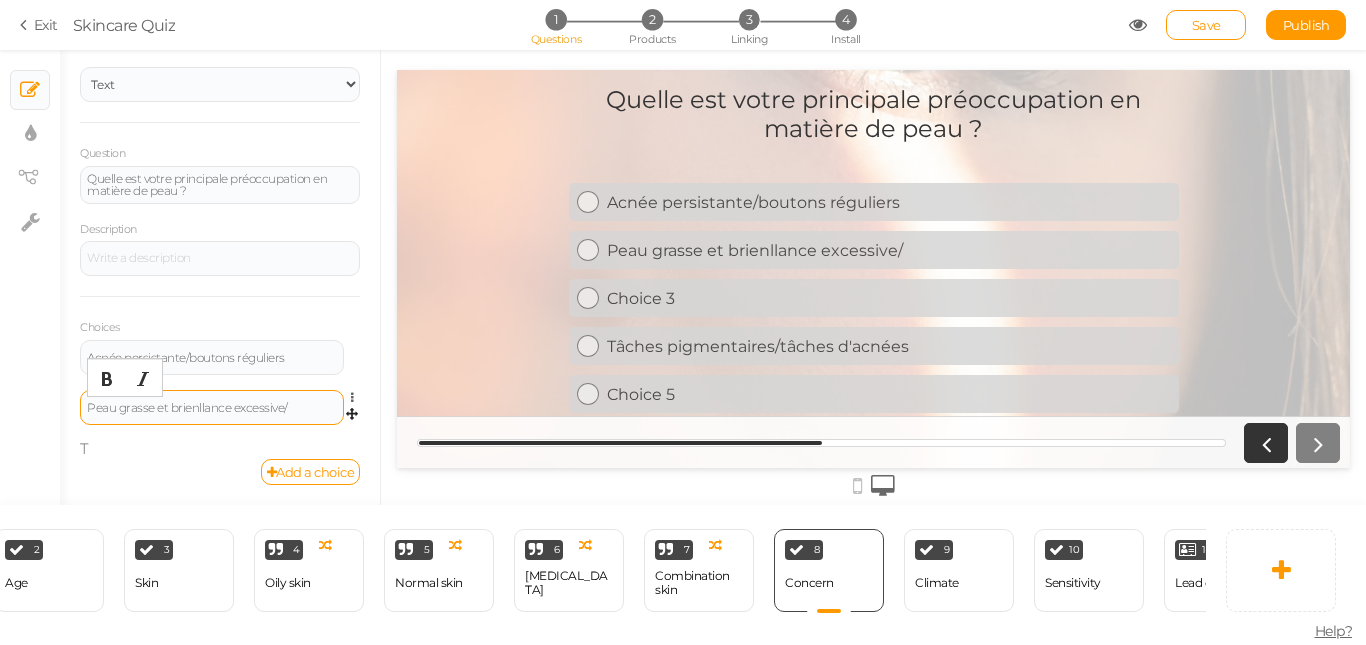 click on "Peau grasse et brienllance excessive/" at bounding box center [212, 408] 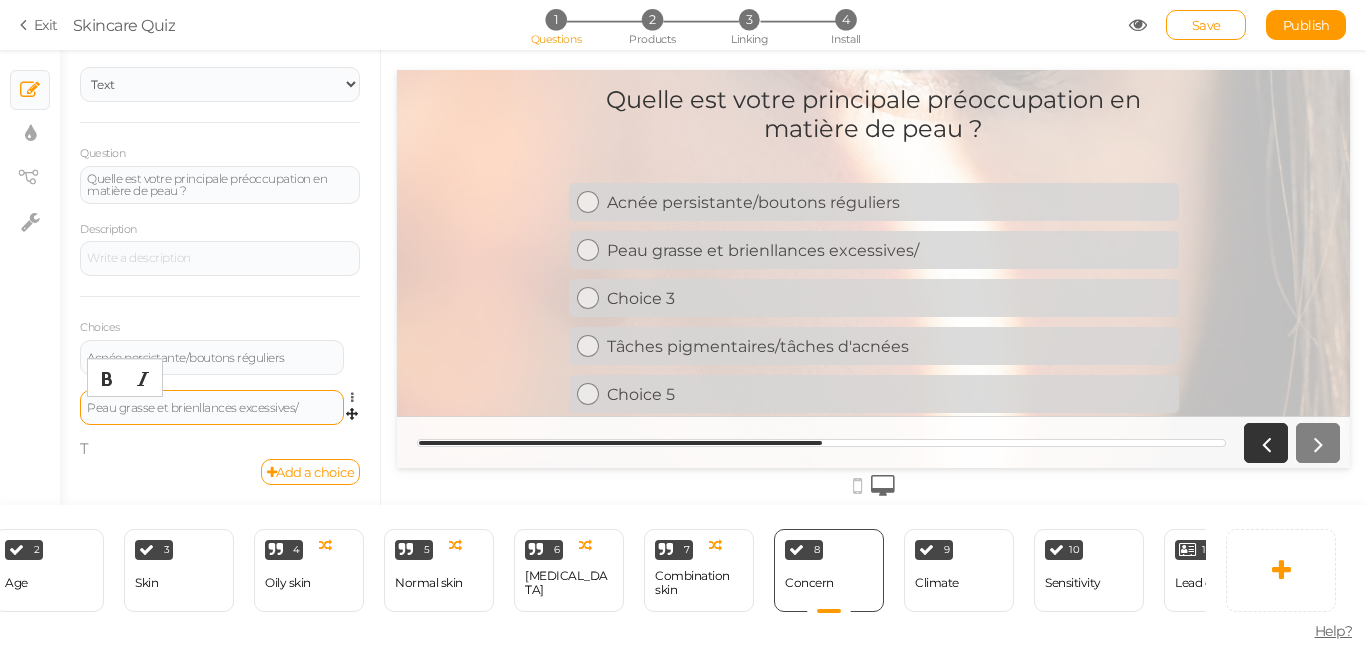 click on "Peau grasse et brienllances excessives/" at bounding box center [212, 408] 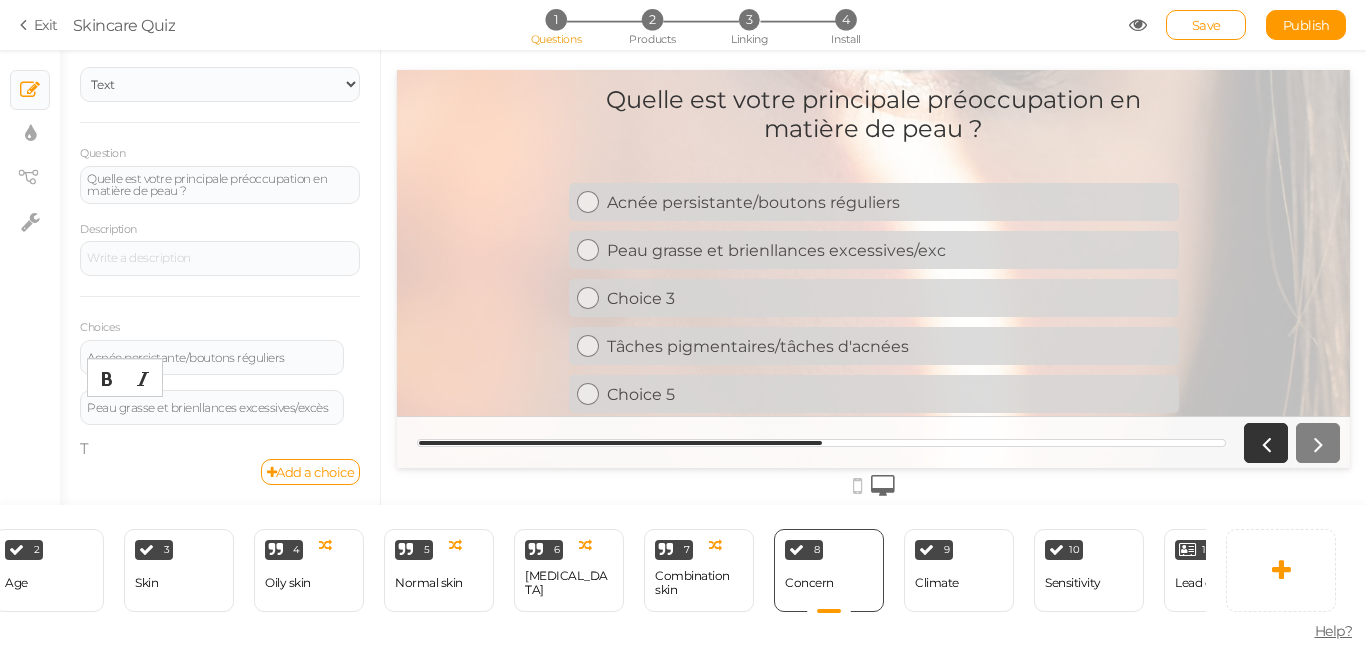 scroll, scrollTop: 74, scrollLeft: 0, axis: vertical 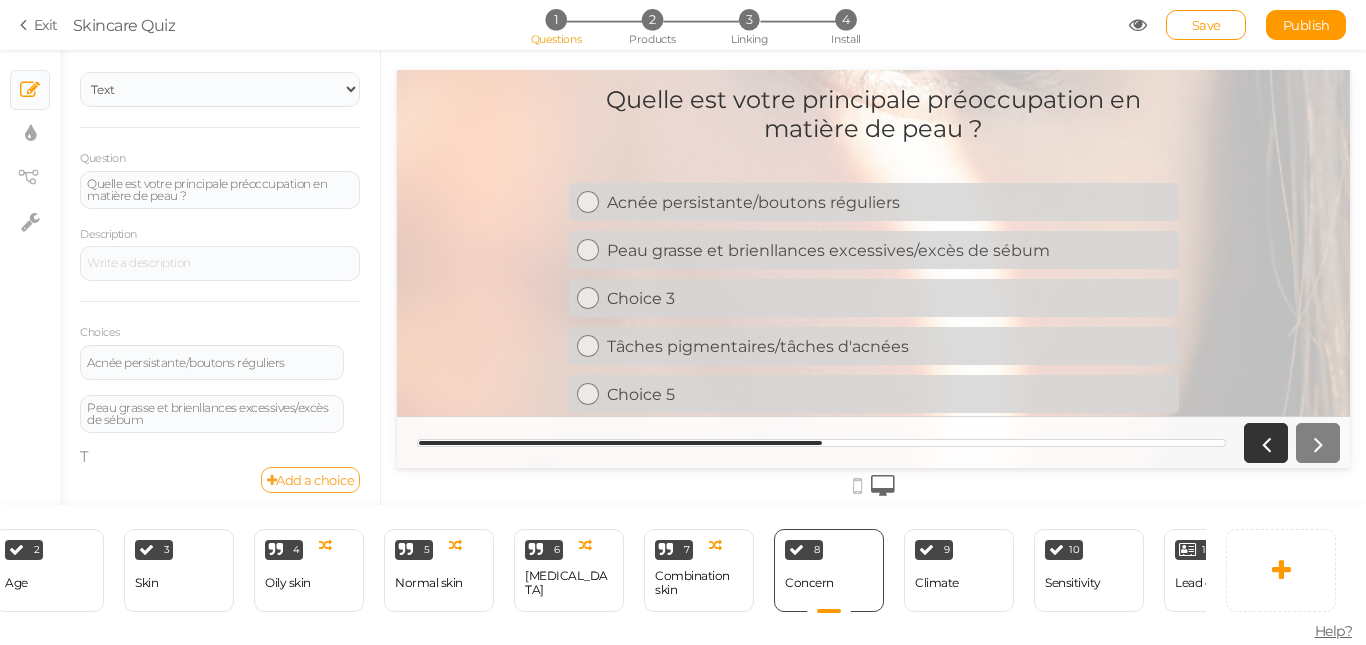 click on "Add a choice" at bounding box center [311, 480] 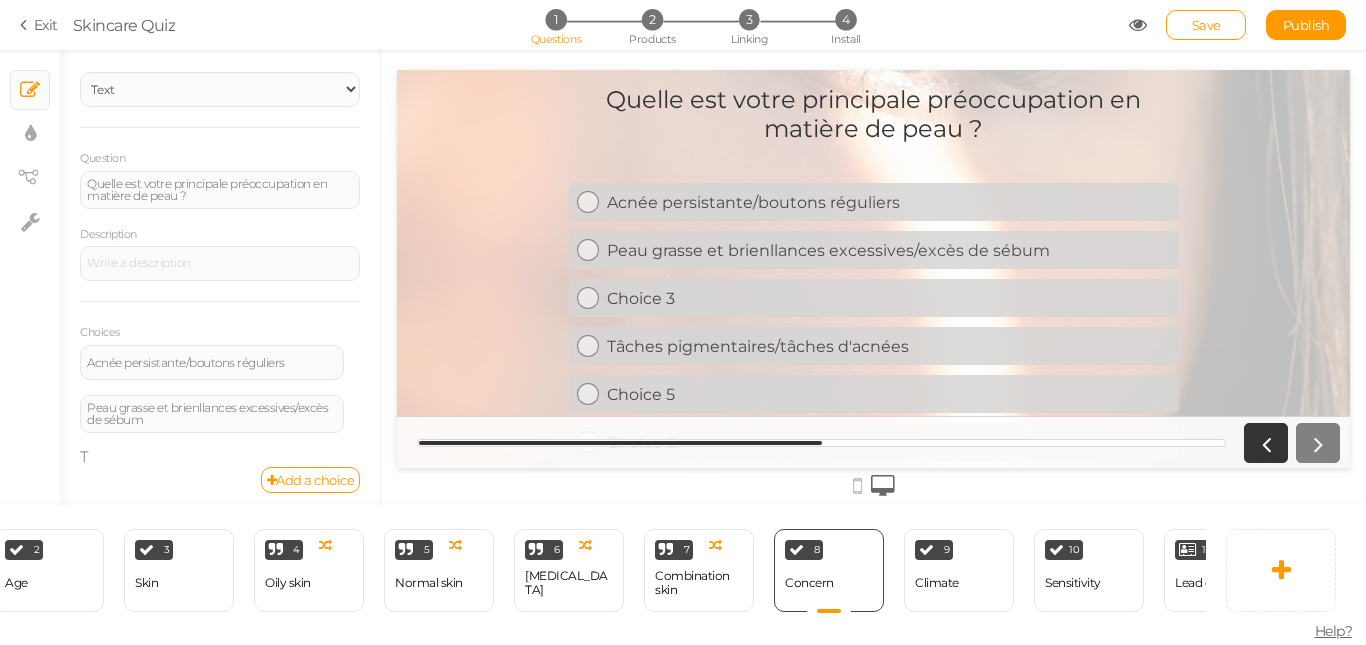 scroll, scrollTop: 82, scrollLeft: 0, axis: vertical 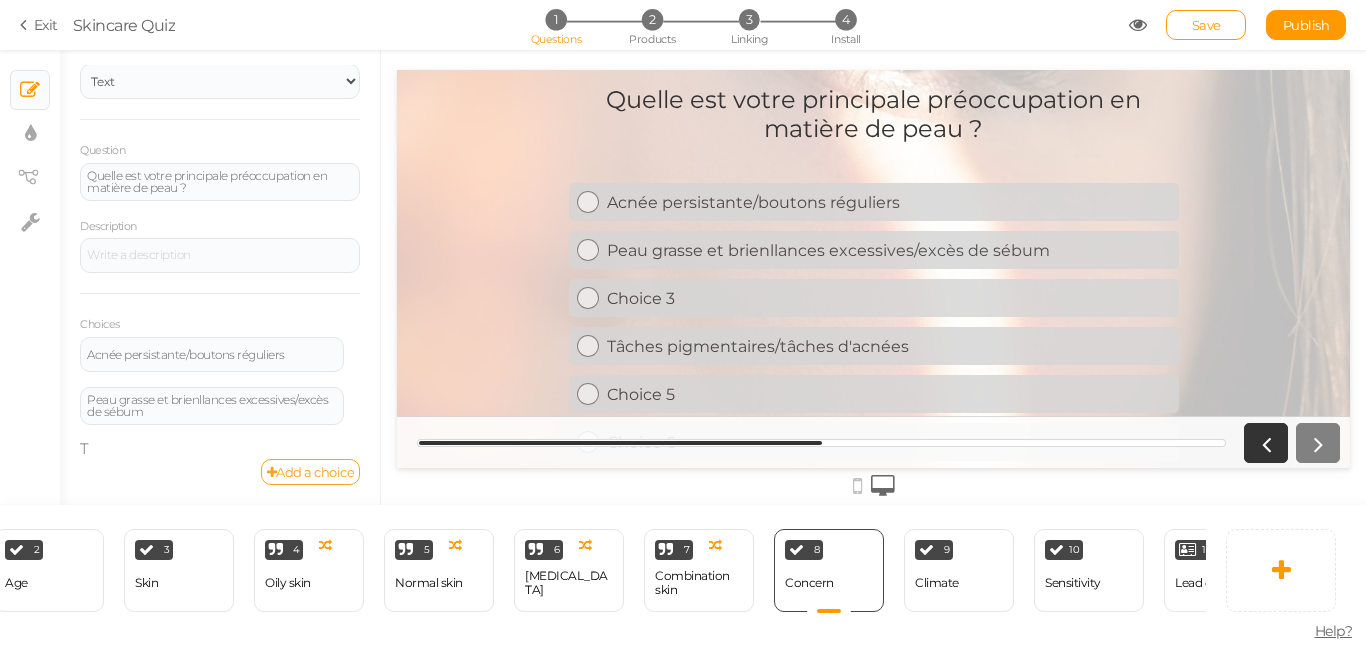 click on "Add a choice" at bounding box center [311, 472] 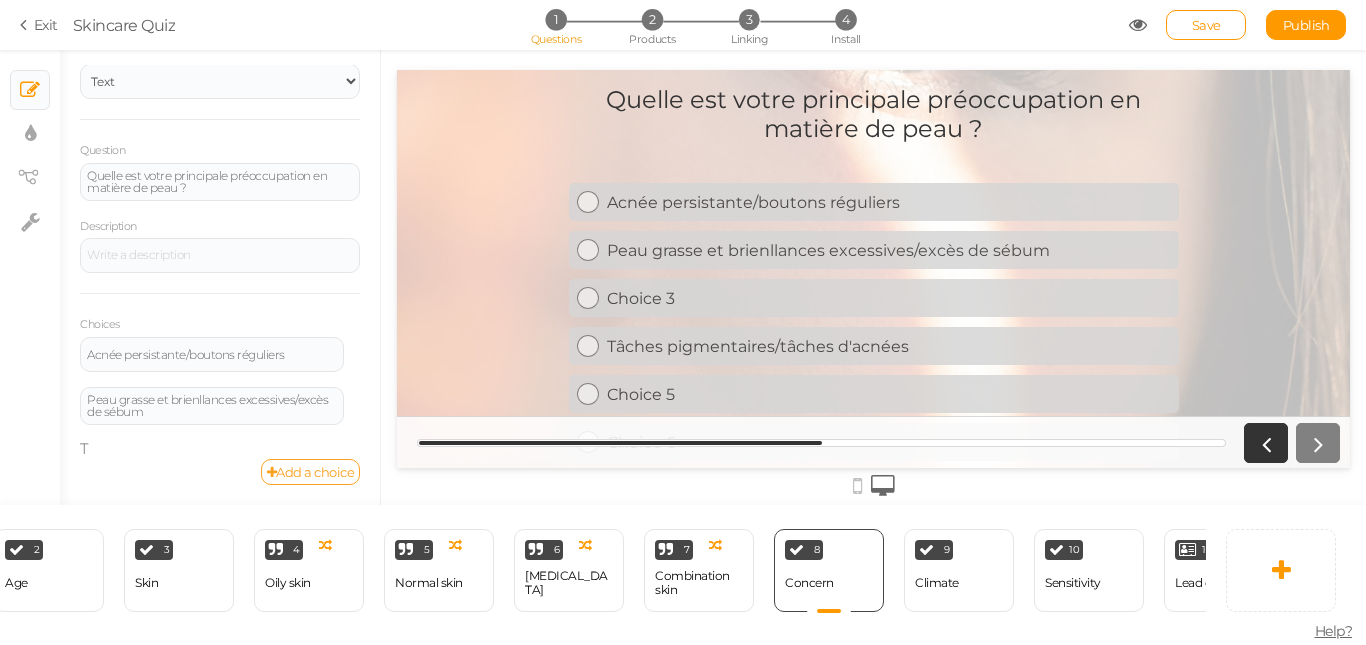 click on "Add a choice" at bounding box center [311, 472] 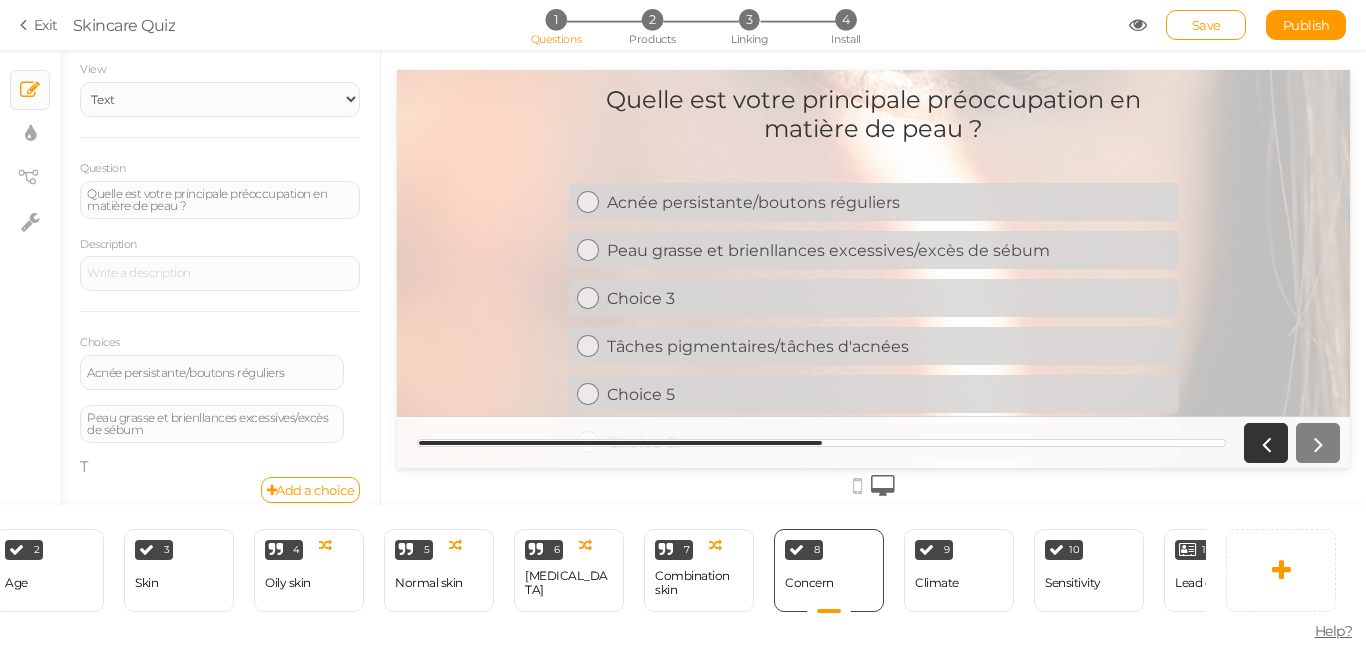 scroll, scrollTop: 82, scrollLeft: 0, axis: vertical 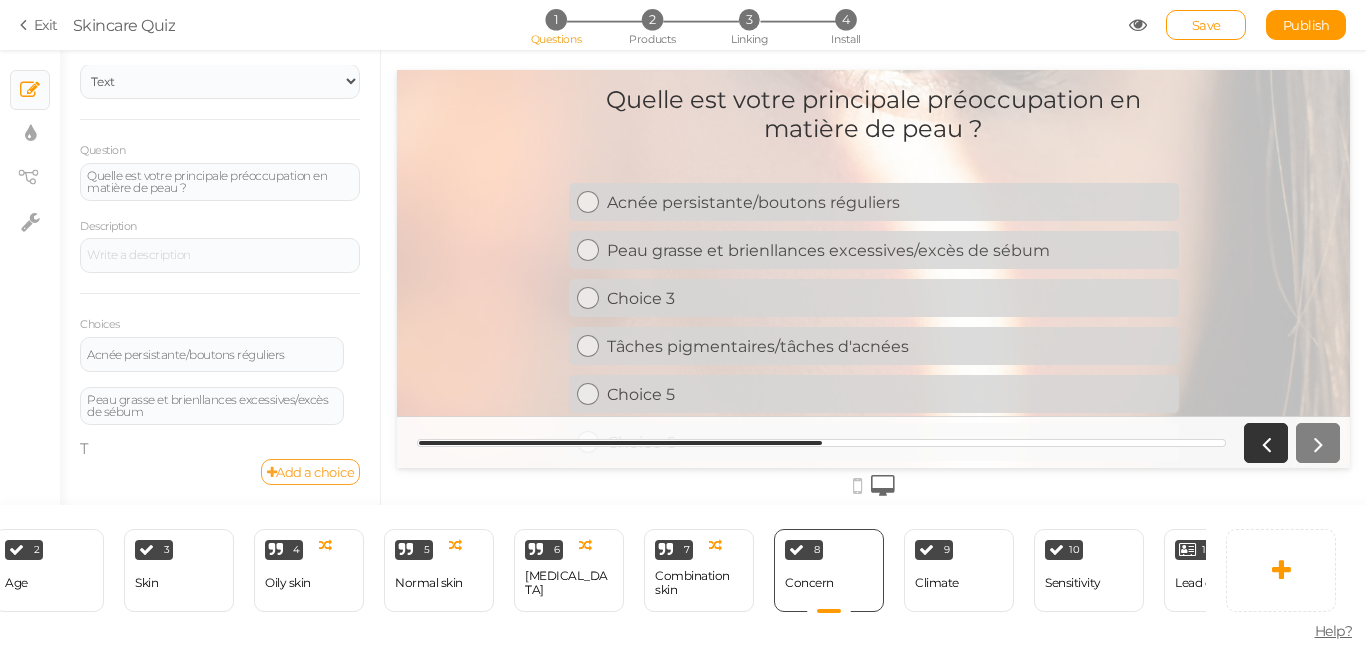 click on "Add a choice" at bounding box center (311, 472) 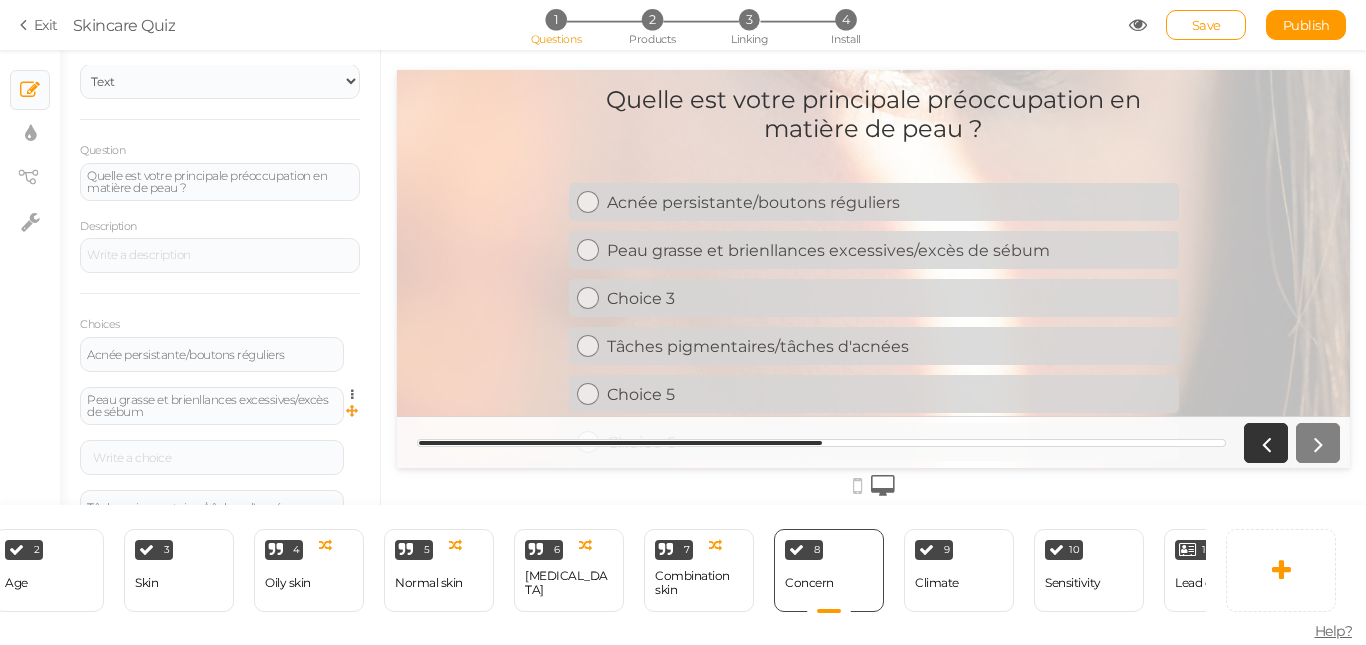 scroll, scrollTop: 82, scrollLeft: 0, axis: vertical 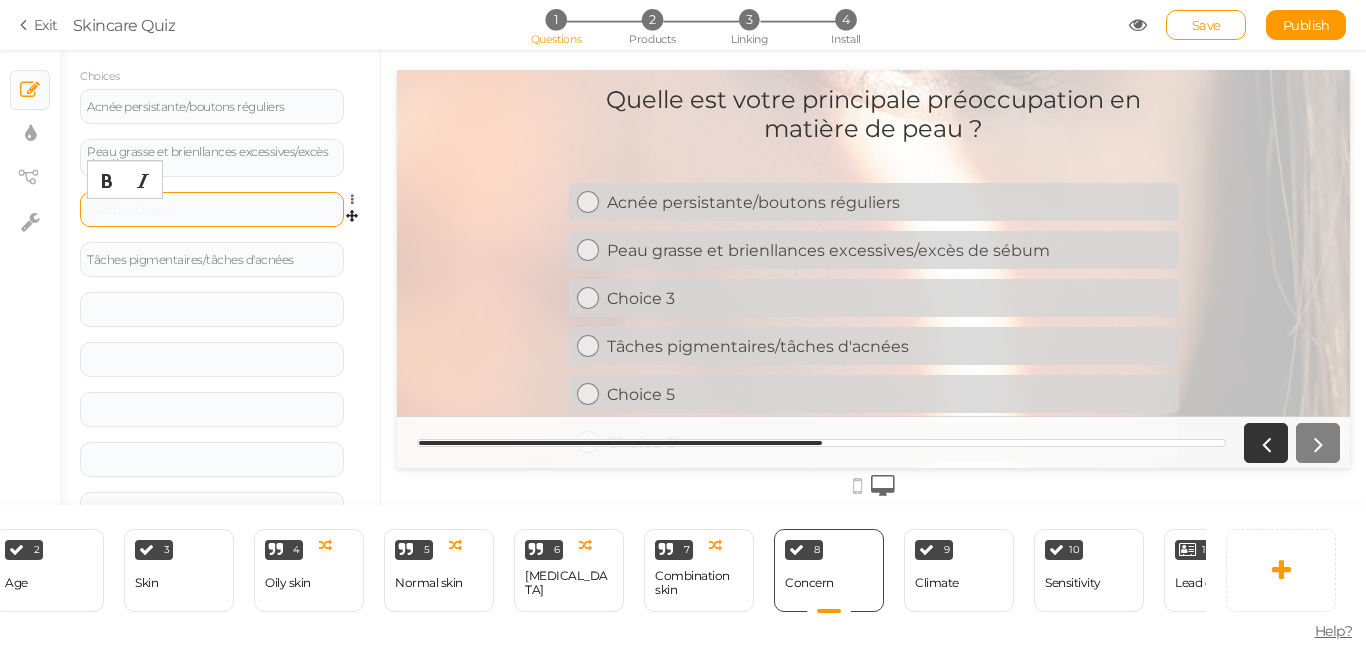 click at bounding box center (212, 210) 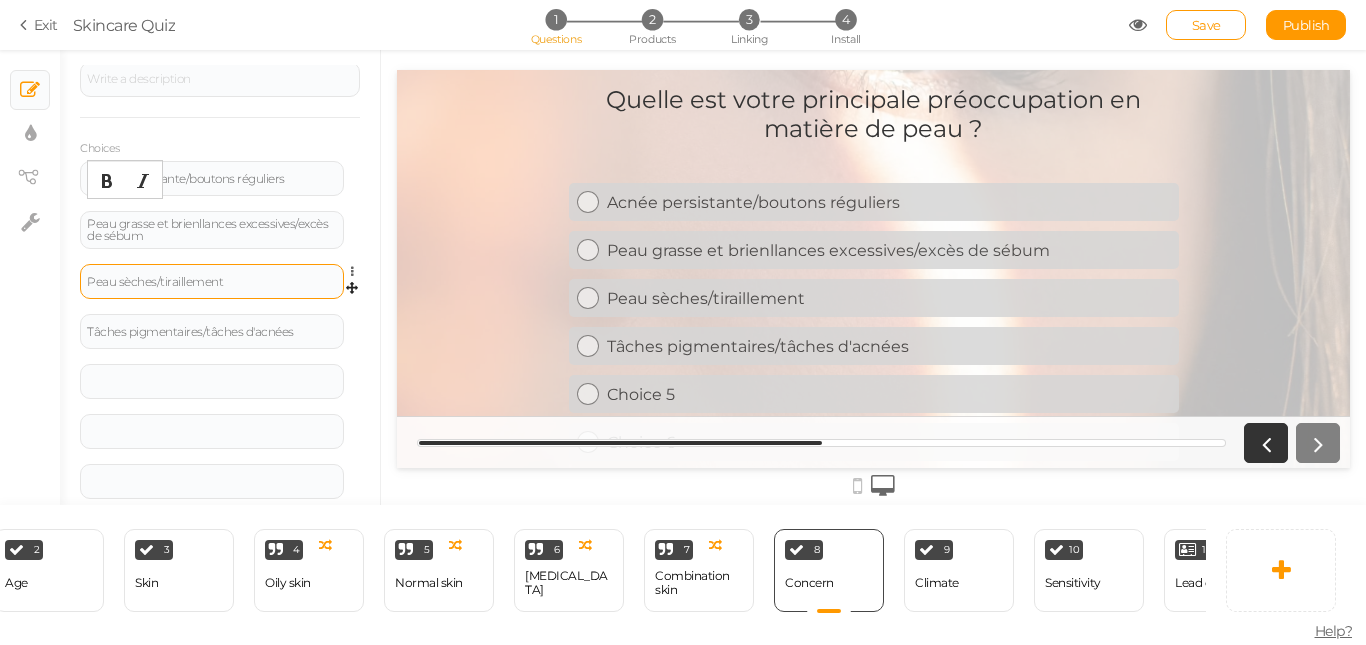 scroll, scrollTop: 230, scrollLeft: 0, axis: vertical 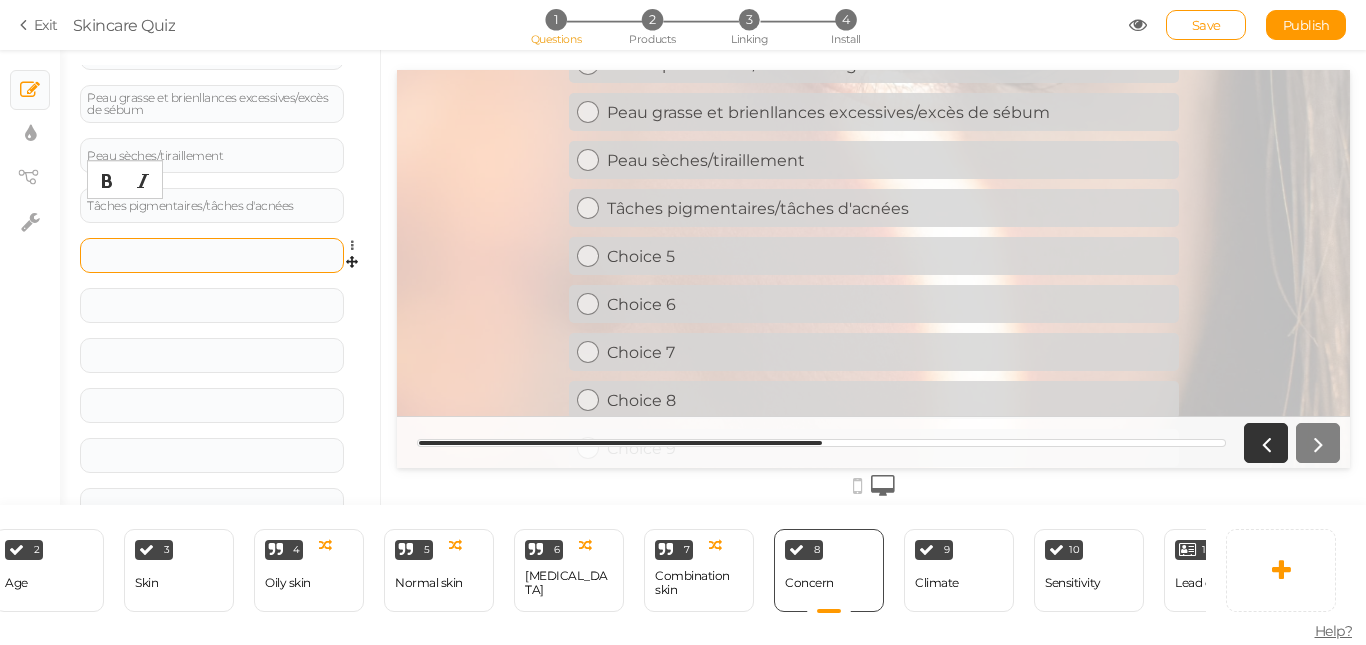 click at bounding box center (212, 255) 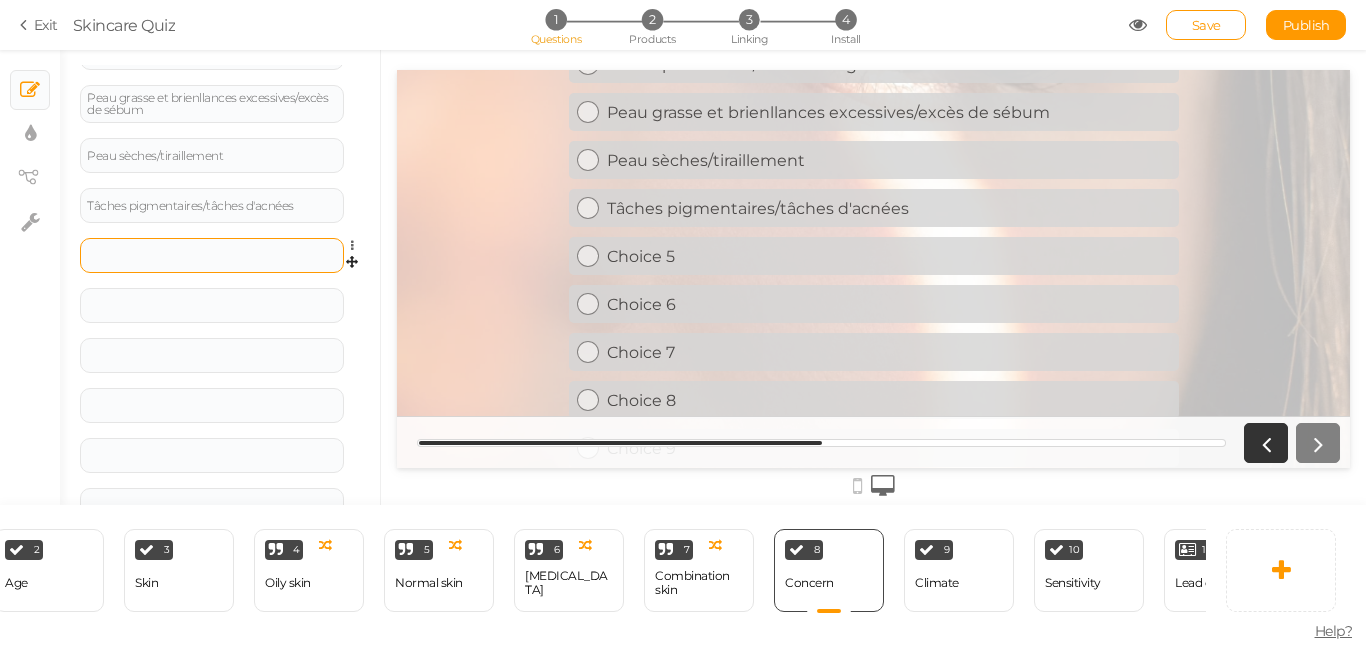 click at bounding box center (212, 255) 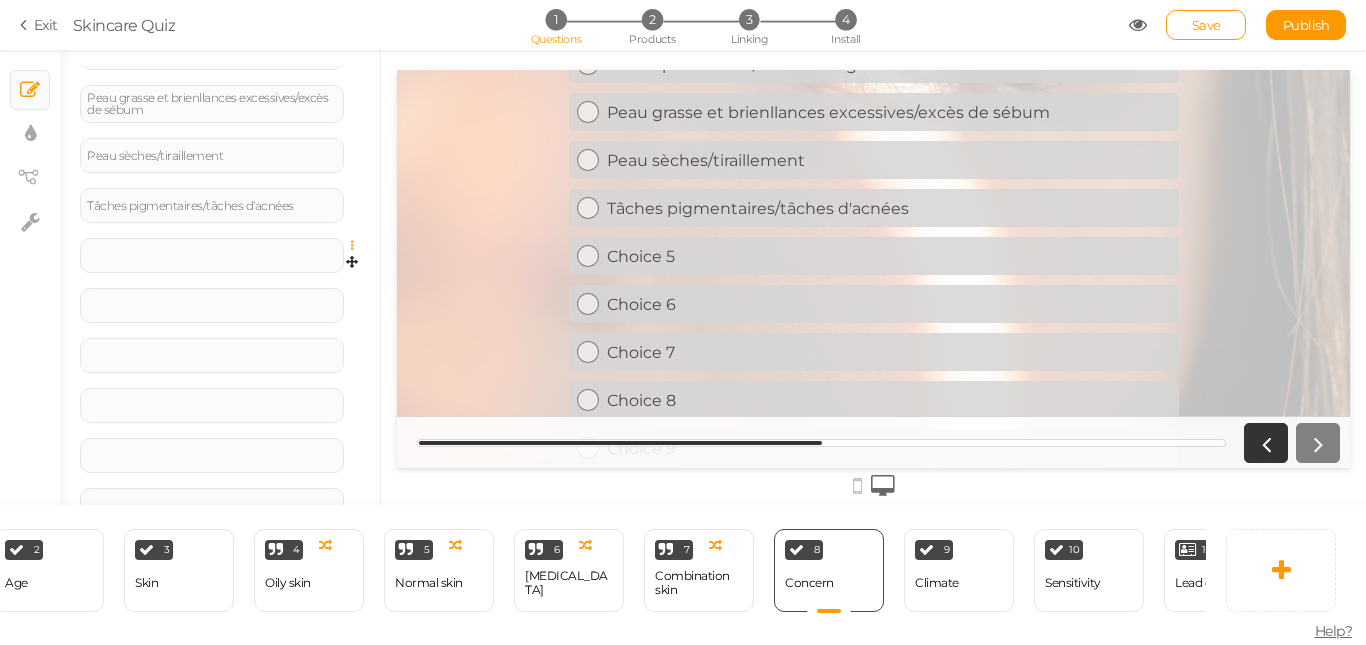click at bounding box center [357, 246] 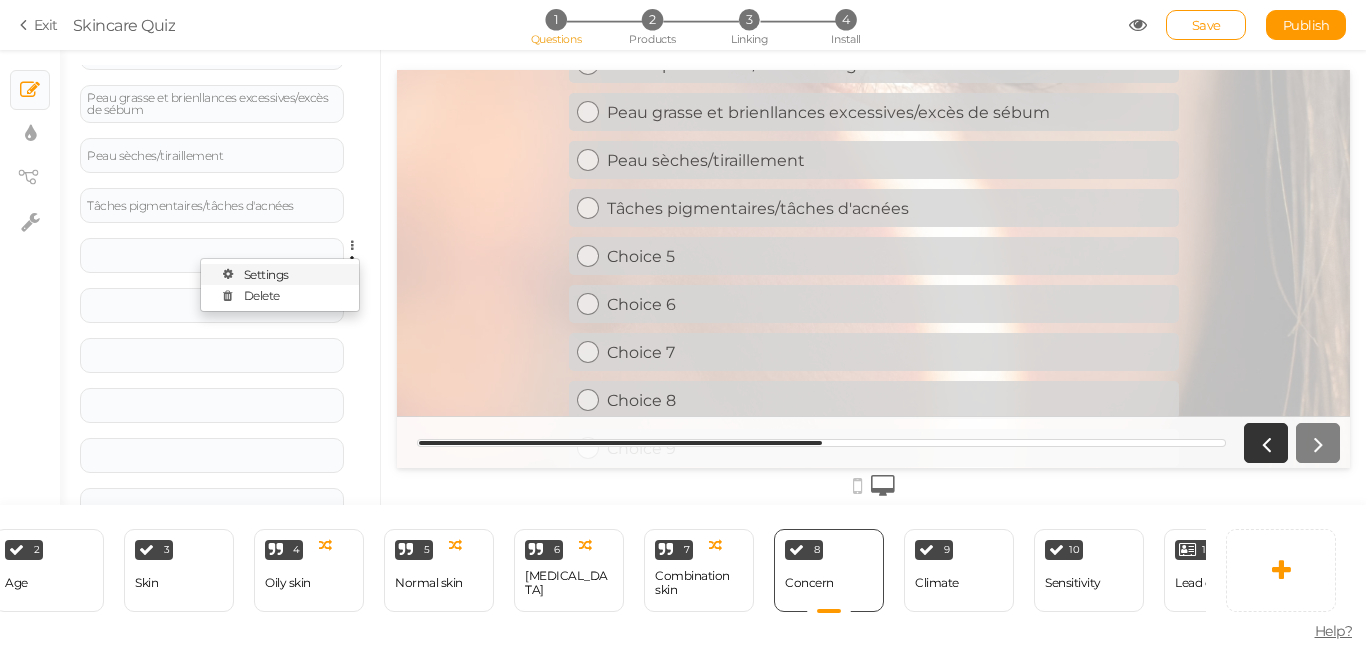 click on "Settings" at bounding box center (280, 274) 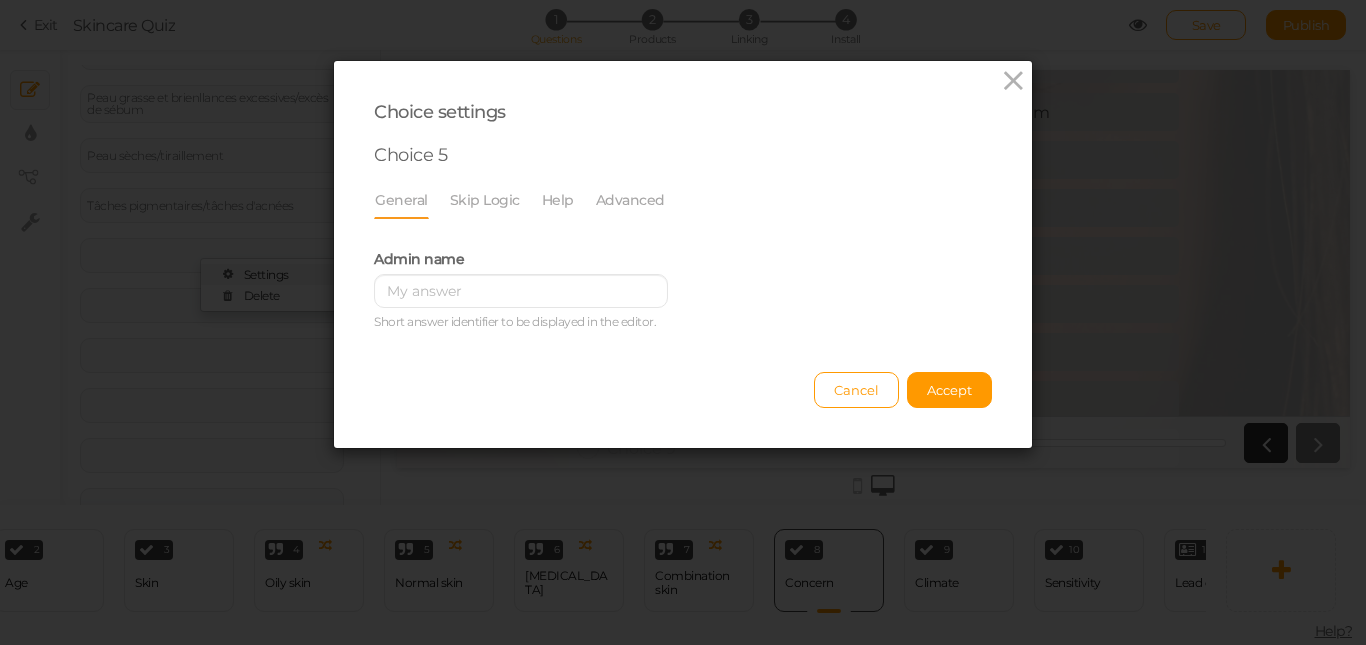 scroll, scrollTop: 0, scrollLeft: 0, axis: both 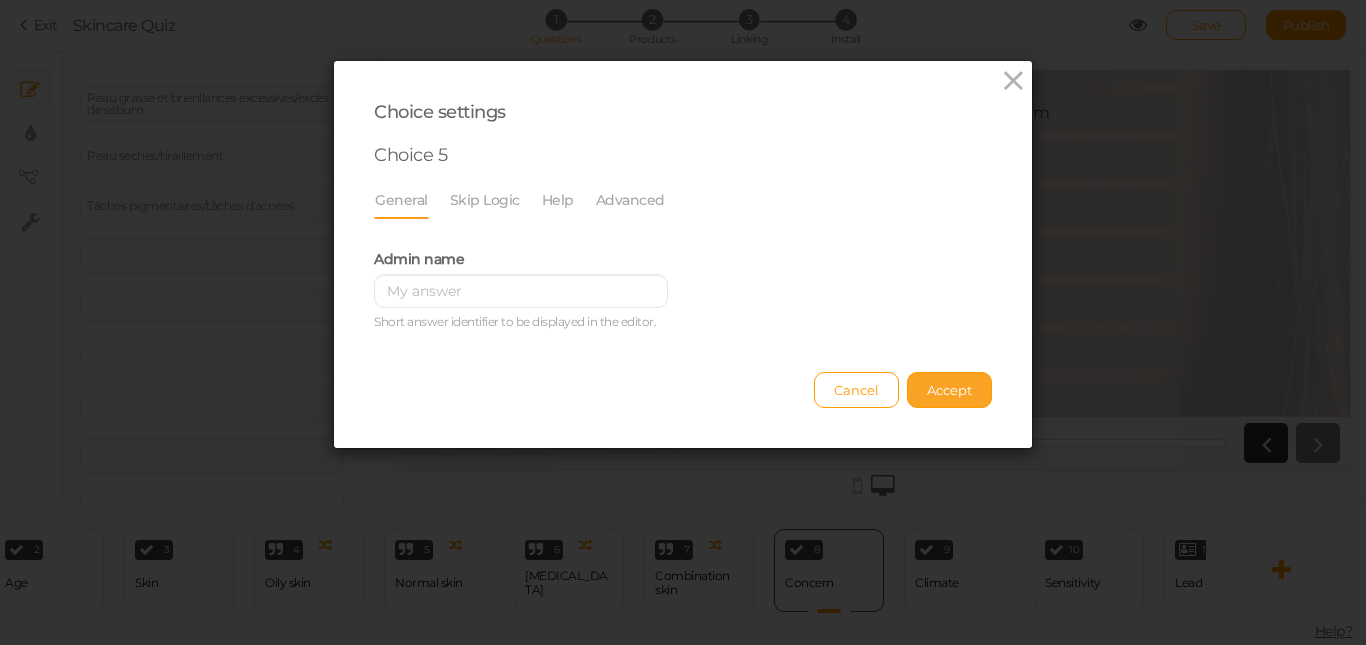 click on "Accept" at bounding box center (949, 390) 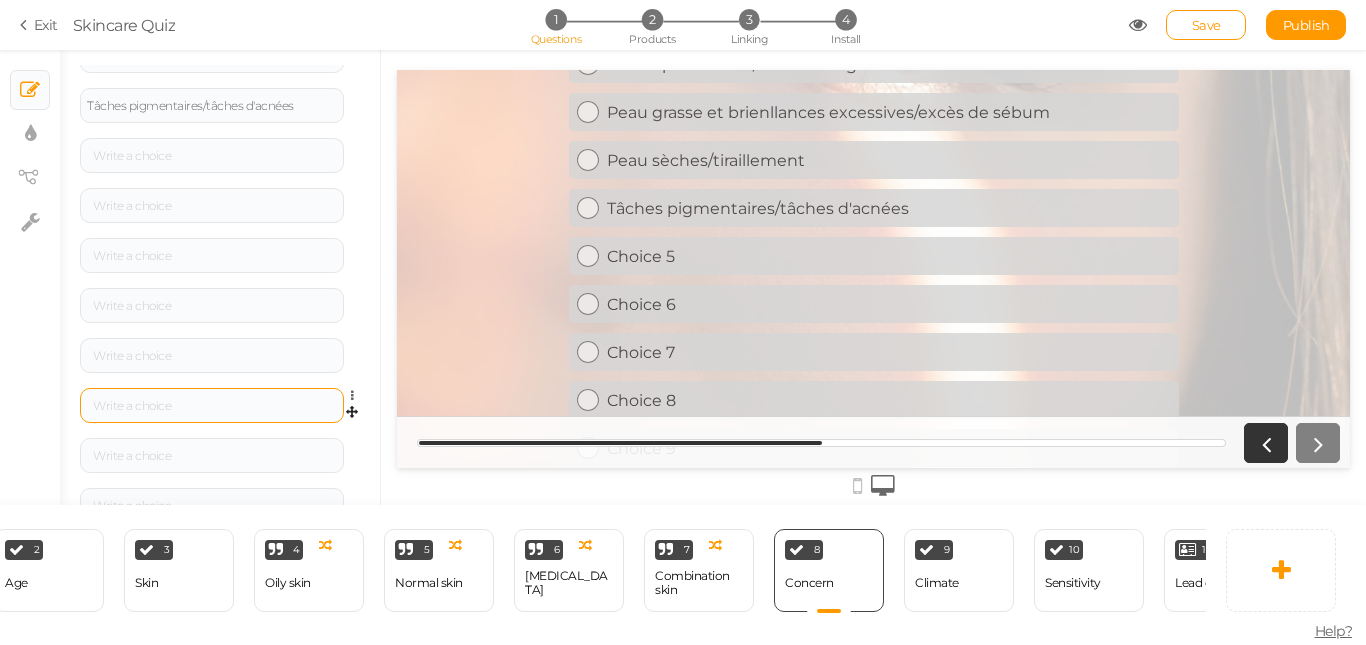scroll, scrollTop: 363, scrollLeft: 0, axis: vertical 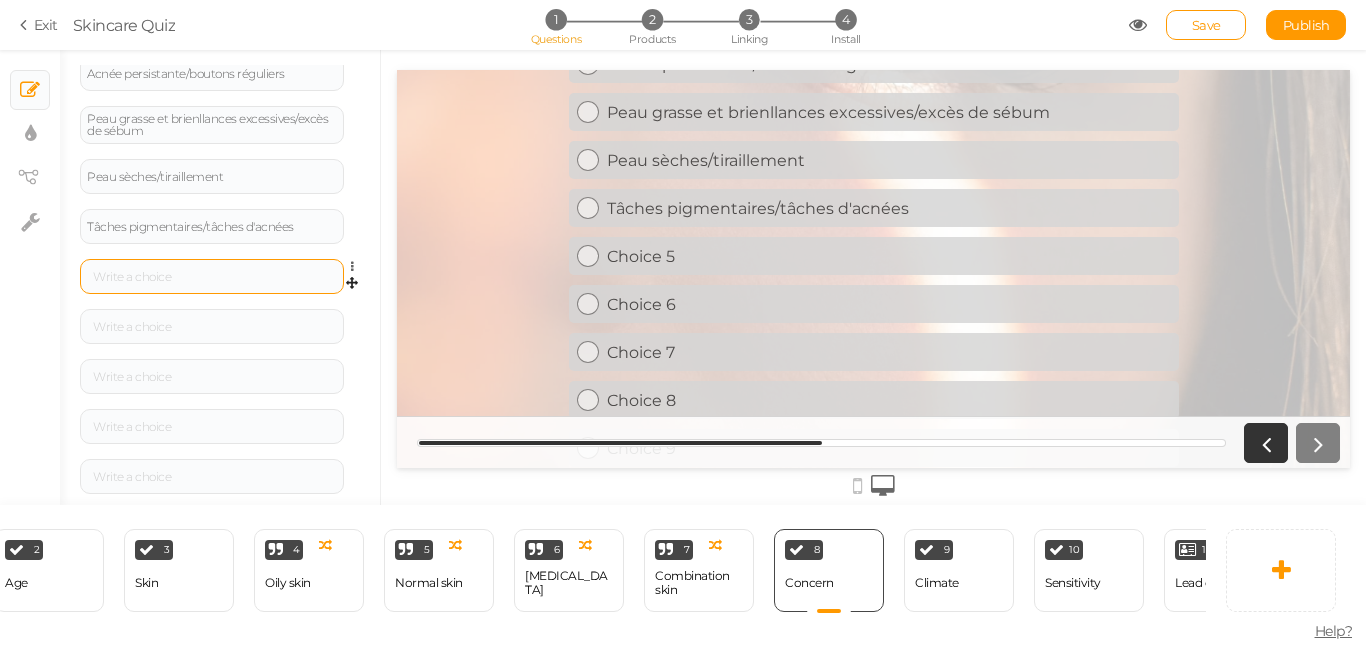click at bounding box center [212, 276] 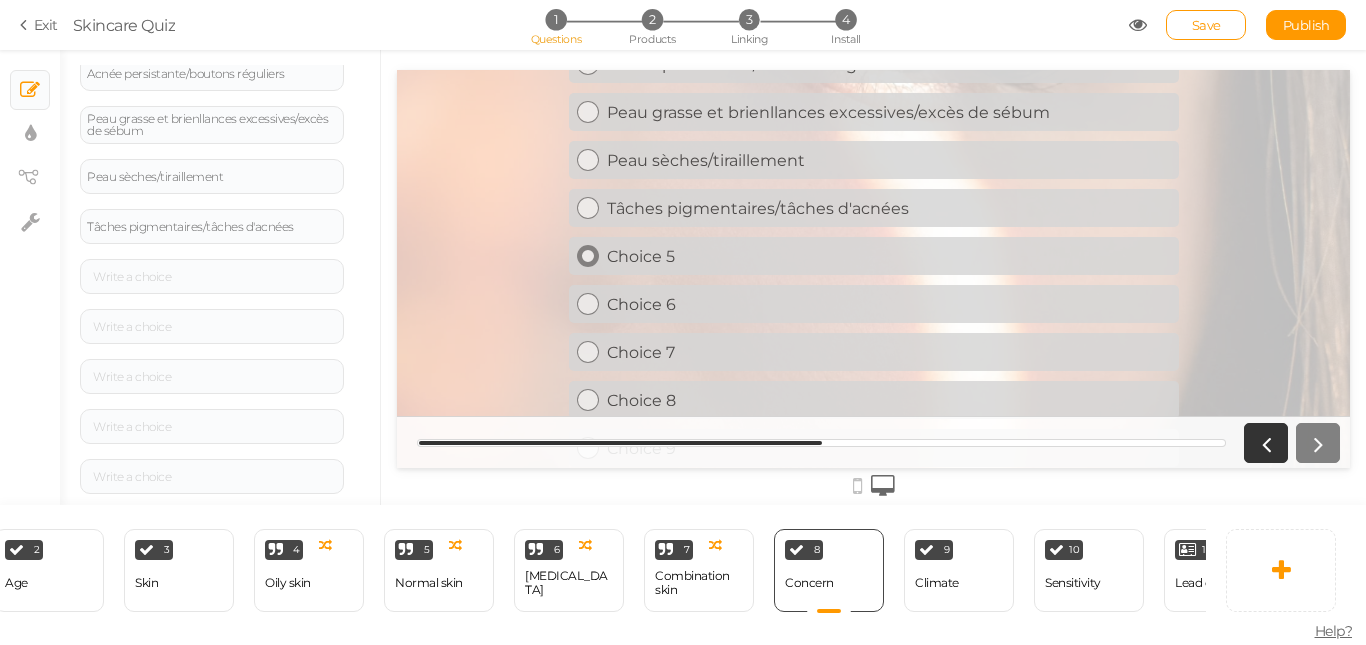 click on "Choice 5" at bounding box center [885, 256] 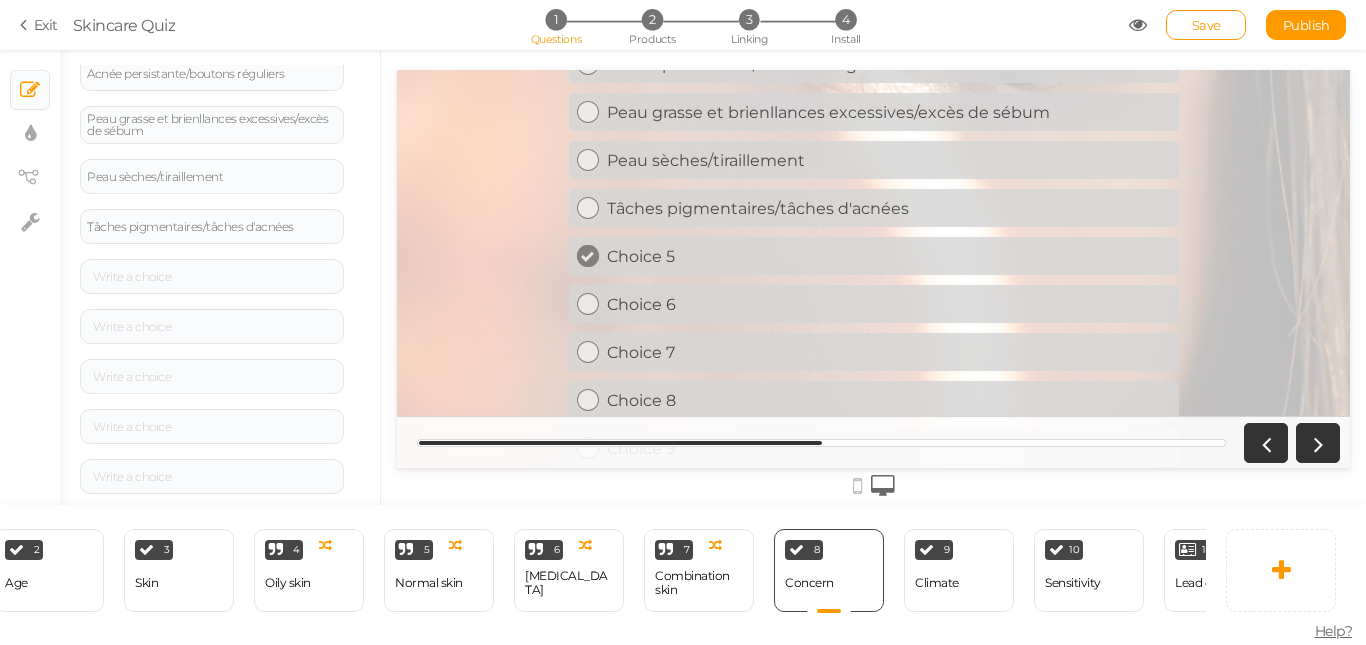 click on "Choice 5" at bounding box center [885, 256] 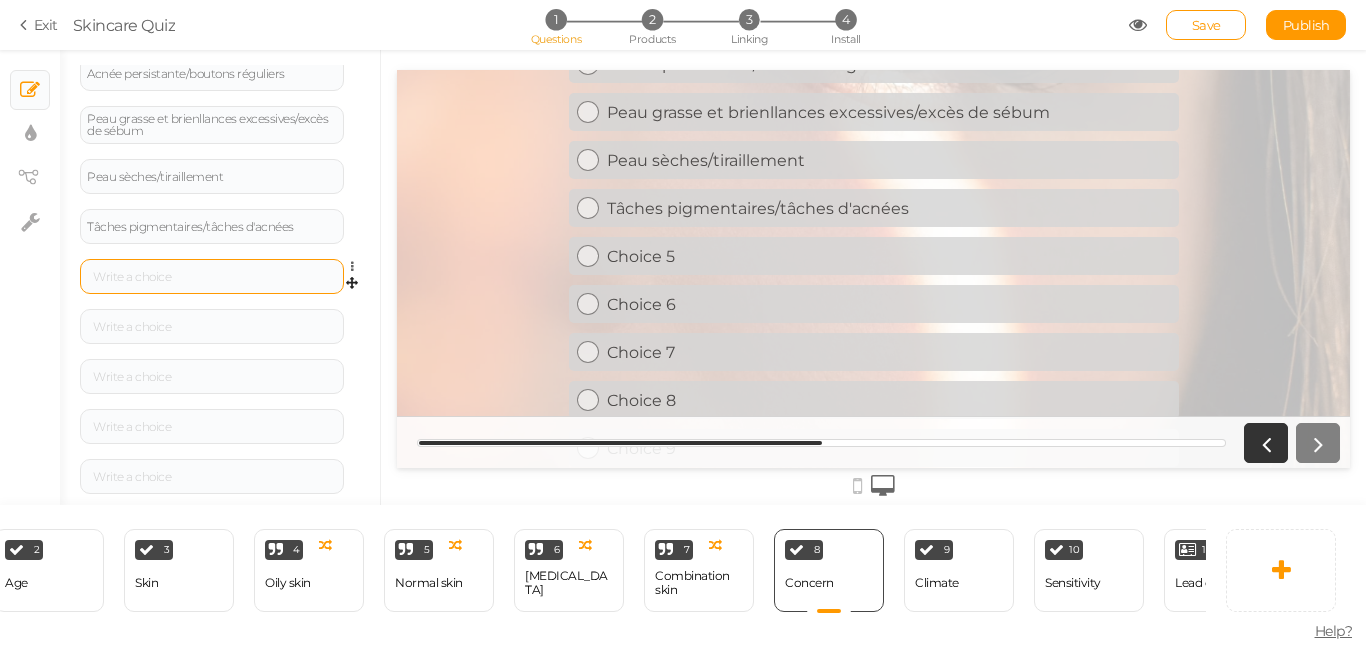 click at bounding box center [212, 277] 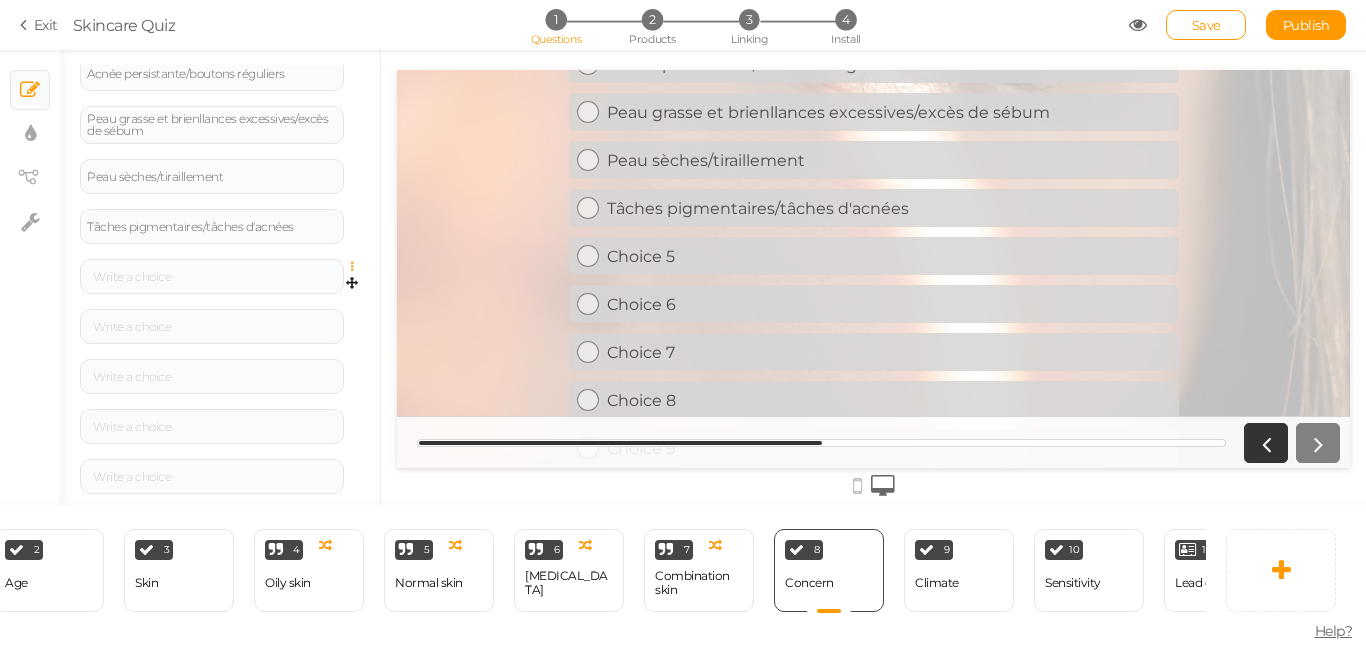 click at bounding box center (357, 267) 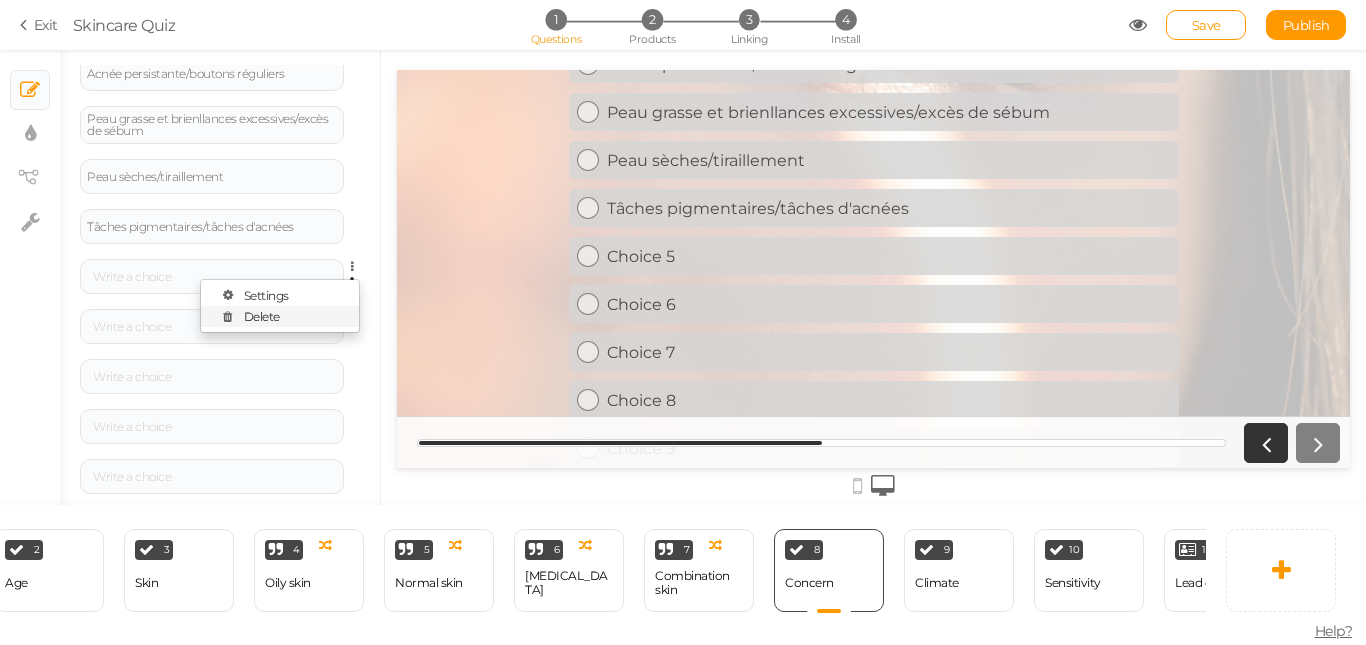 click on "Delete" at bounding box center (262, 316) 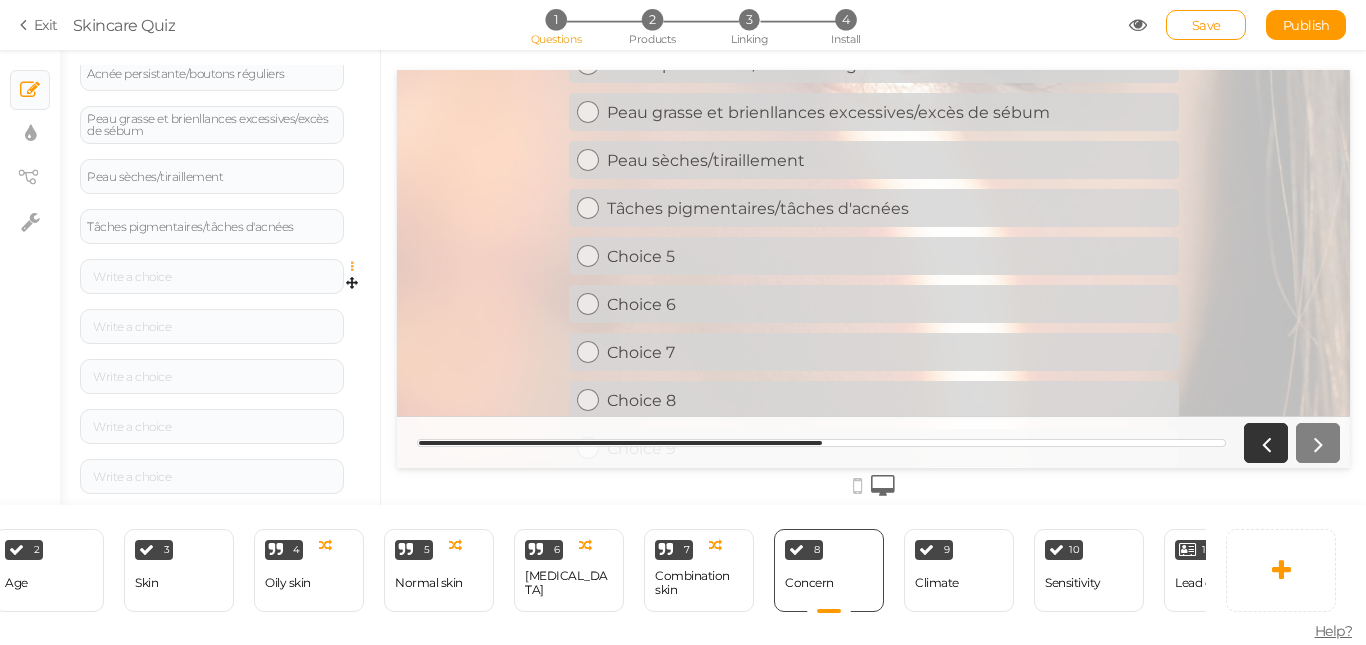 click at bounding box center [357, 267] 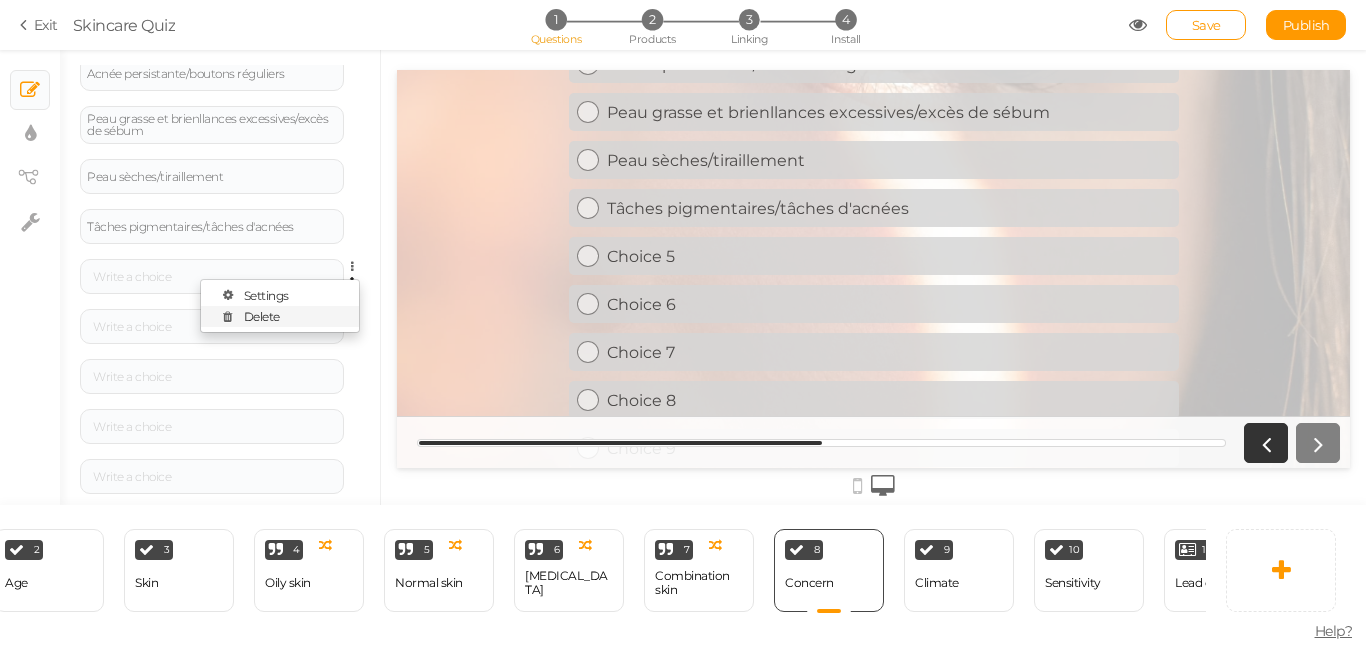click on "Delete" at bounding box center (280, 316) 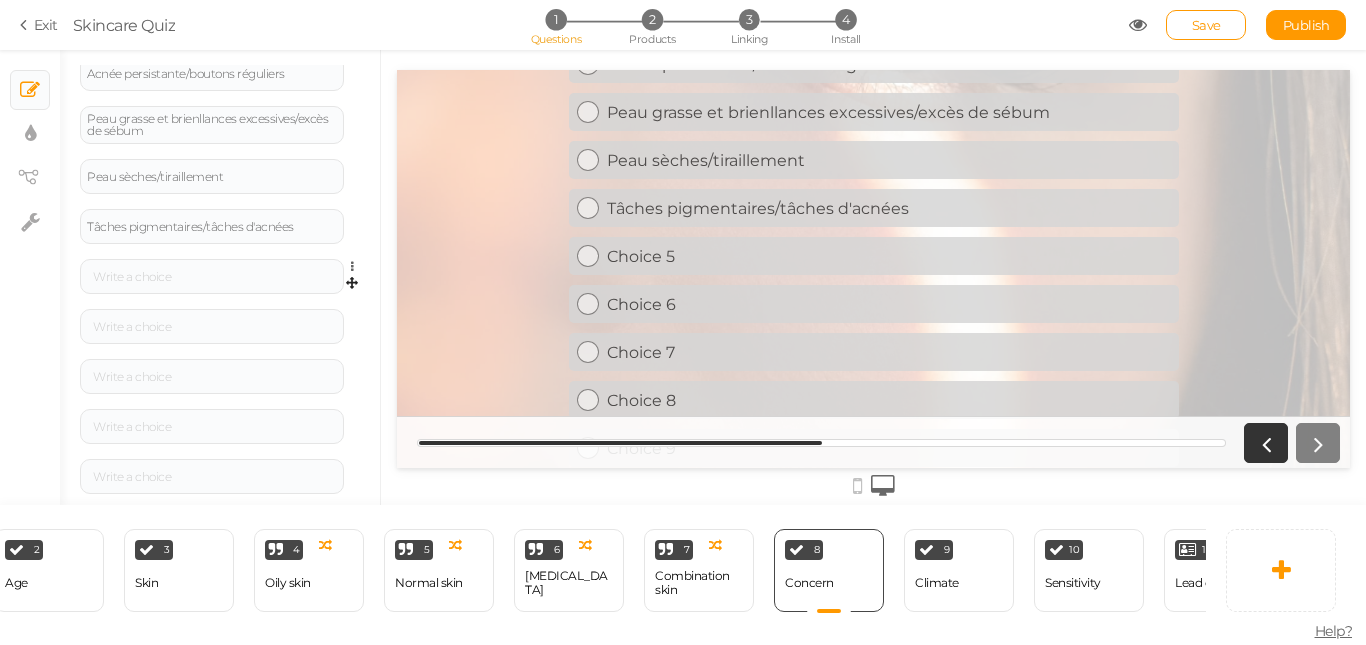 click at bounding box center [357, 266] 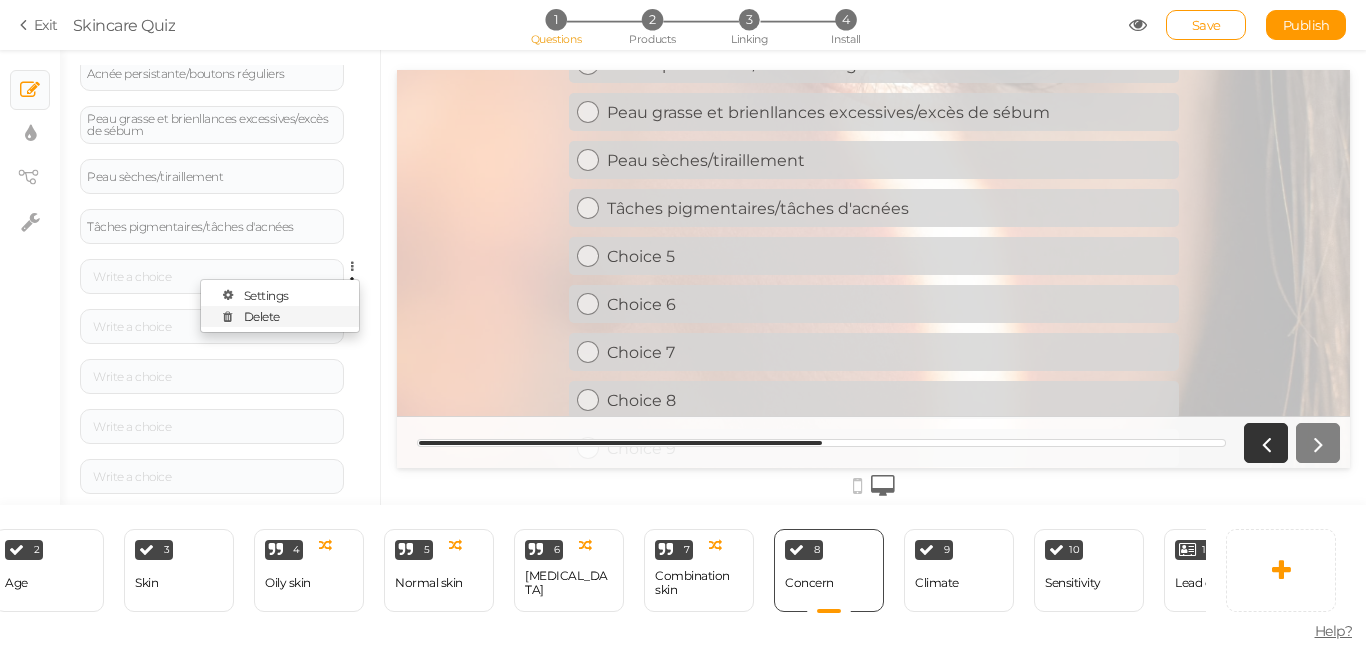 click on "Delete" at bounding box center (280, 316) 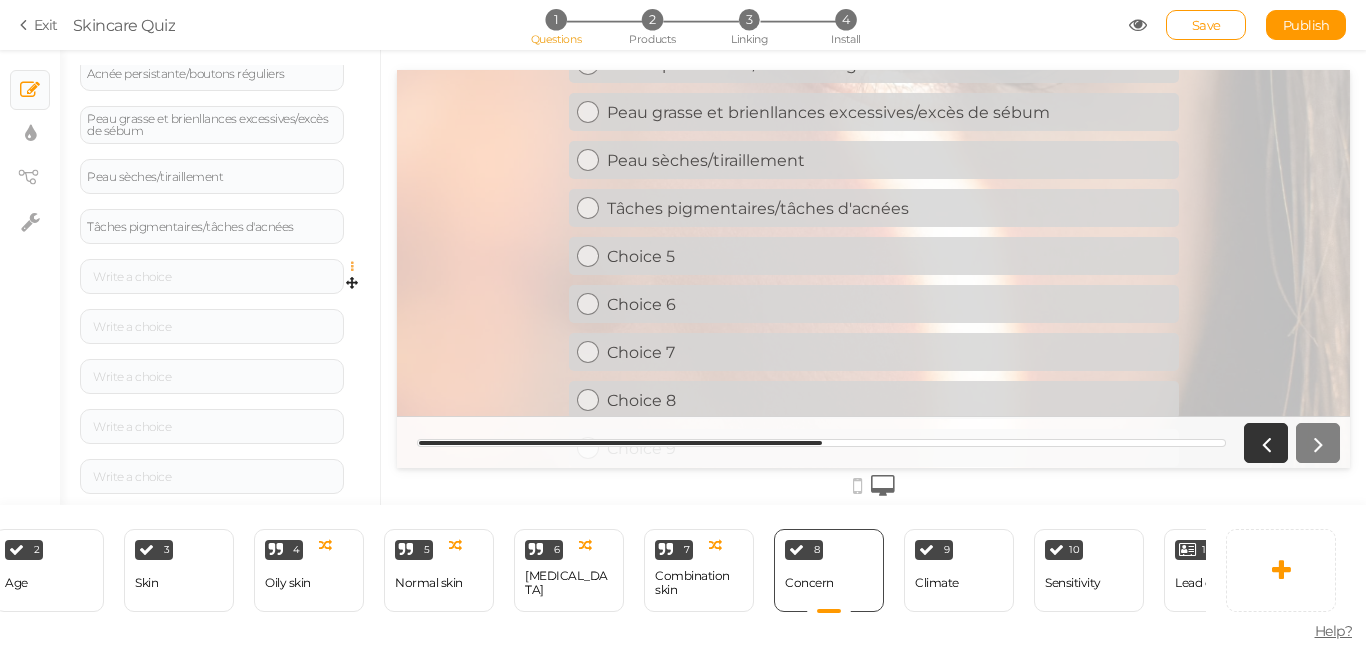 click at bounding box center [357, 267] 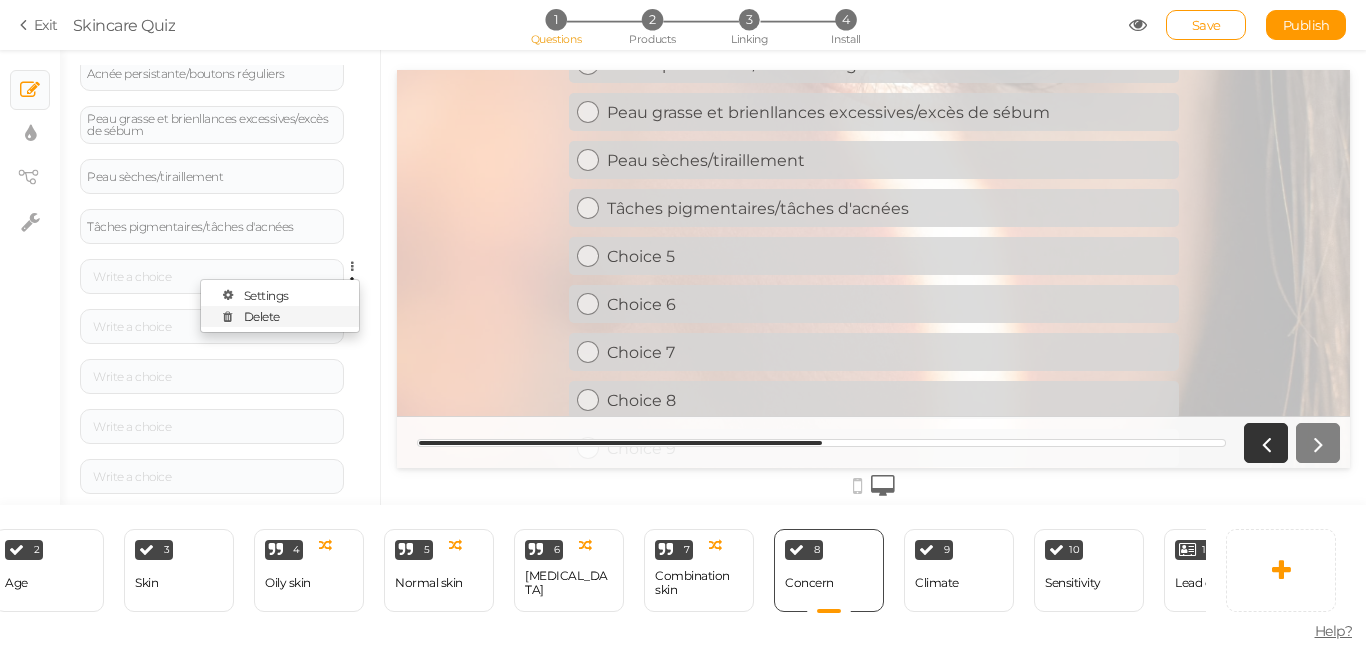 click on "Delete" at bounding box center (280, 316) 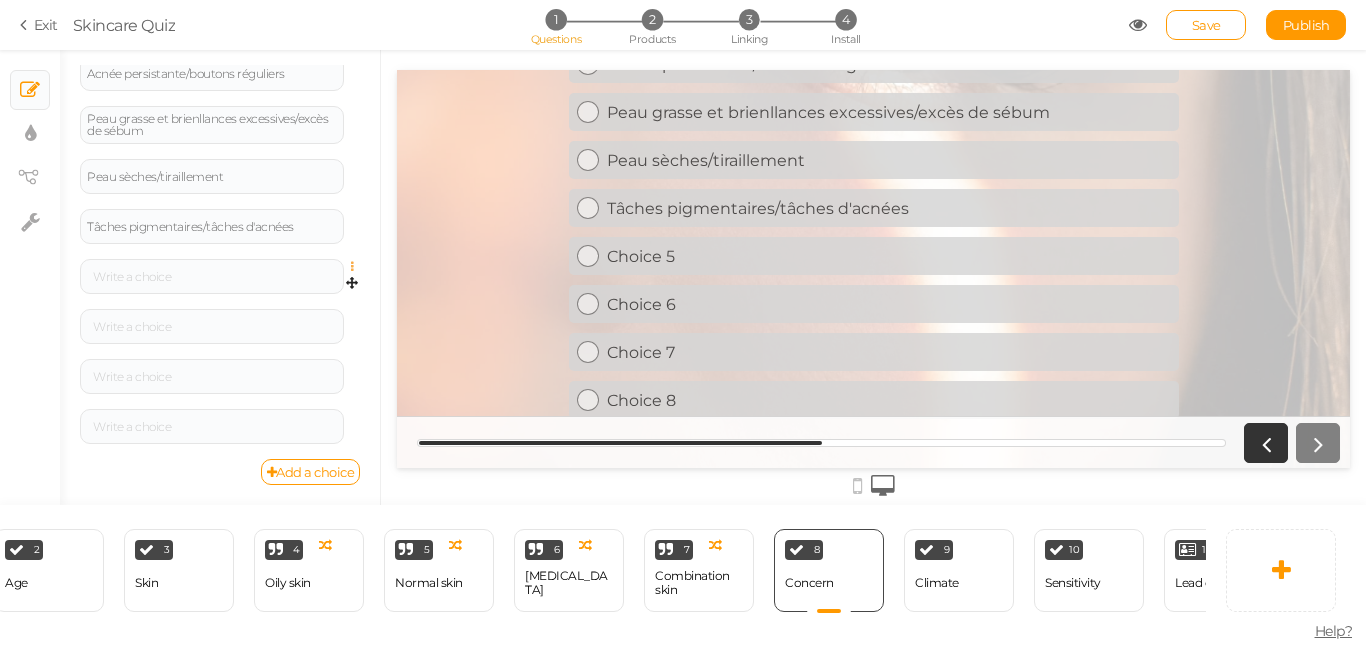 click at bounding box center [357, 267] 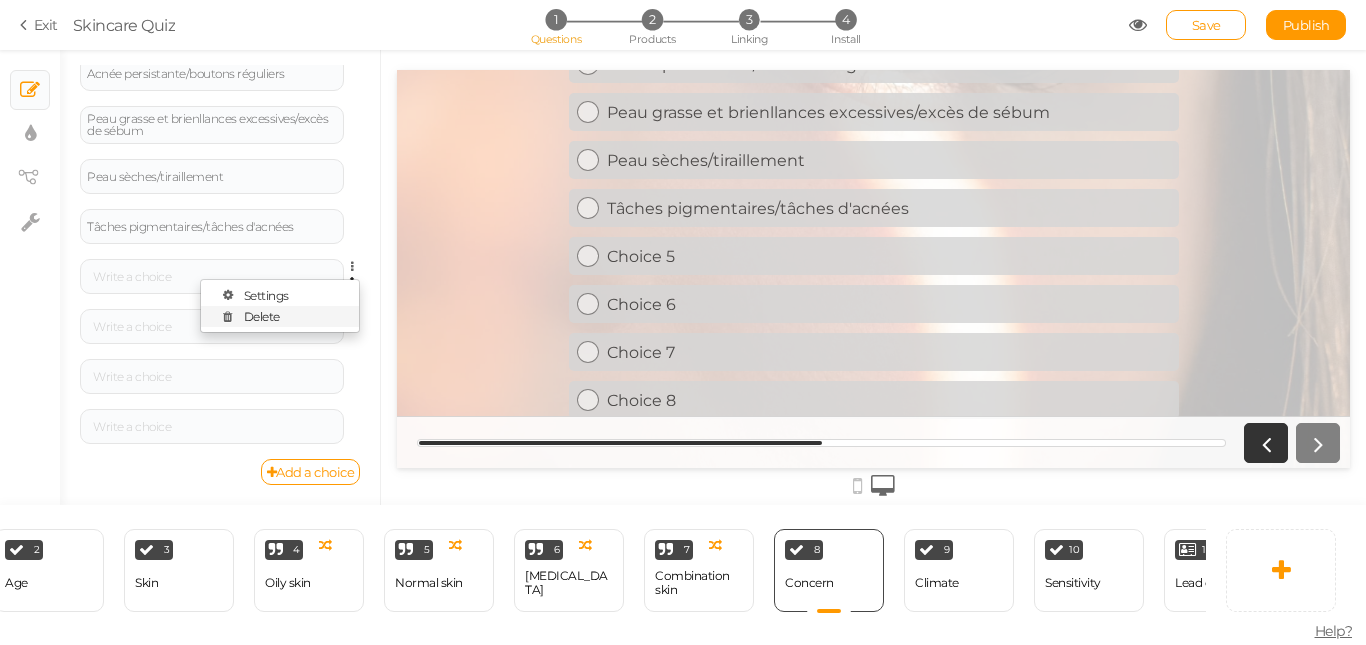 click on "Delete" at bounding box center [280, 316] 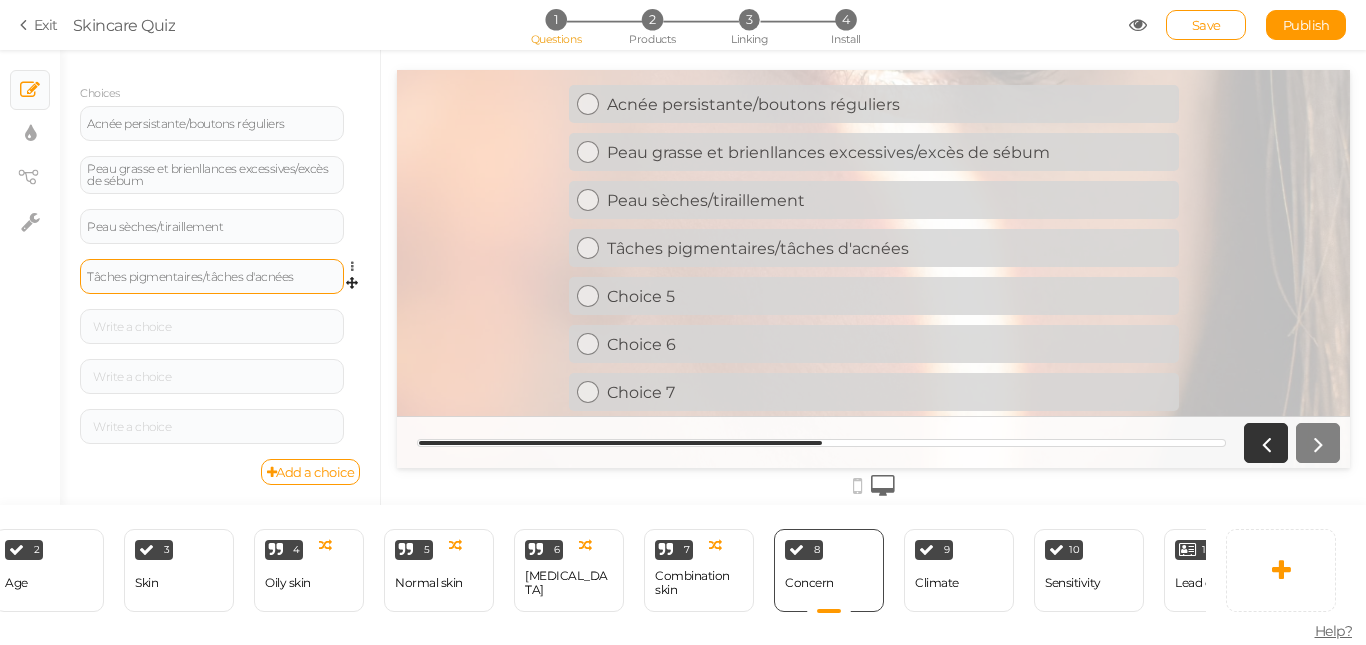 scroll, scrollTop: 98, scrollLeft: 0, axis: vertical 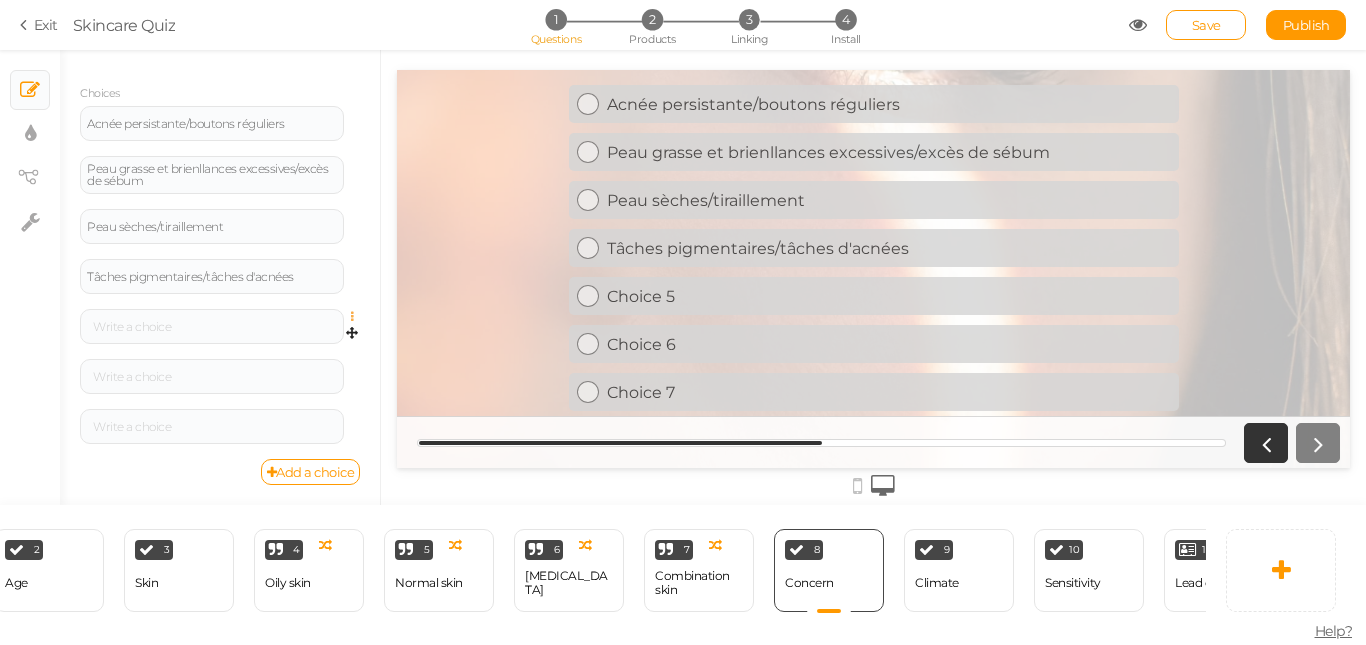 click at bounding box center [357, 317] 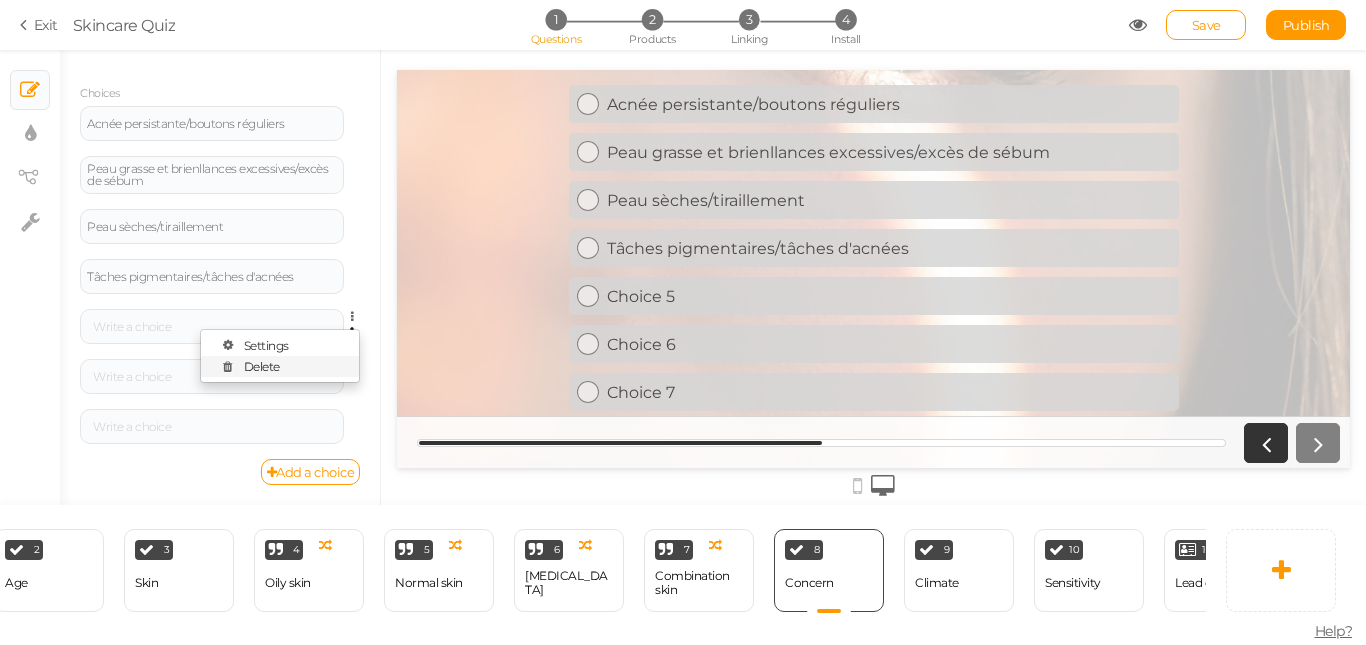 click on "Delete" at bounding box center [280, 366] 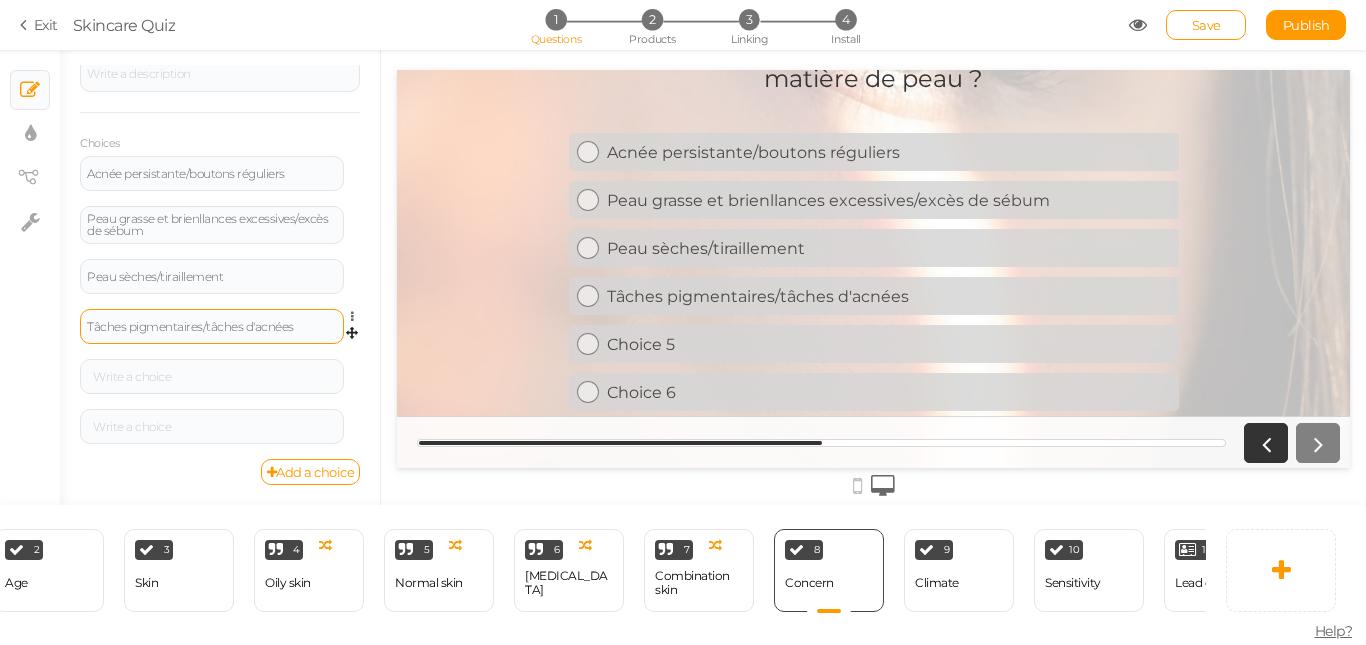 scroll, scrollTop: 50, scrollLeft: 0, axis: vertical 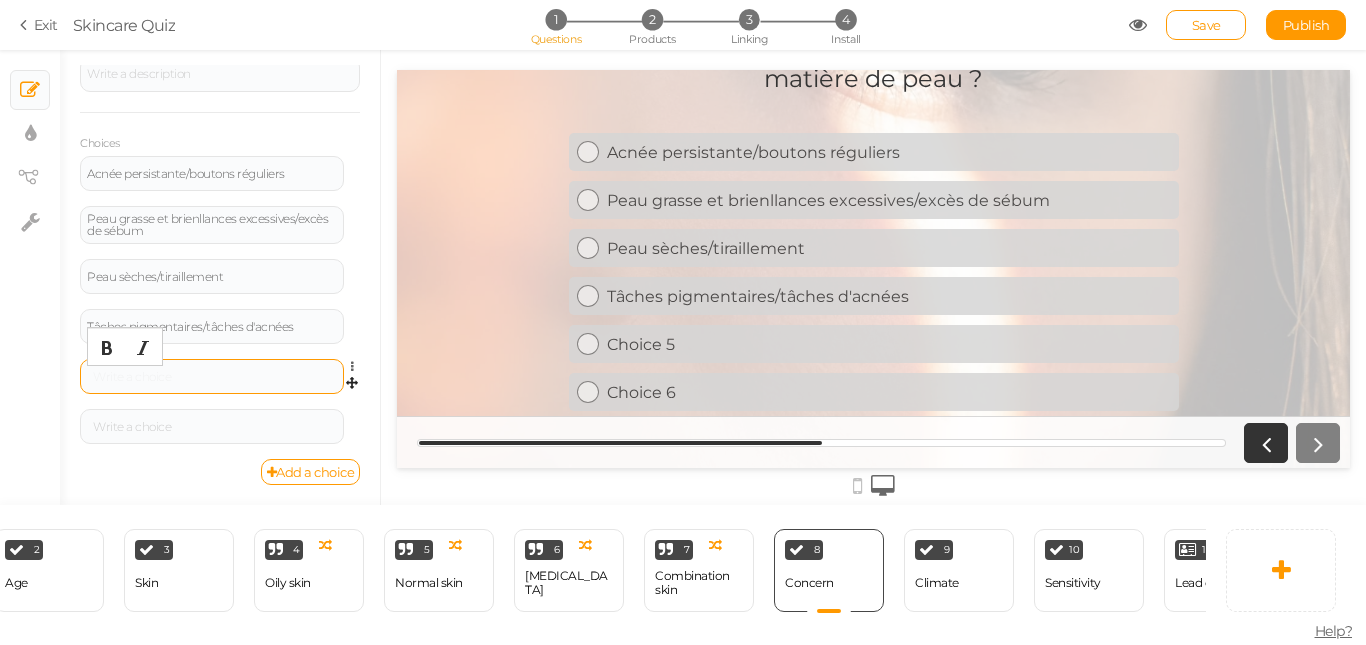click at bounding box center (212, 377) 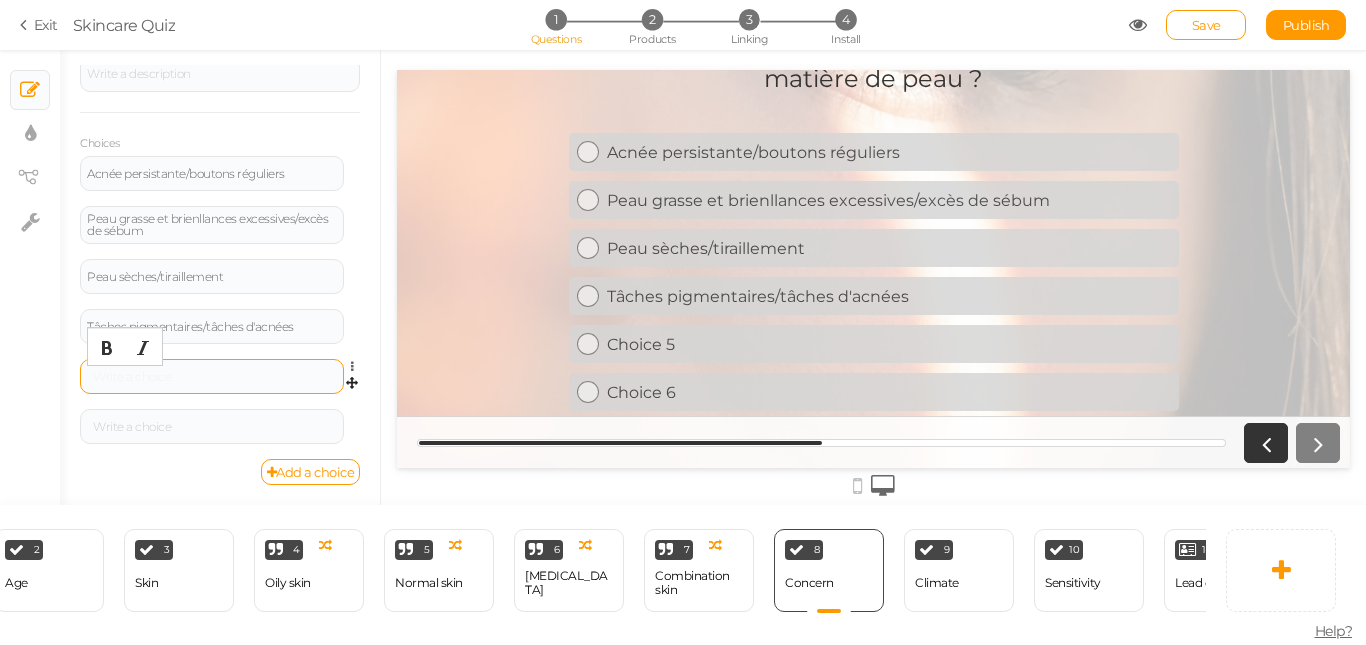 type 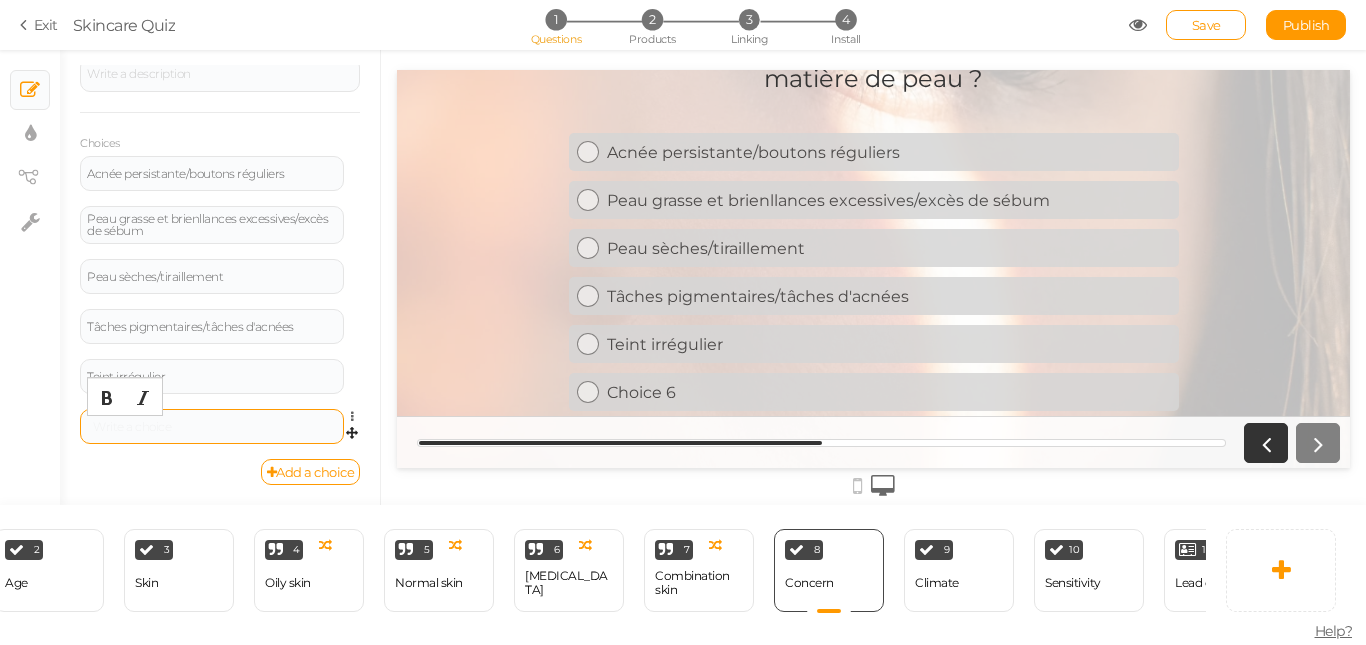 click at bounding box center [212, 427] 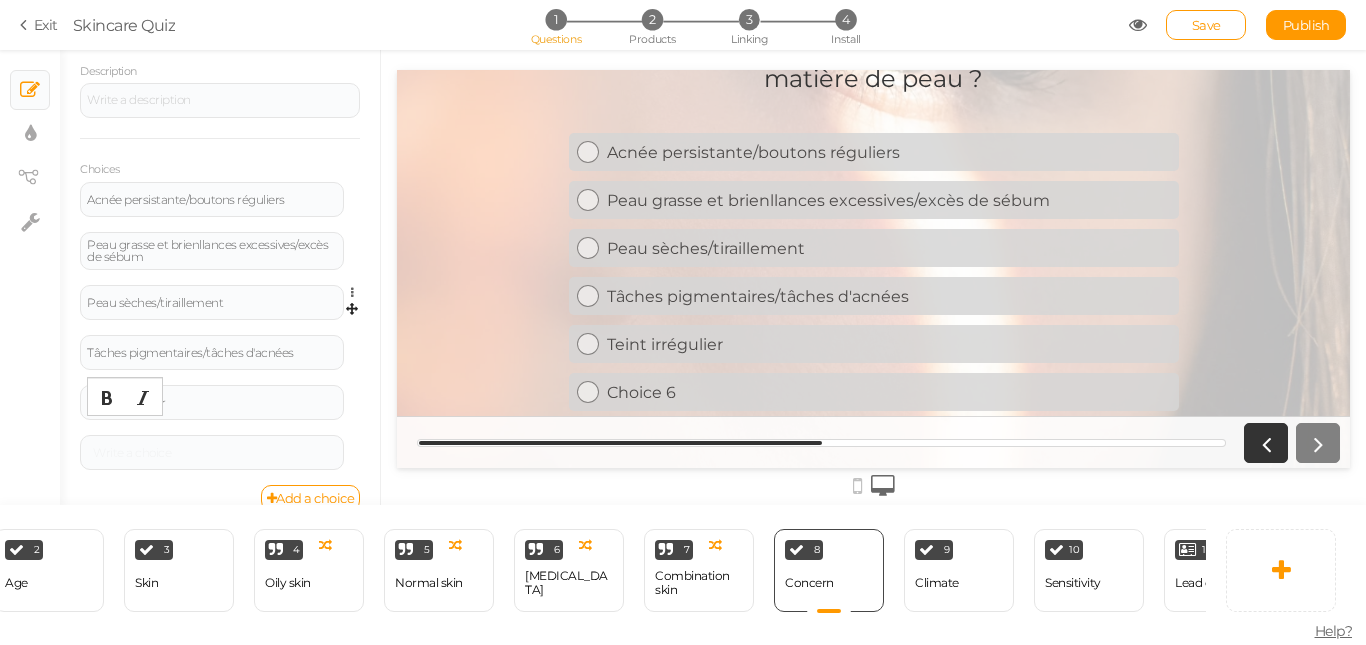 scroll, scrollTop: 263, scrollLeft: 0, axis: vertical 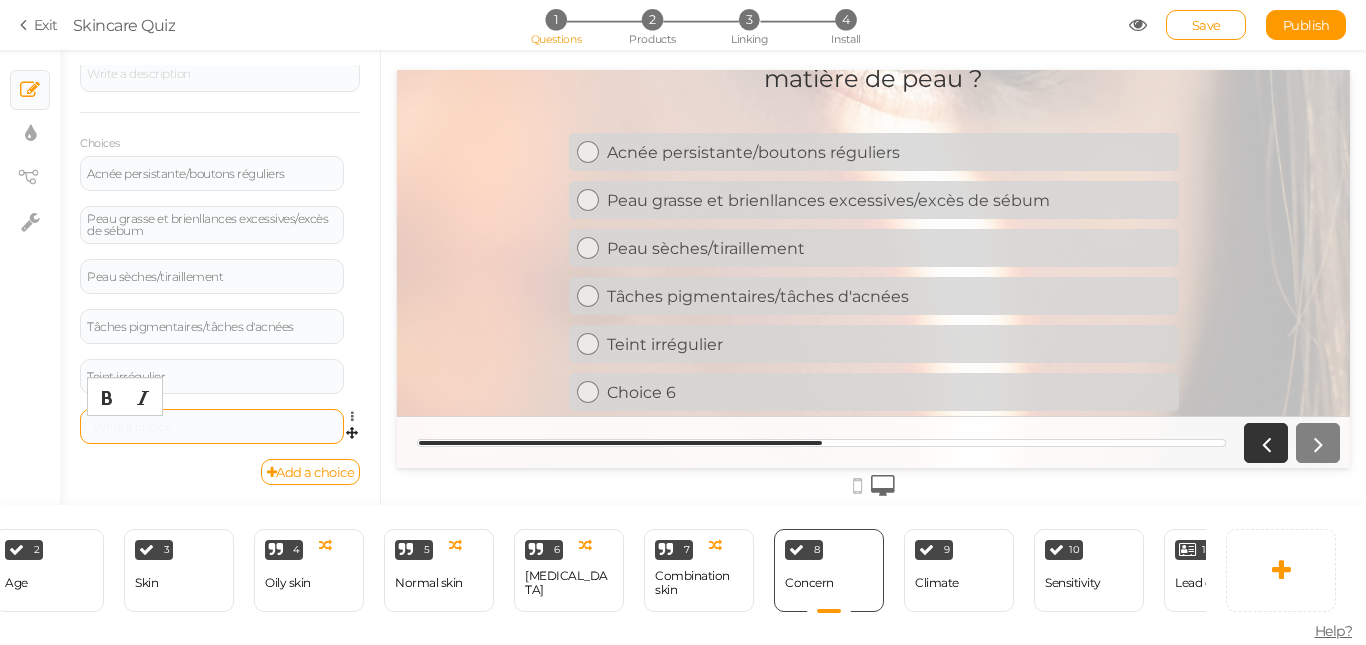 click at bounding box center (212, 427) 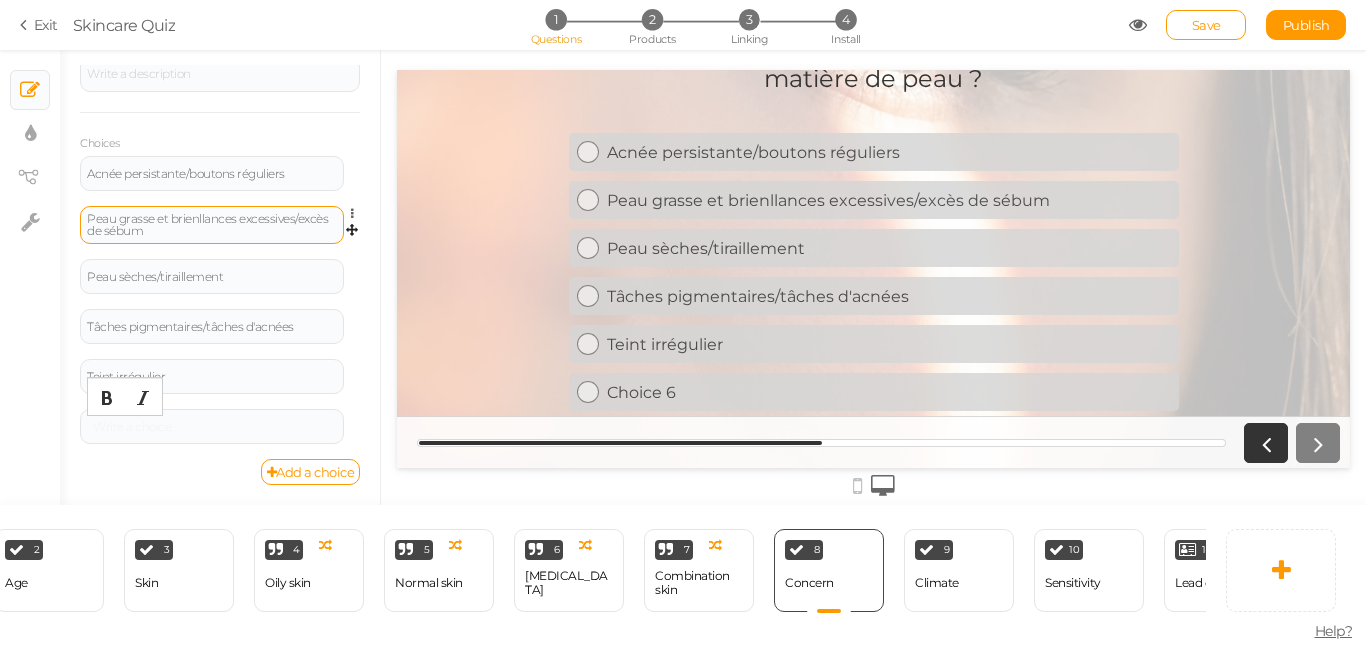 click on "Peau grasse et brienllances excessives/excès de sébum" at bounding box center (212, 225) 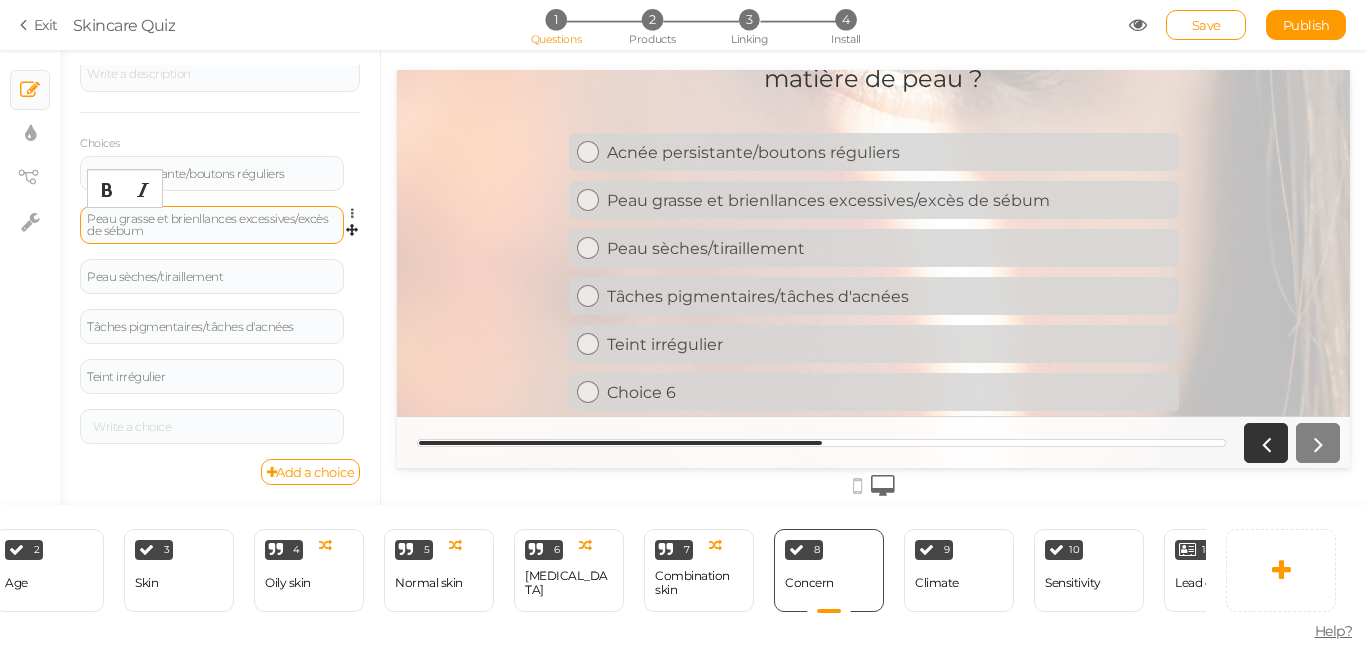 click on "Peau grasse et brienllances excessives/excès de sébum" at bounding box center [212, 225] 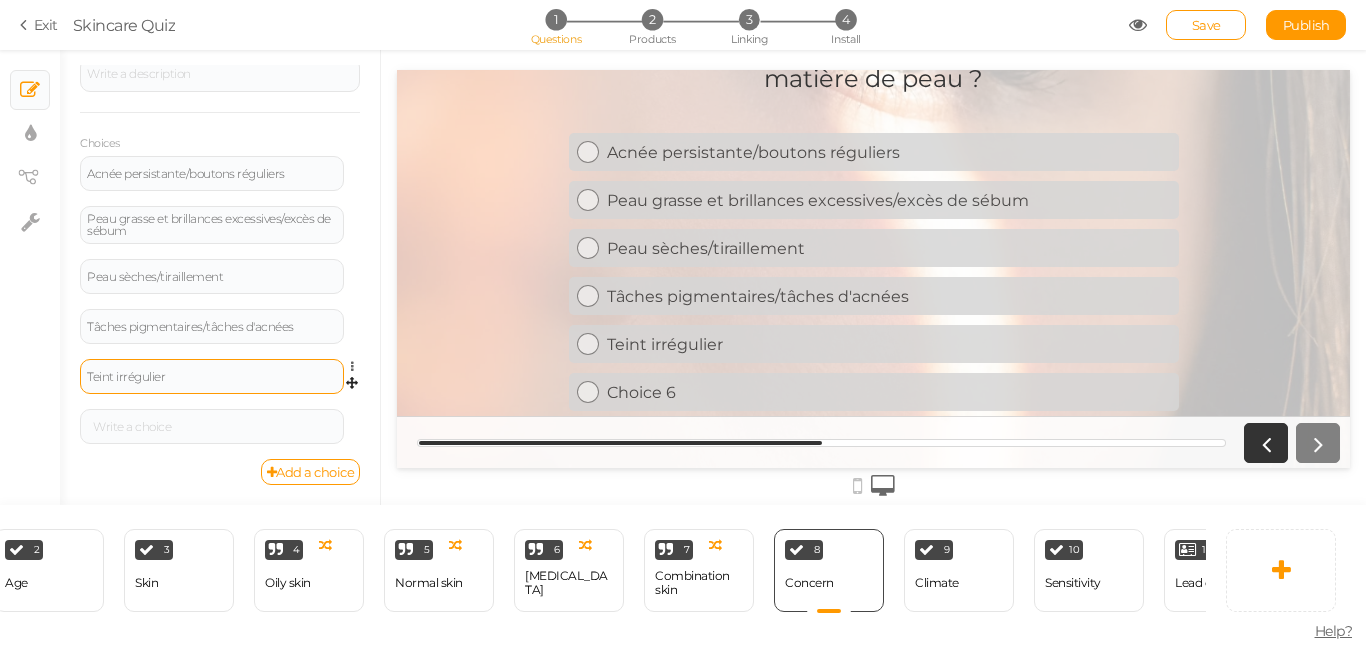 click on "Teint irrégulier" at bounding box center (212, 376) 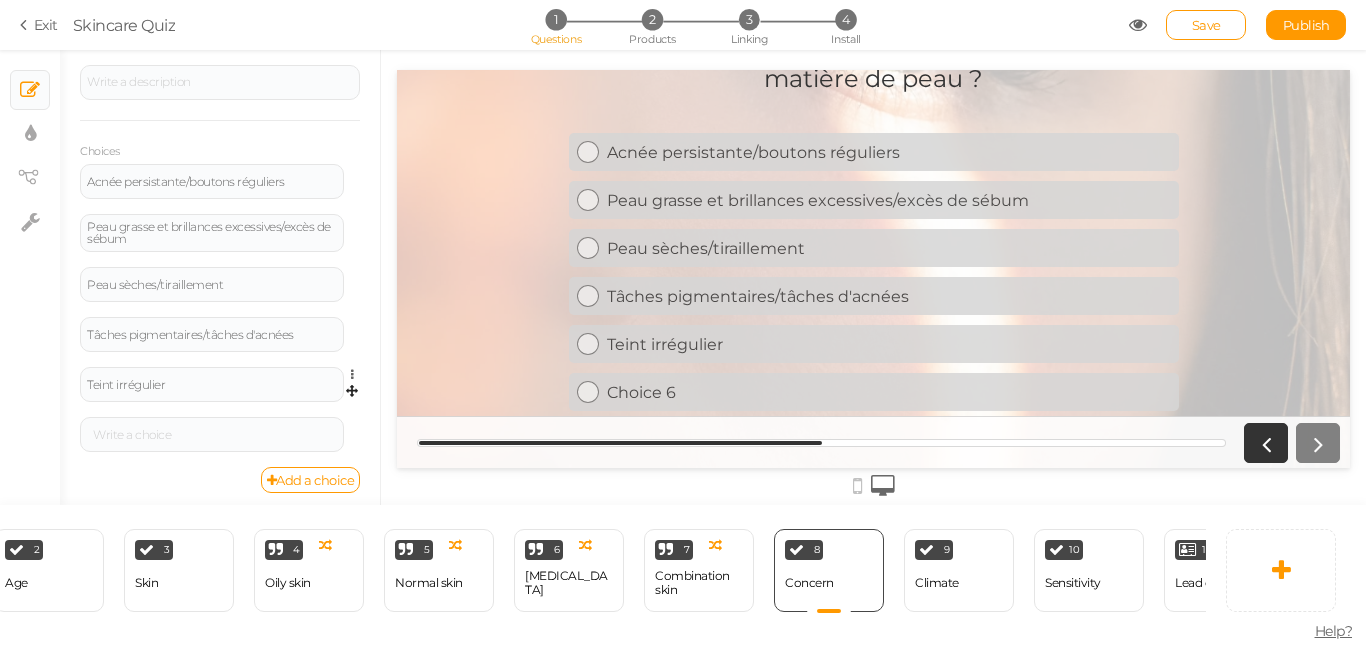 scroll, scrollTop: 263, scrollLeft: 0, axis: vertical 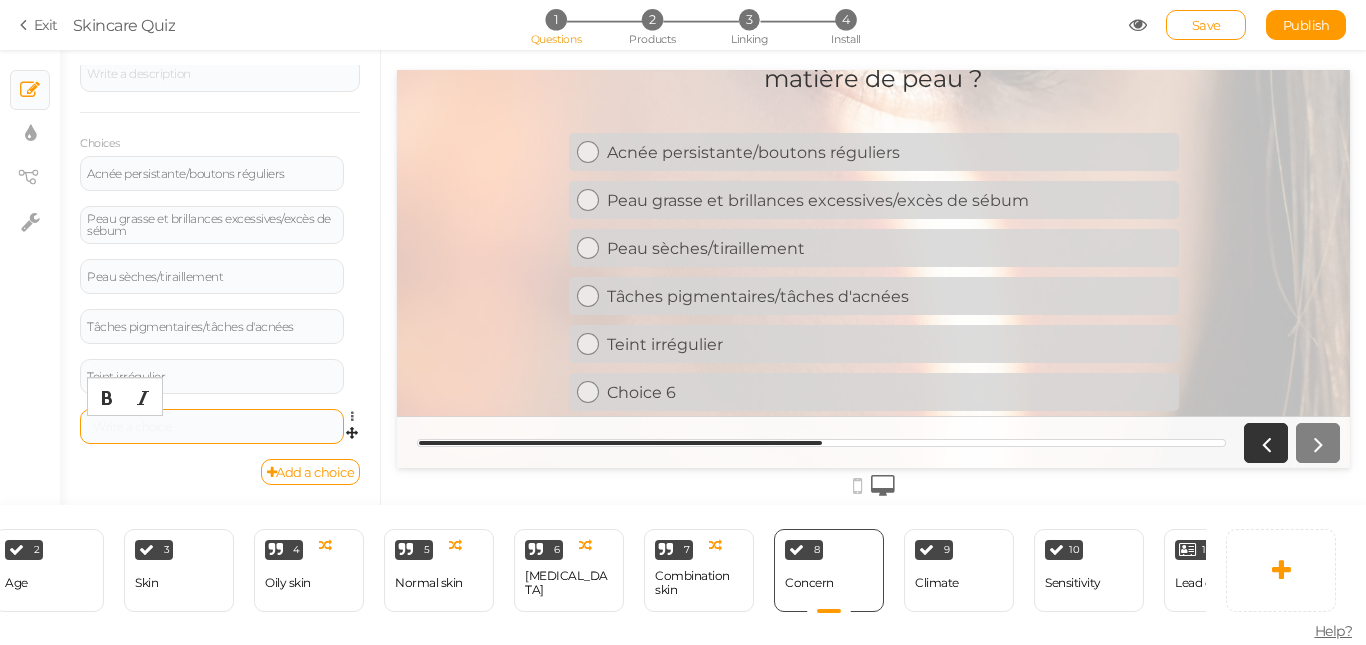 click at bounding box center [212, 427] 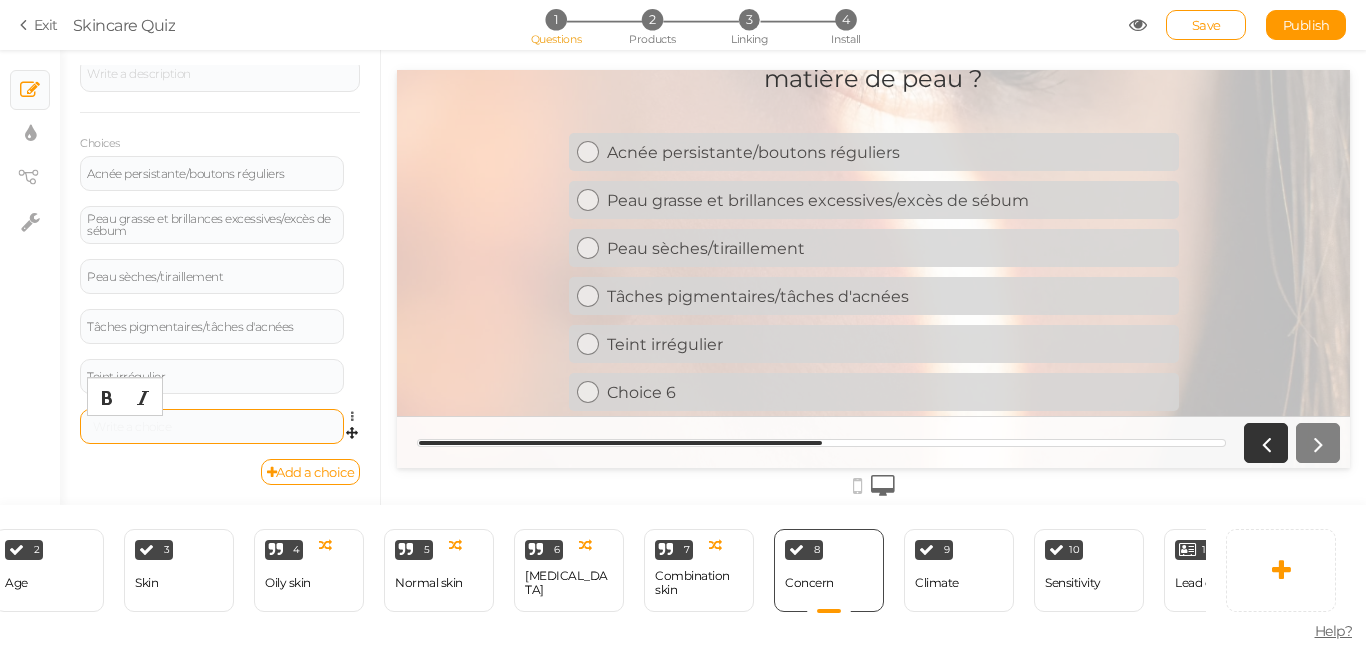 type 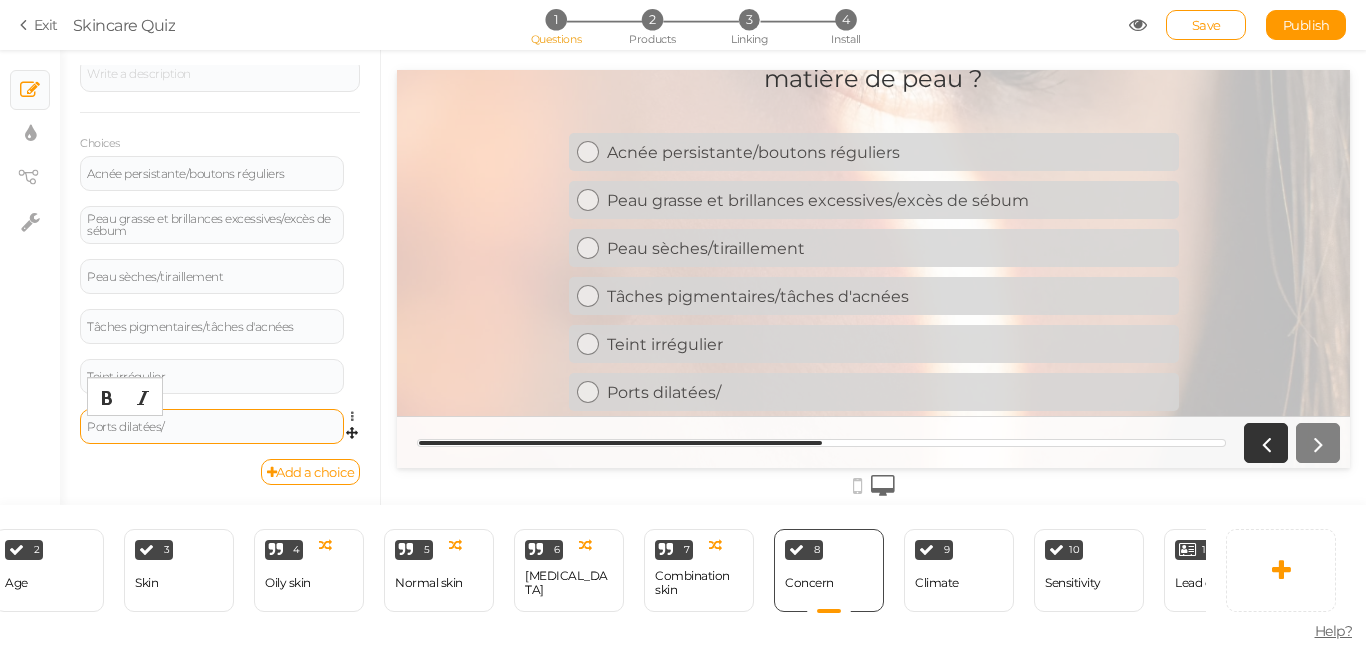 click on "Ports dilatées/" at bounding box center (212, 427) 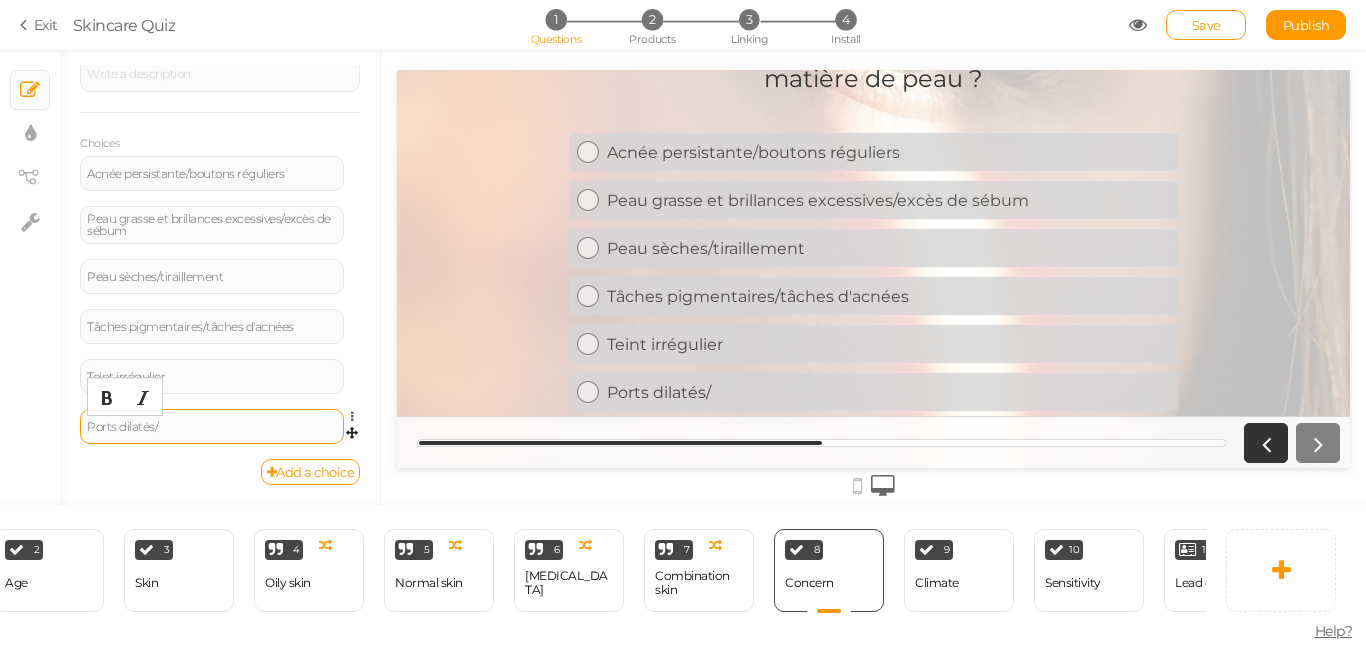 click on "Ports dilatés/" at bounding box center [212, 427] 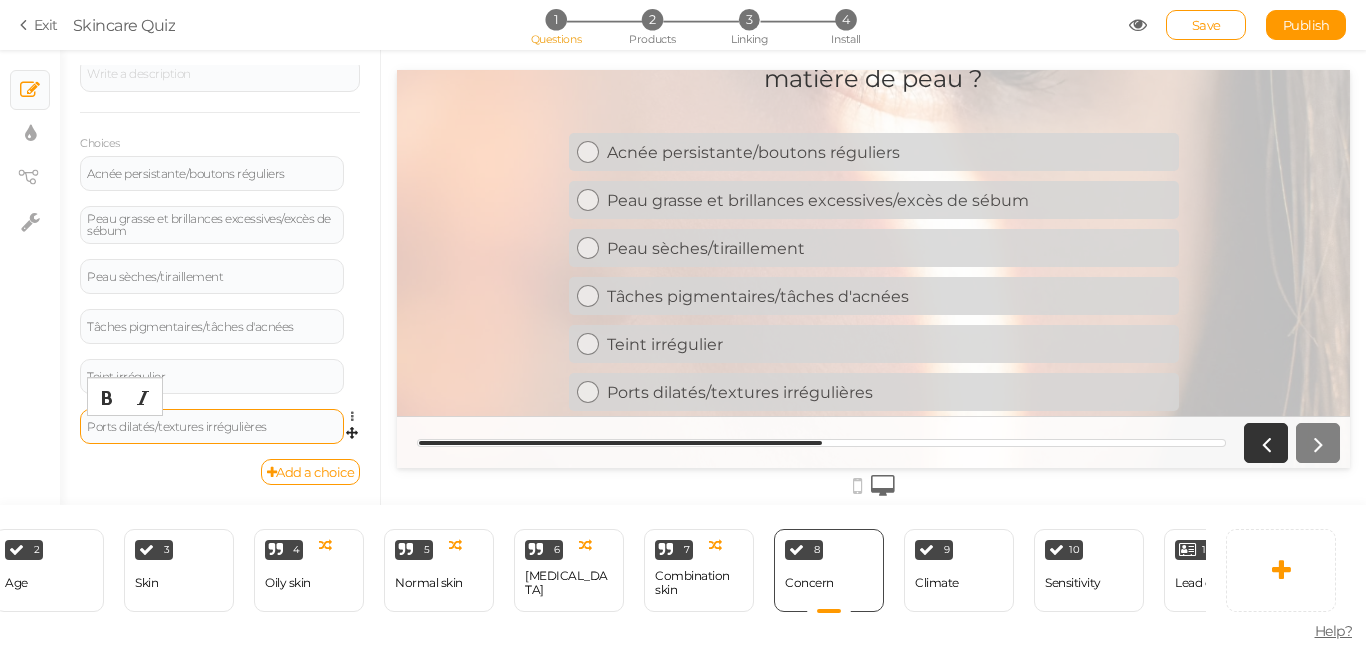 click on "Ports dilatés/textures irrégulières" at bounding box center (212, 427) 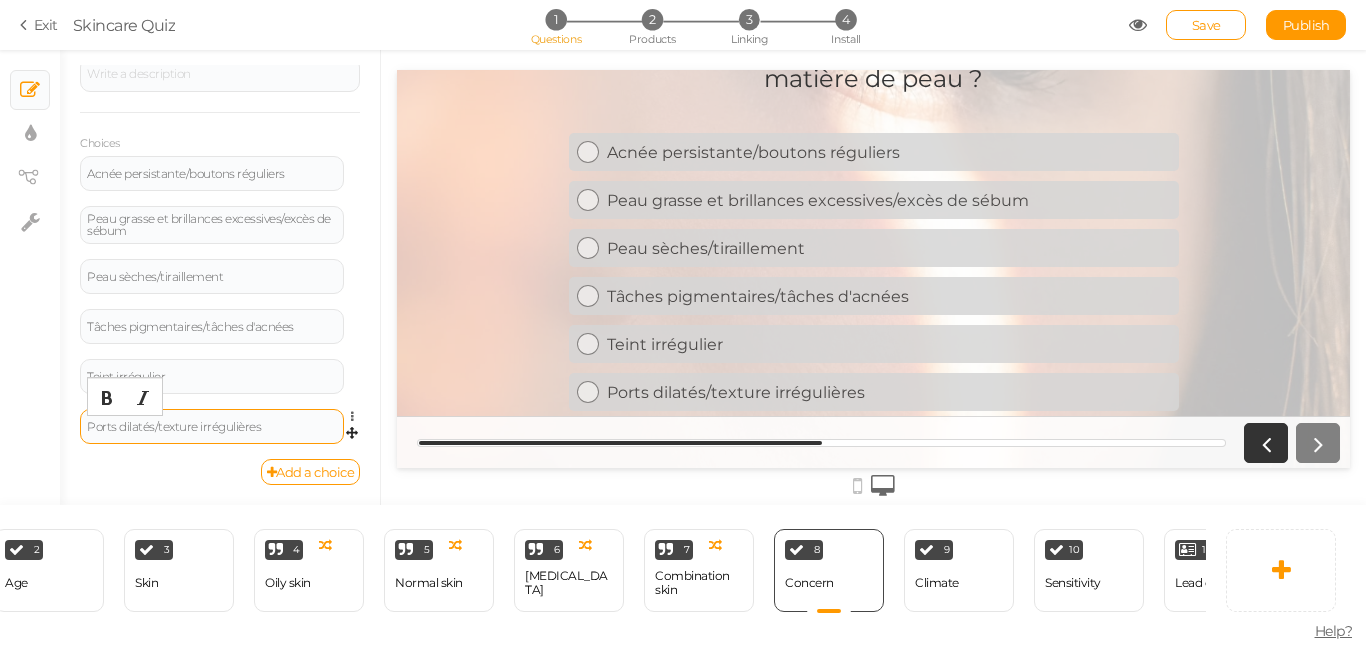 click on "Ports dilatés/texture irrégulières" at bounding box center [212, 427] 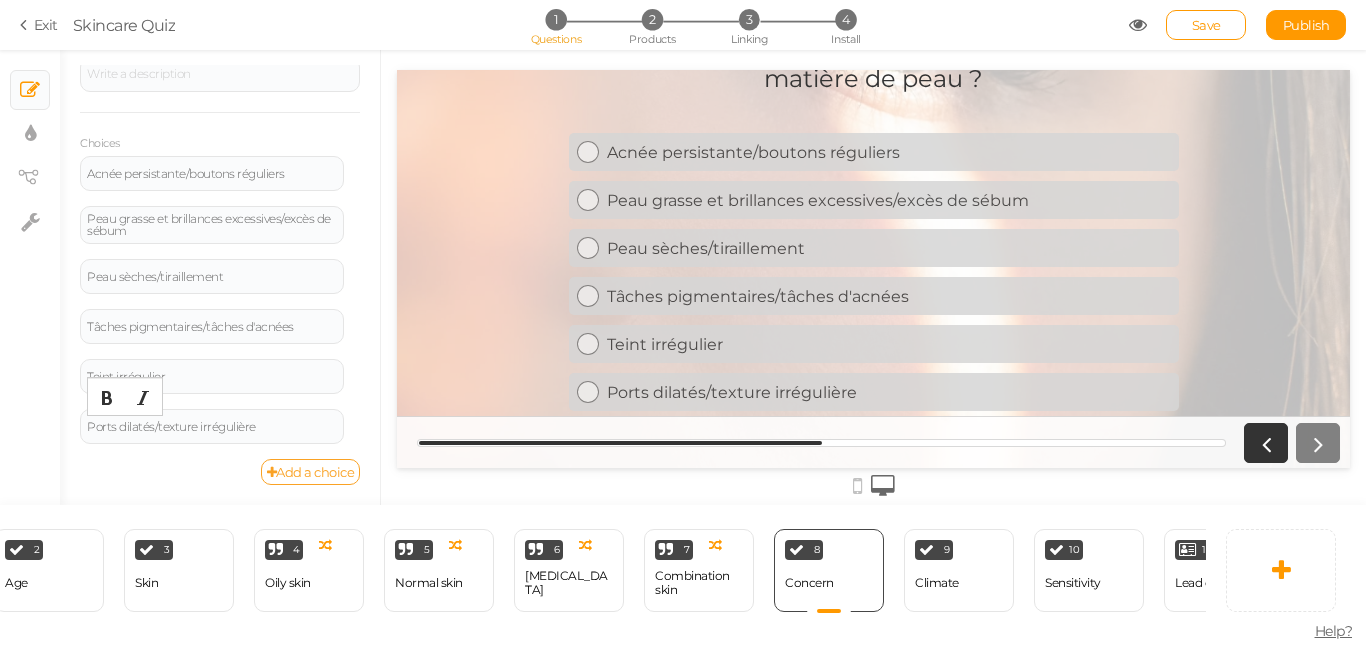 click on "Add a choice" at bounding box center [311, 472] 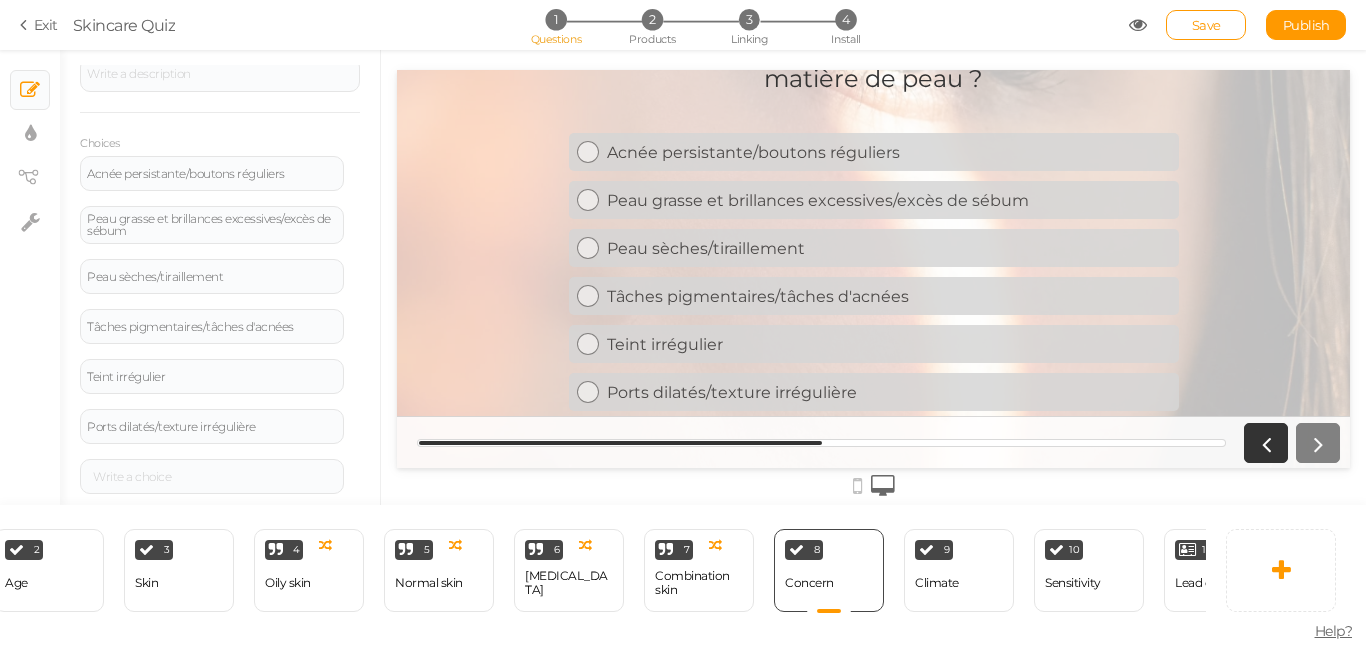 scroll, scrollTop: 98, scrollLeft: 0, axis: vertical 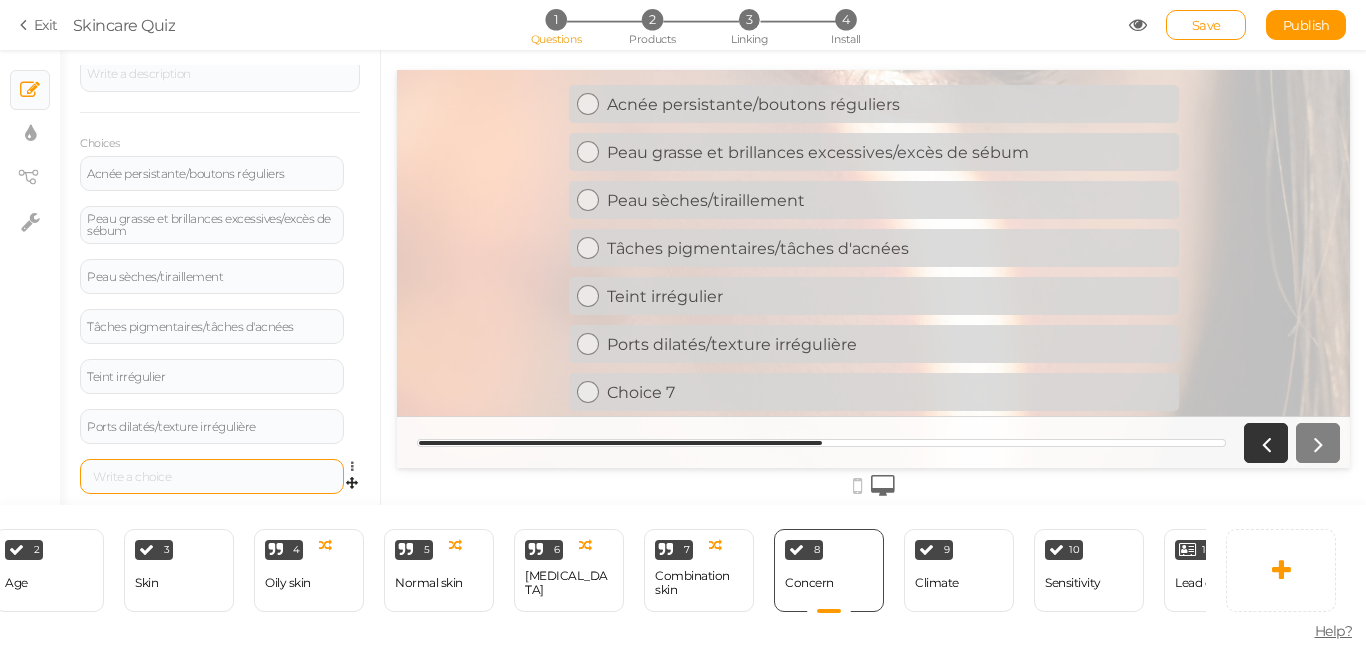 click at bounding box center (212, 476) 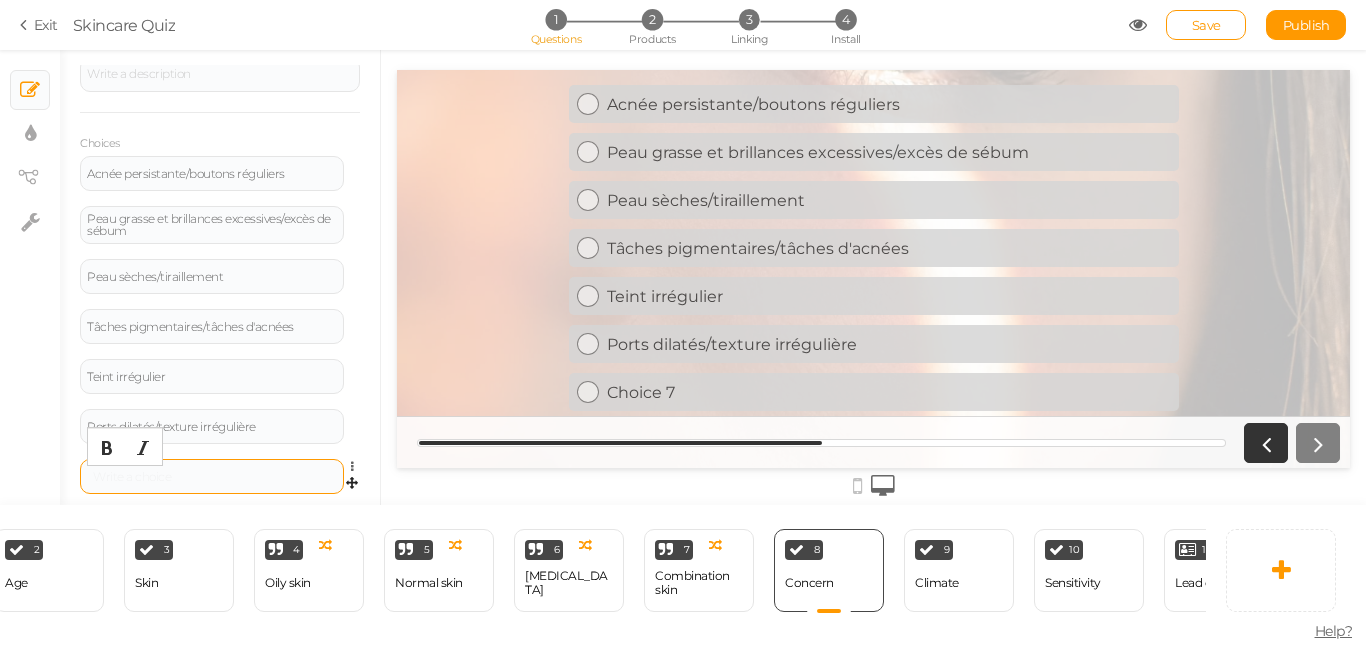 click at bounding box center [212, 477] 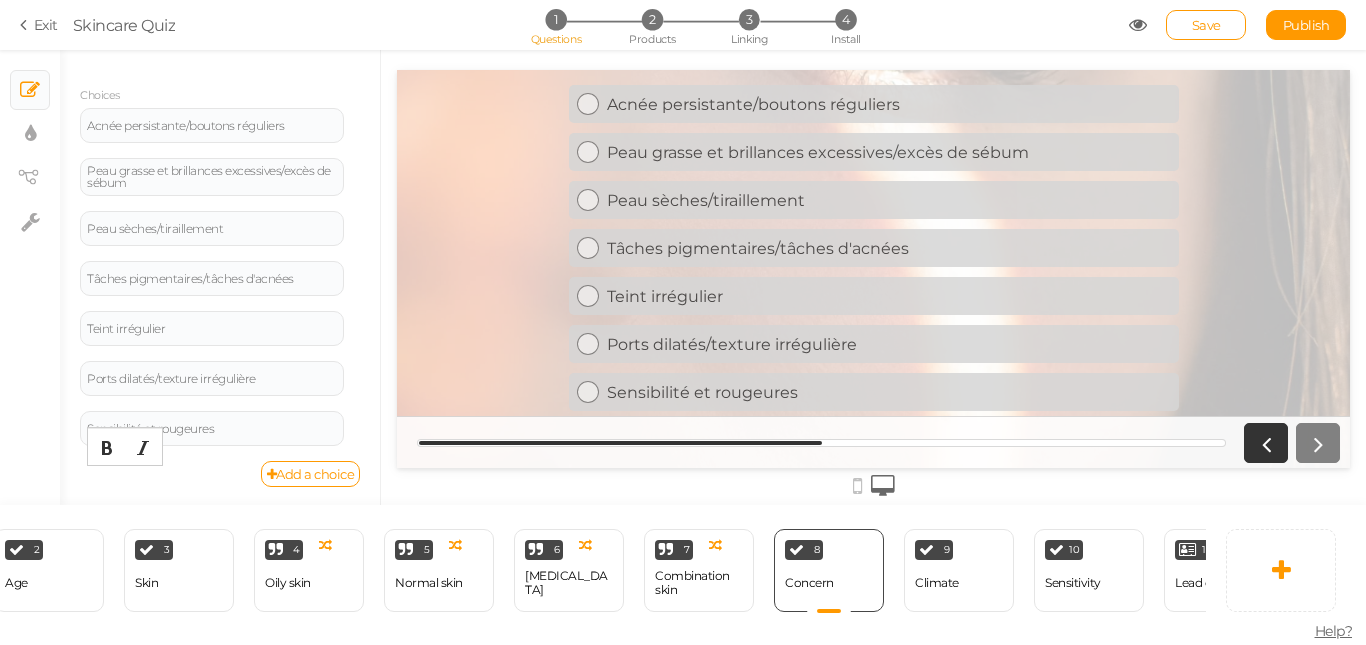scroll, scrollTop: 313, scrollLeft: 0, axis: vertical 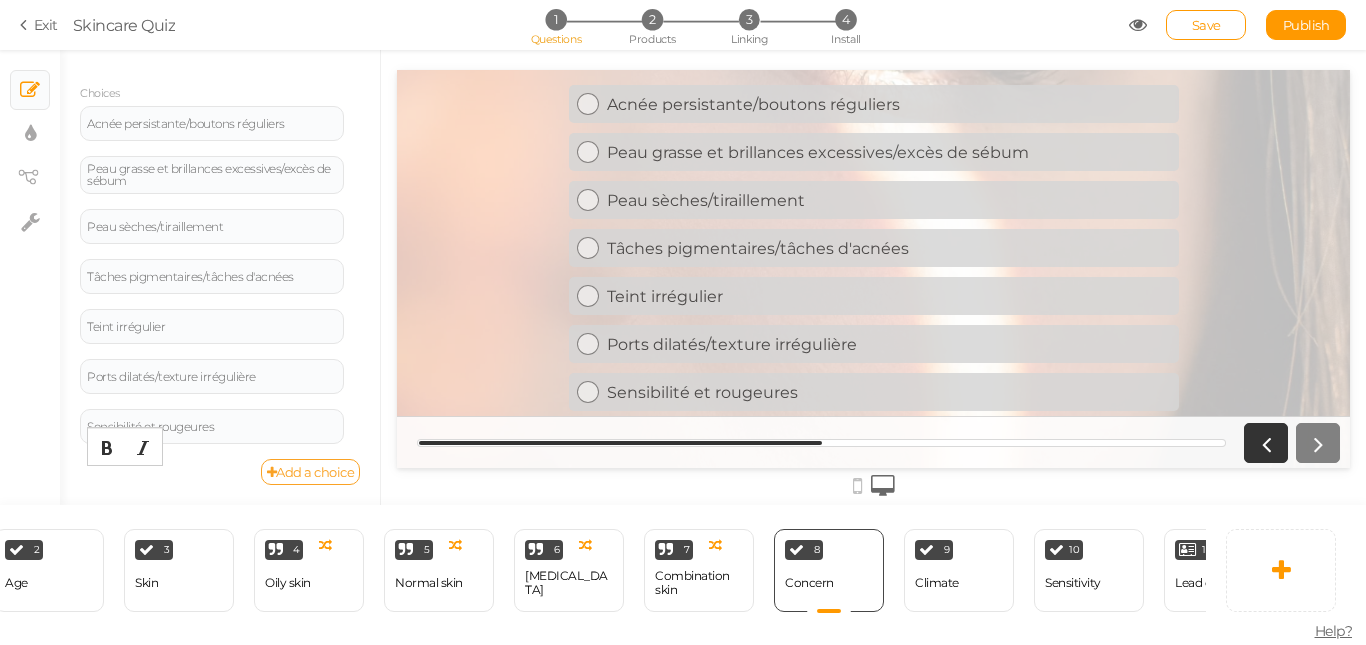 click on "Add a choice" at bounding box center [311, 472] 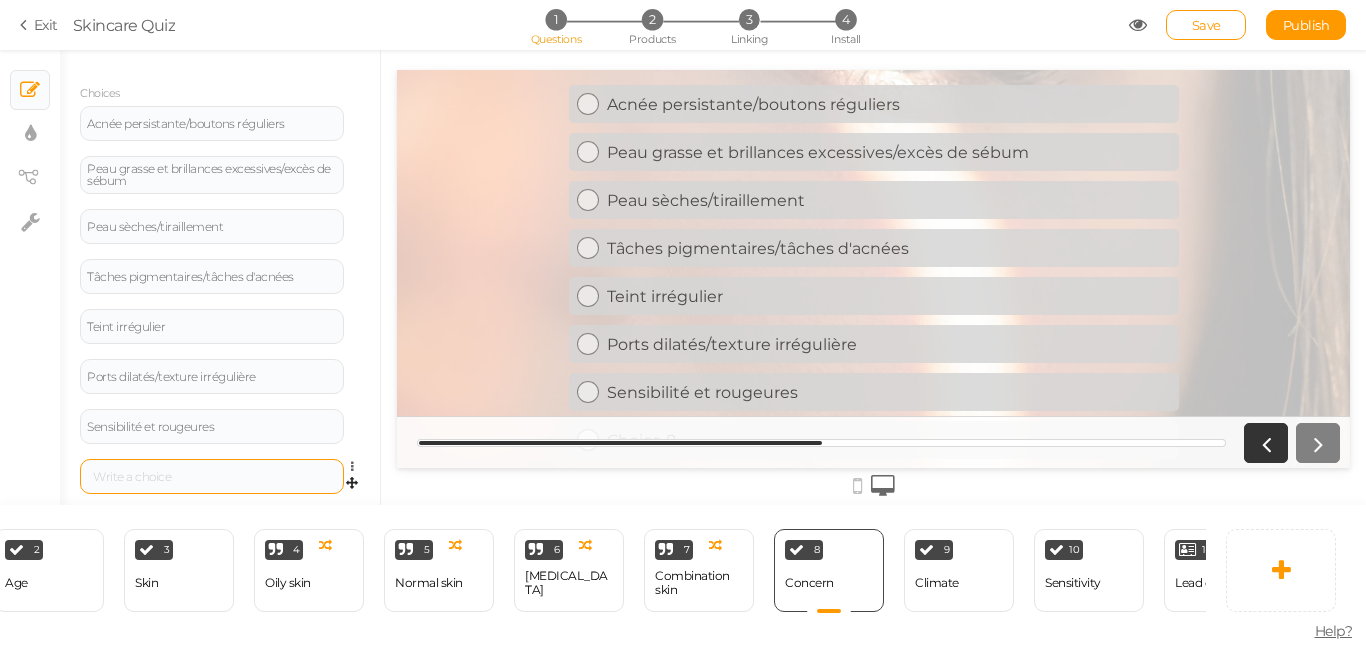 scroll, scrollTop: 138, scrollLeft: 0, axis: vertical 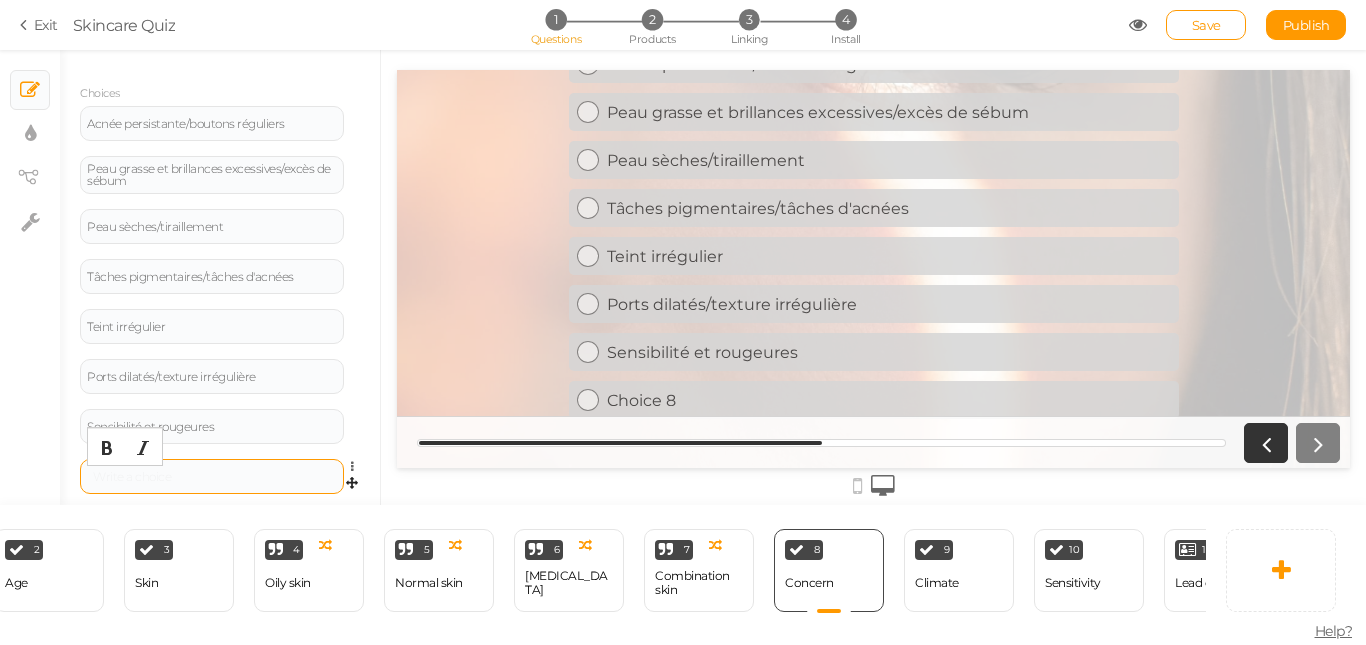 click at bounding box center (212, 477) 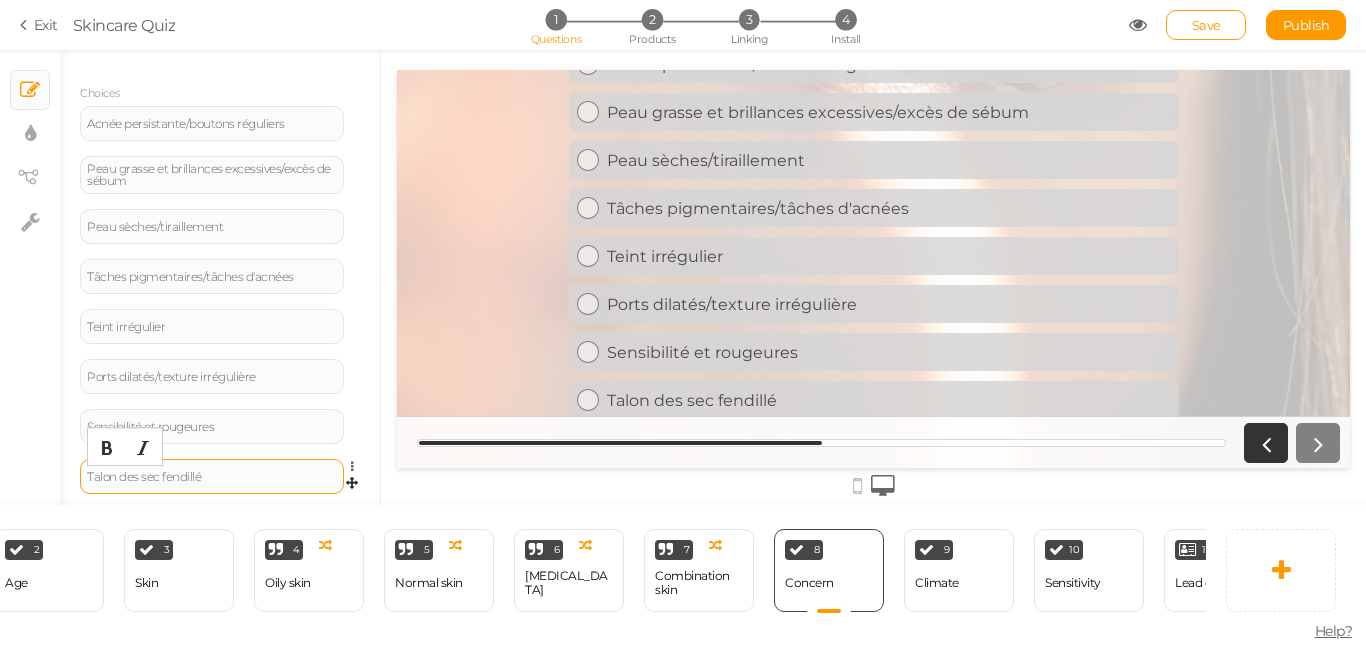 click on "Talon des sec fendillé" at bounding box center [212, 477] 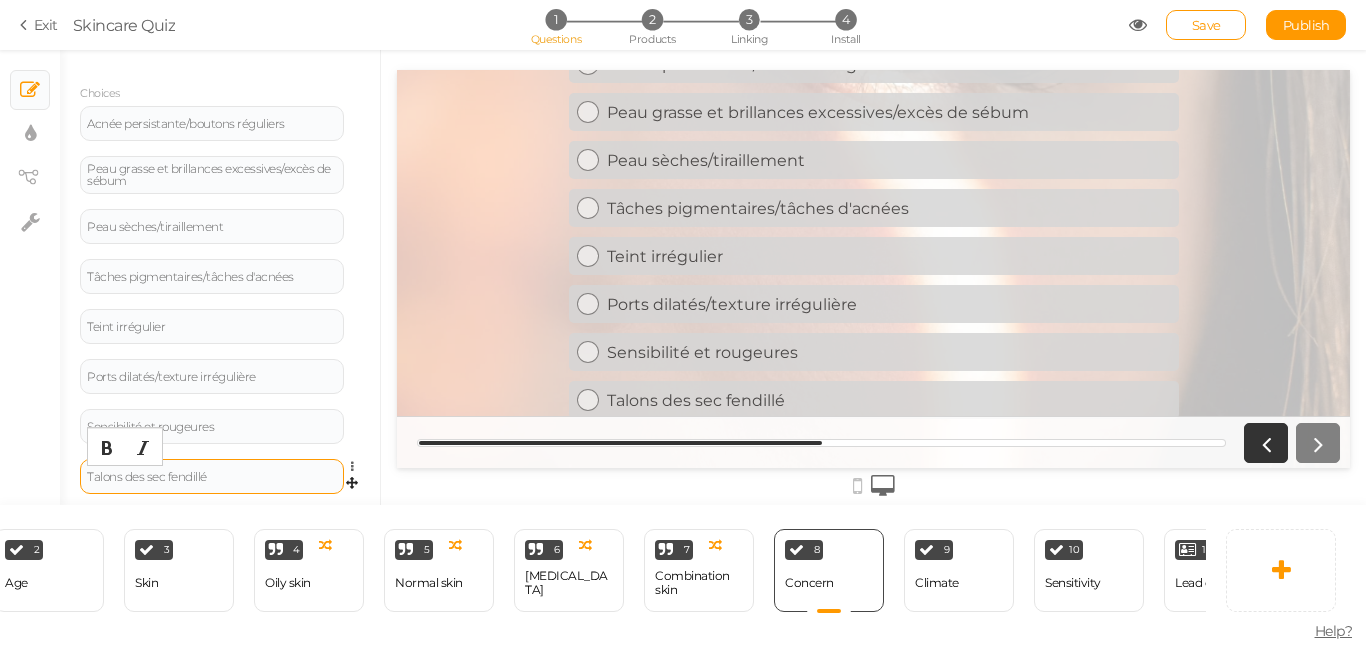 click on "Talons des sec fendillé" at bounding box center (212, 477) 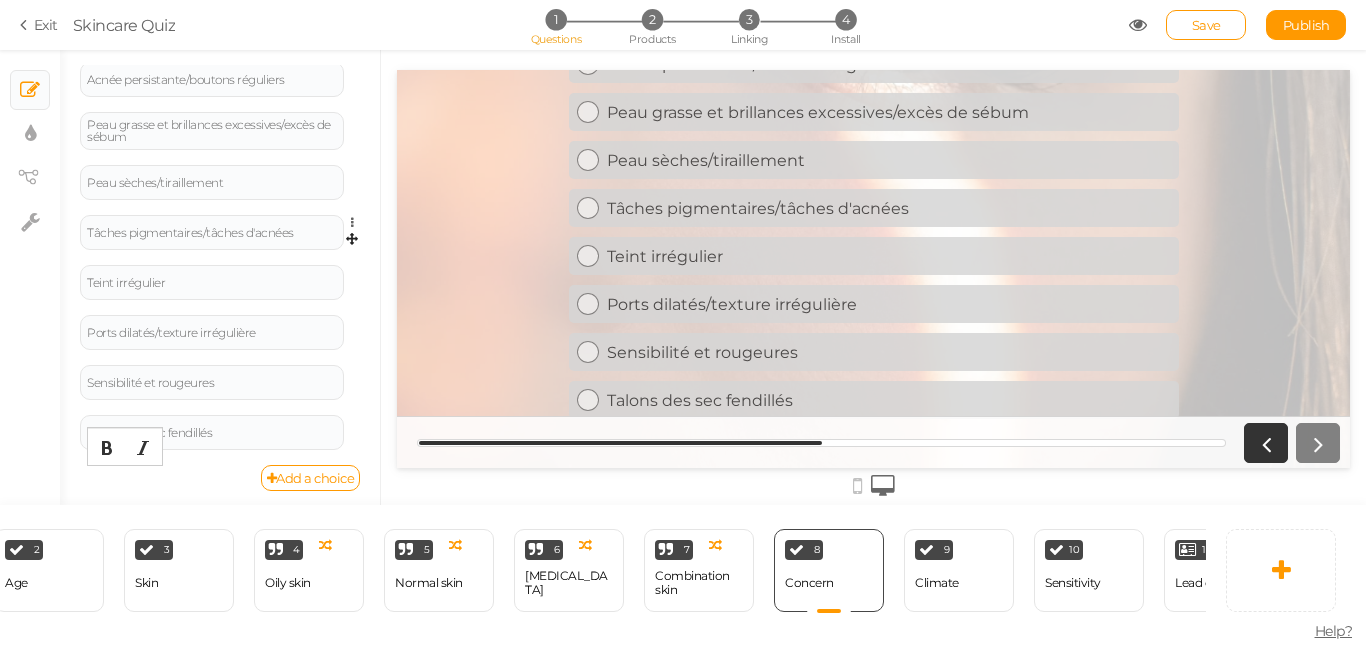 scroll, scrollTop: 363, scrollLeft: 0, axis: vertical 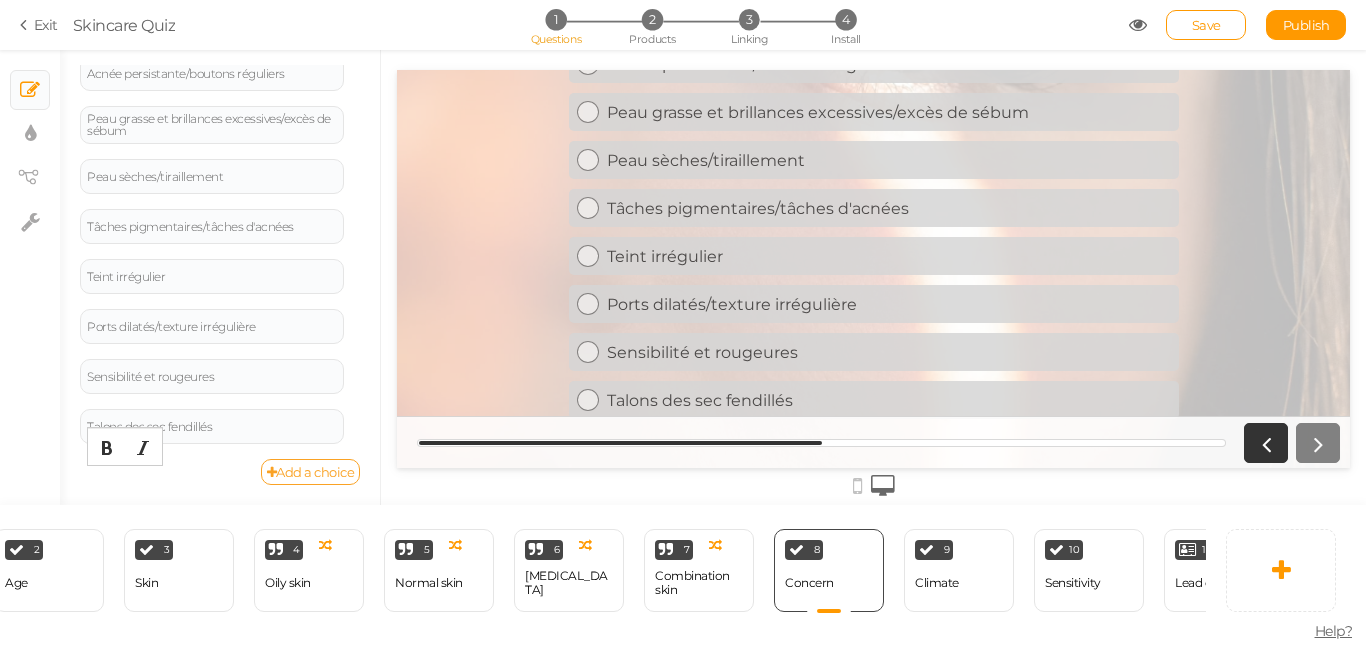 click on "Add a choice" at bounding box center (311, 472) 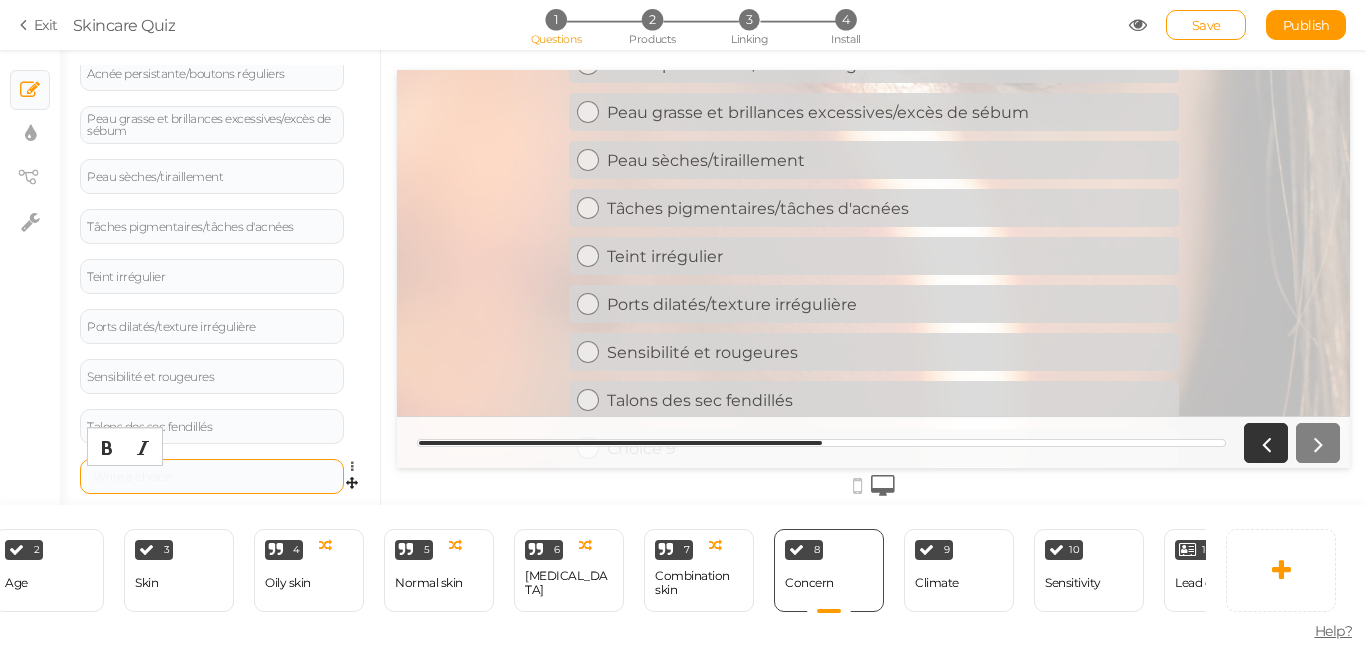 click at bounding box center [212, 477] 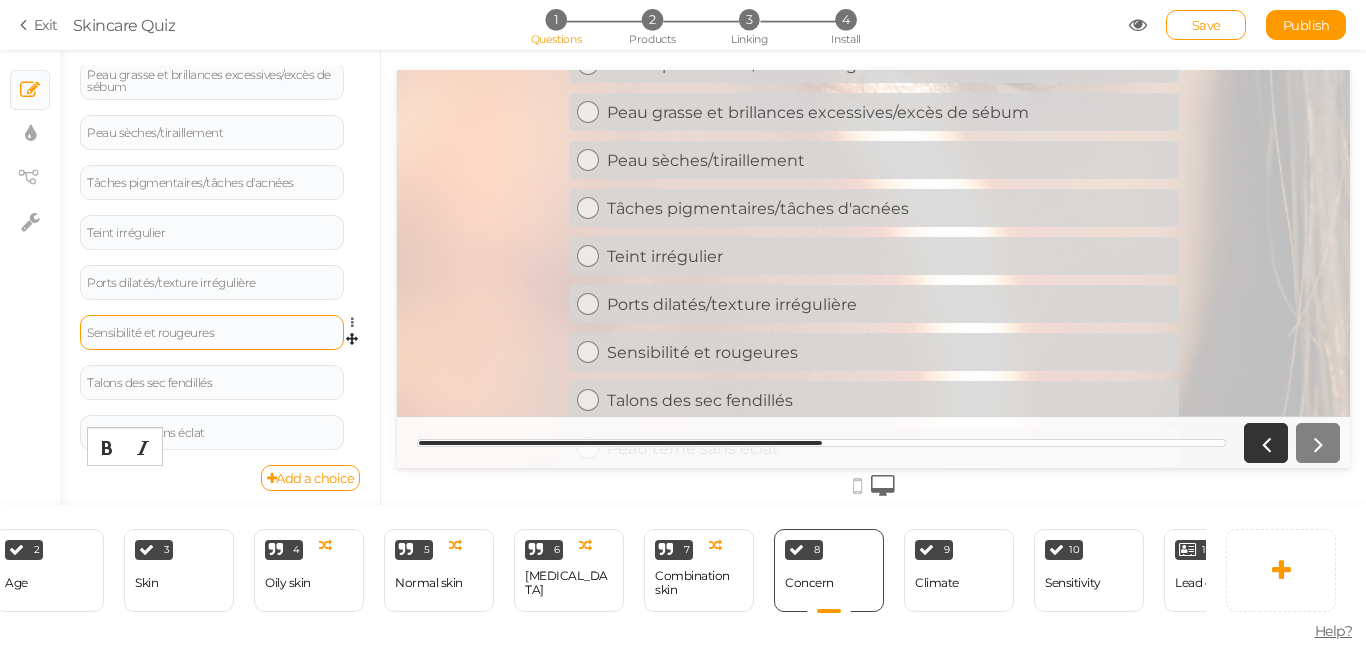 scroll, scrollTop: 413, scrollLeft: 0, axis: vertical 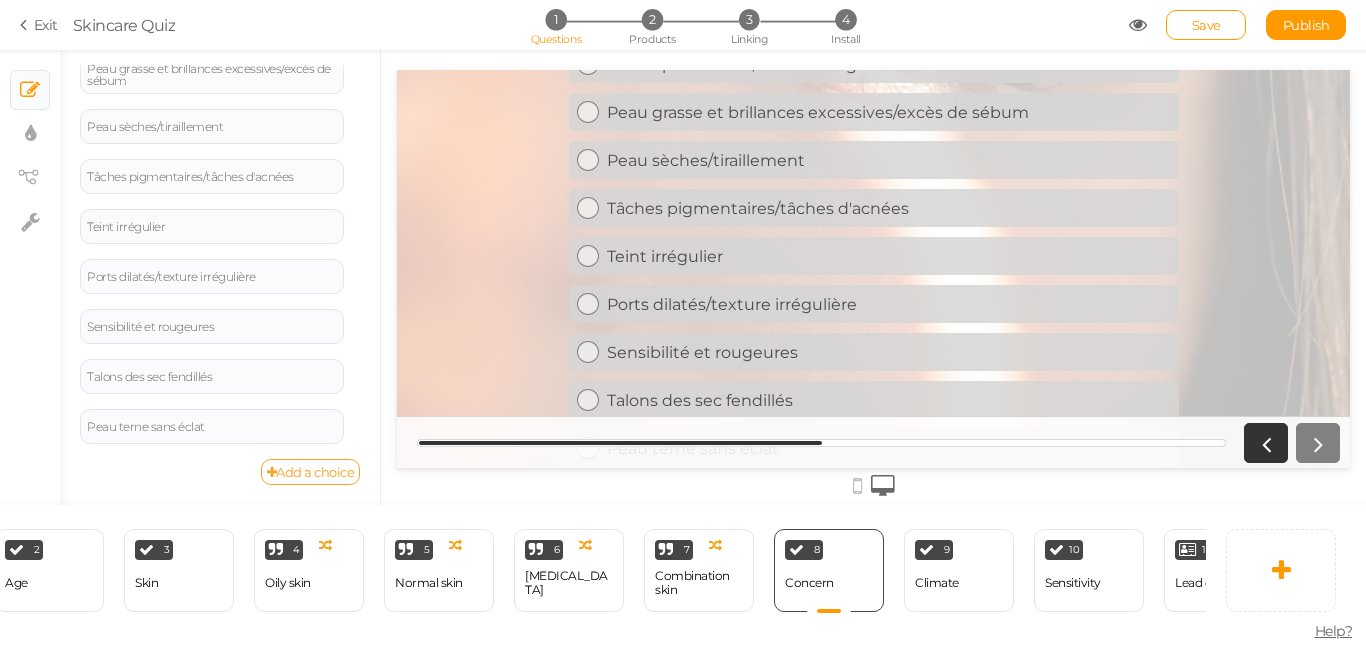 click on "Add a choice" at bounding box center [311, 472] 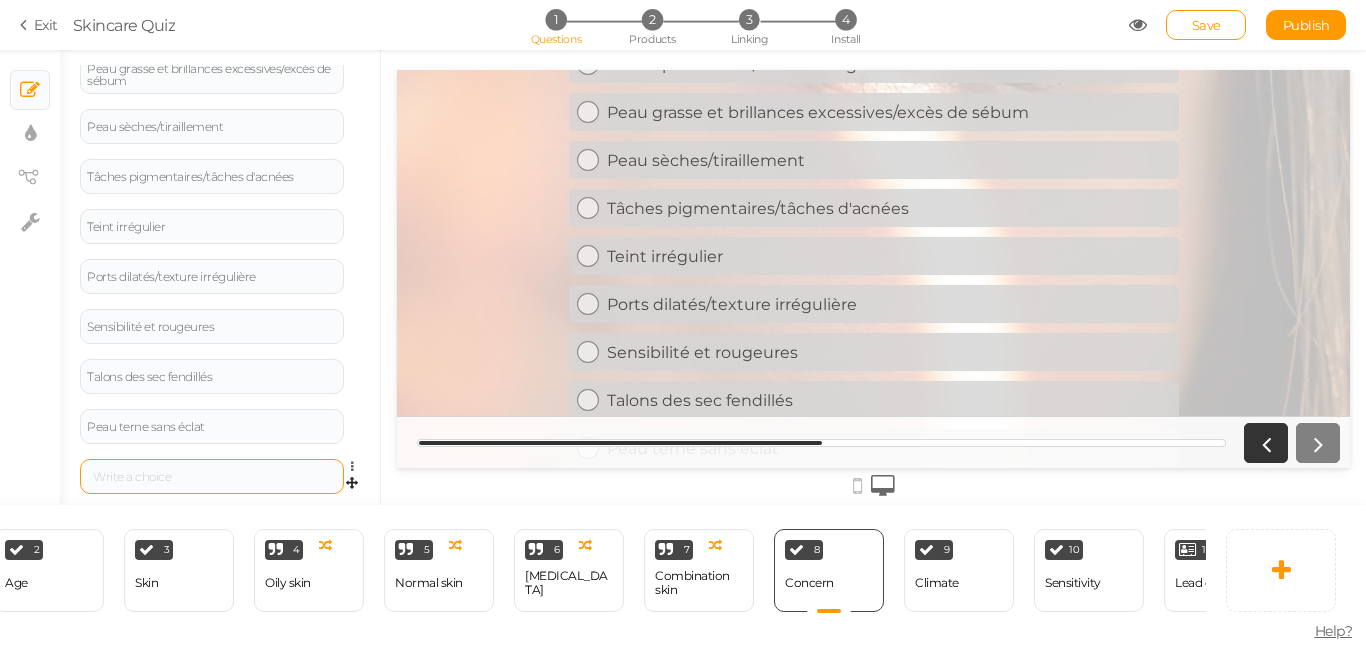 click at bounding box center (212, 476) 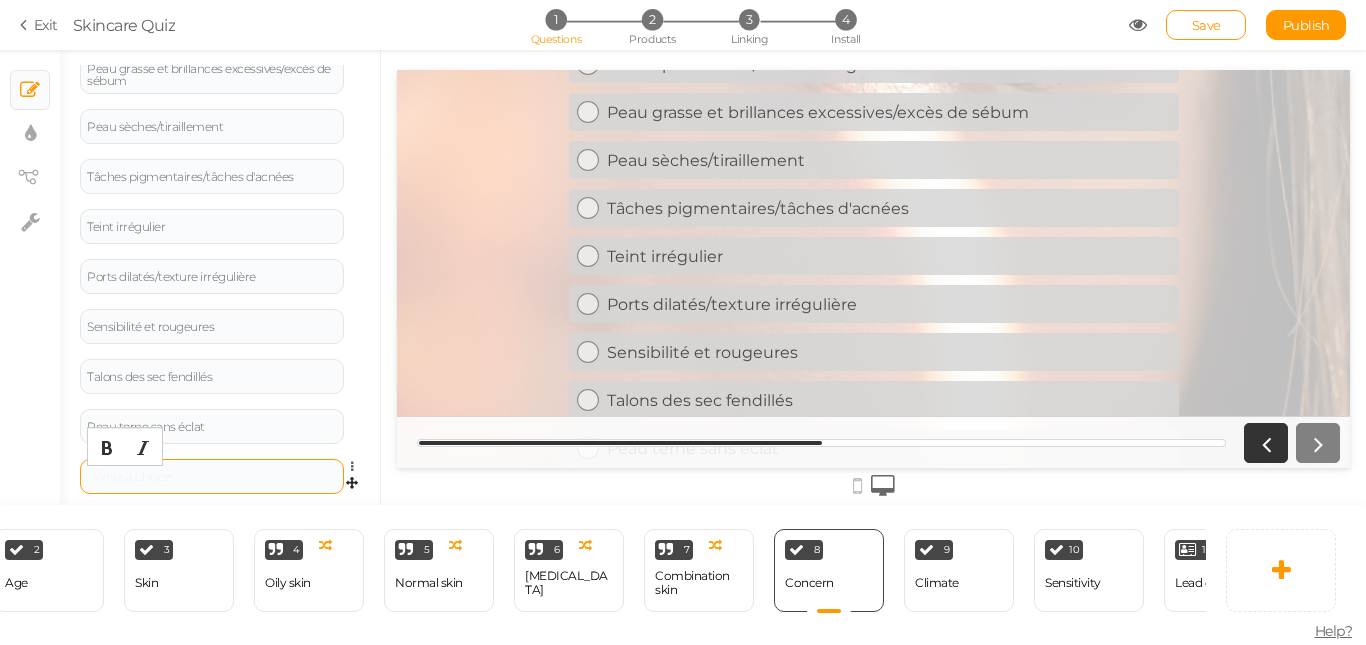 click at bounding box center (212, 477) 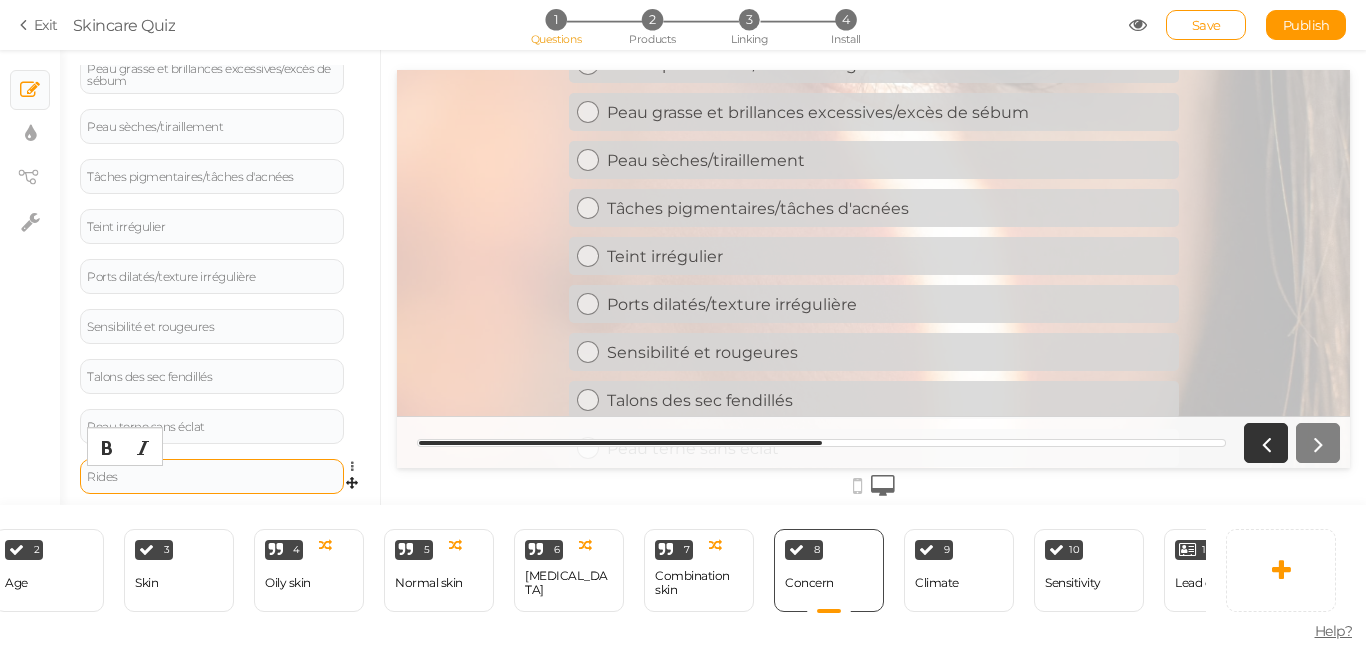 click on "Rides" at bounding box center [212, 477] 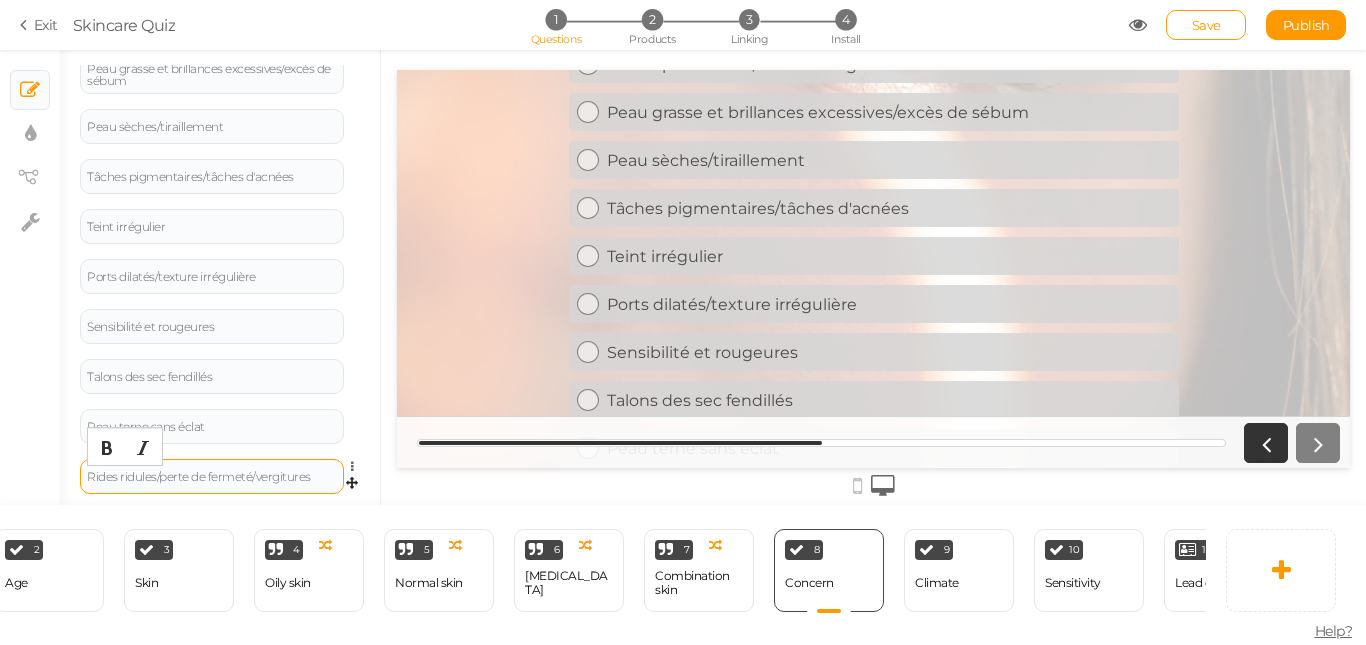 click on "Rides ridules/perte de fermeté/vergitures" at bounding box center [212, 477] 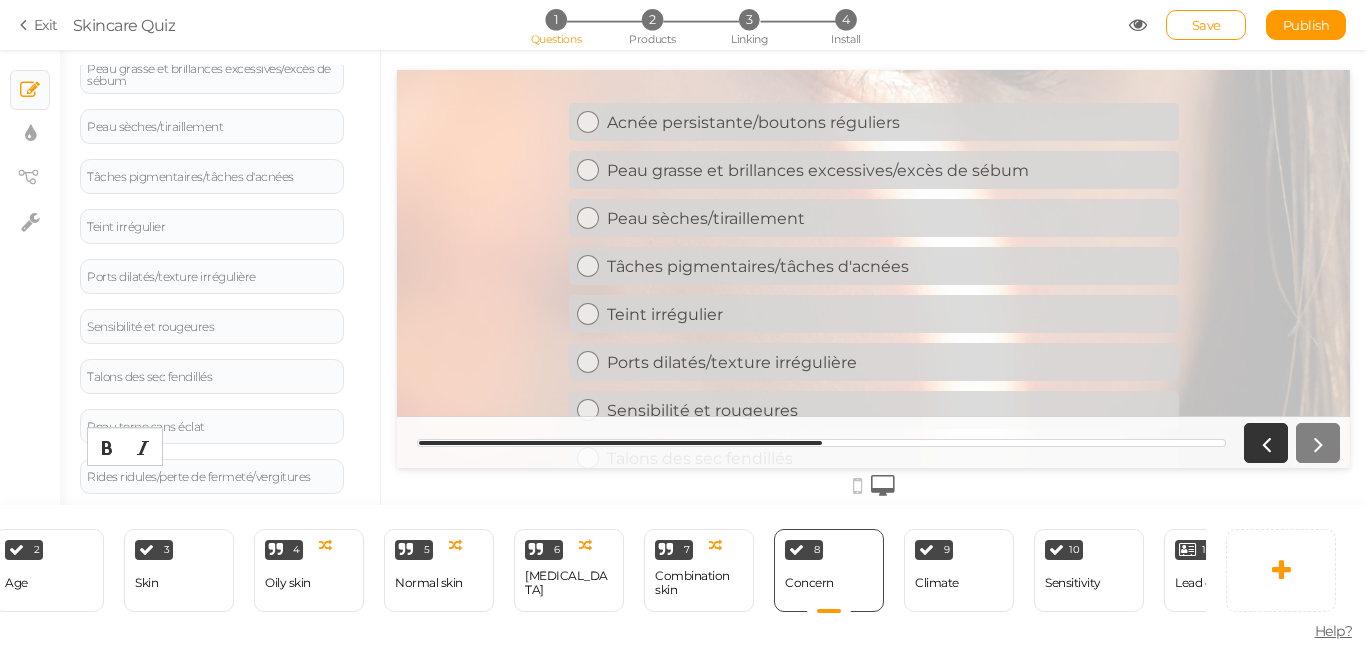 scroll, scrollTop: 73, scrollLeft: 0, axis: vertical 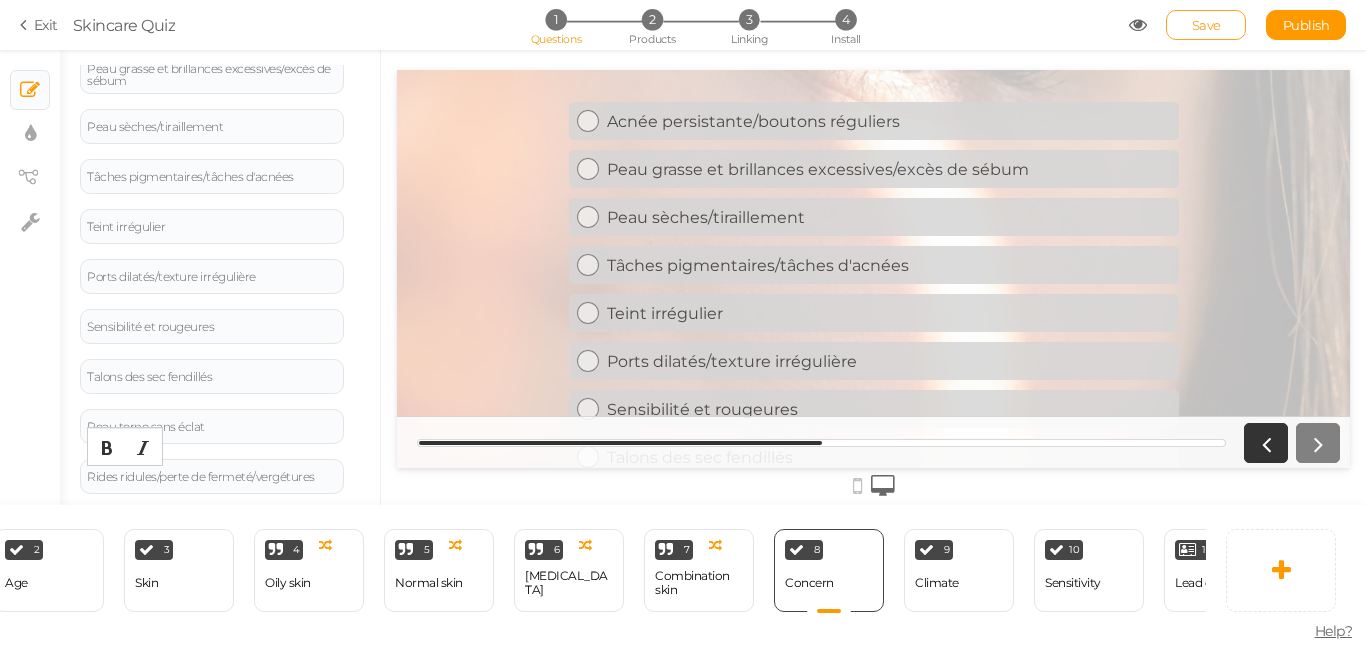 click on "Save" at bounding box center (1206, 25) 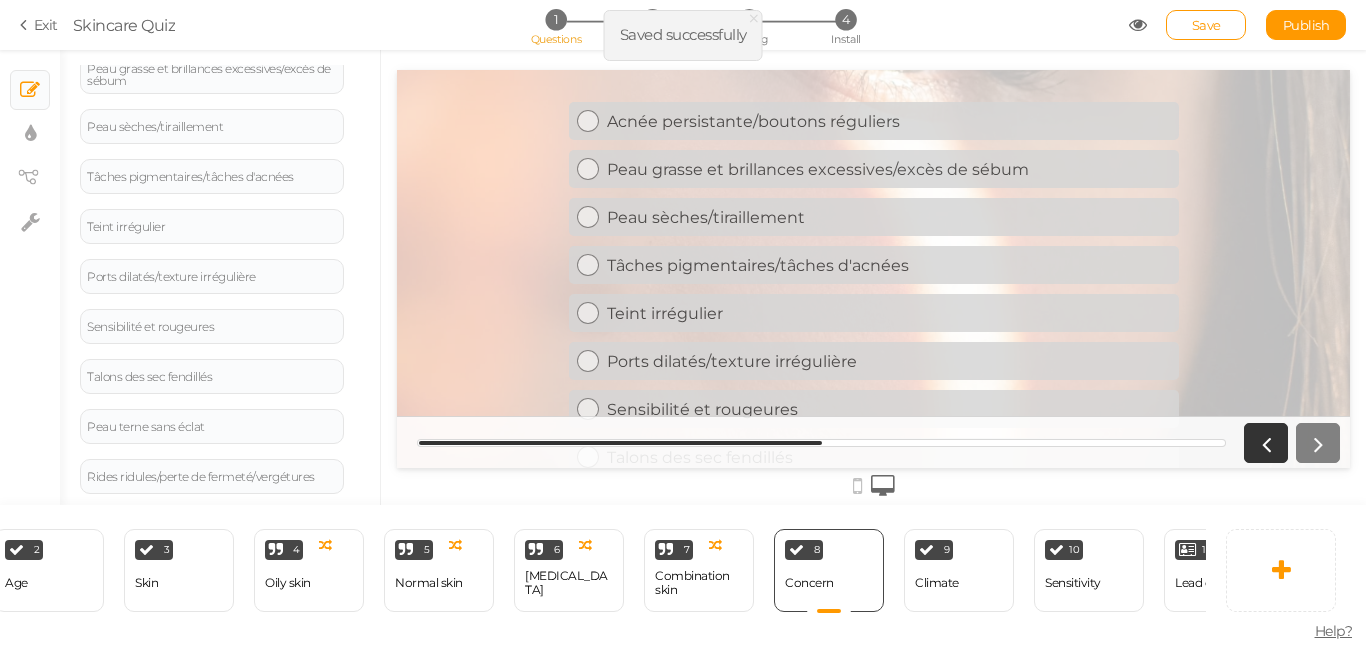 click on "Publish" at bounding box center [1306, 25] 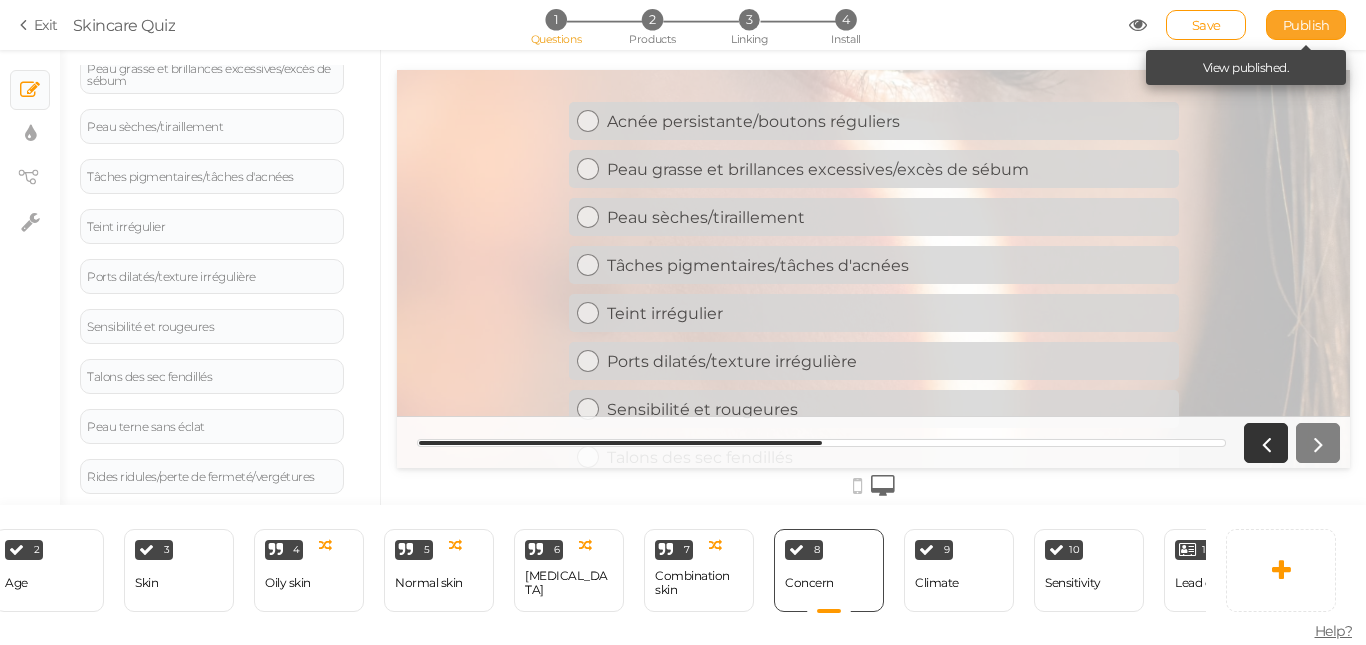 click on "Publish" at bounding box center (1306, 25) 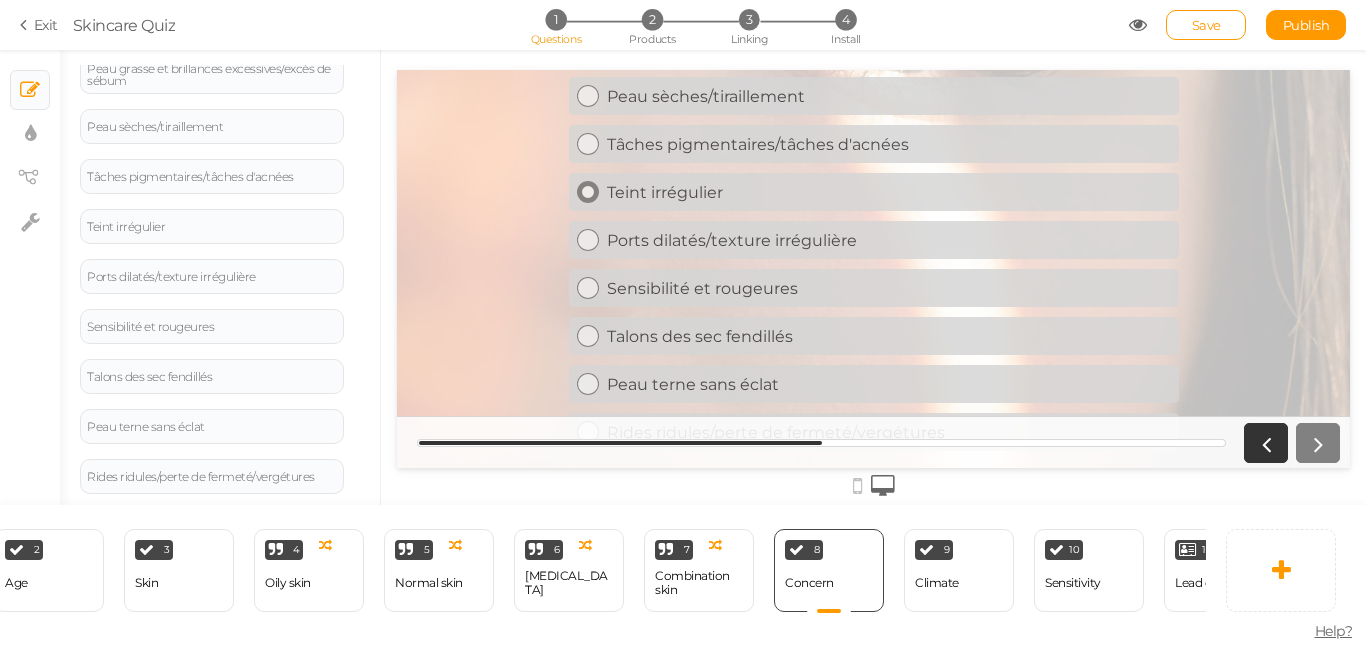 scroll, scrollTop: 242, scrollLeft: 0, axis: vertical 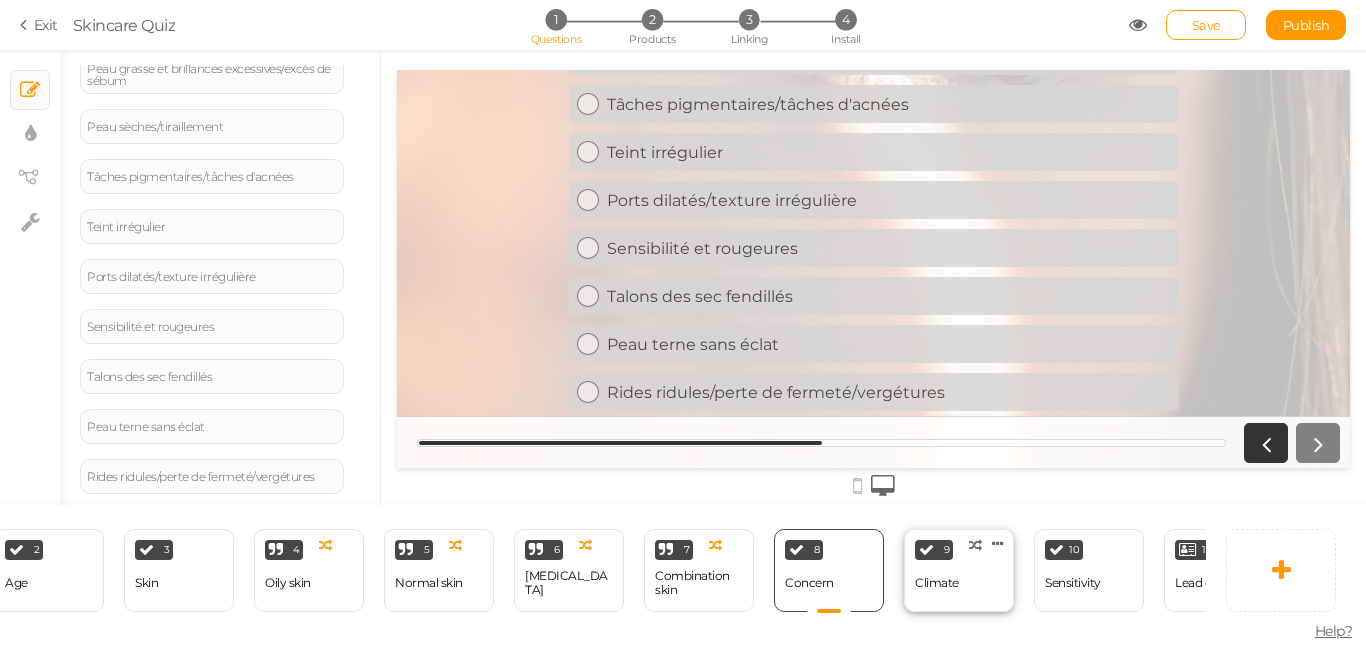 click on "9         Climate         × Define the conditions to show this slide.                     Clone             Change type             Delete" at bounding box center [959, 570] 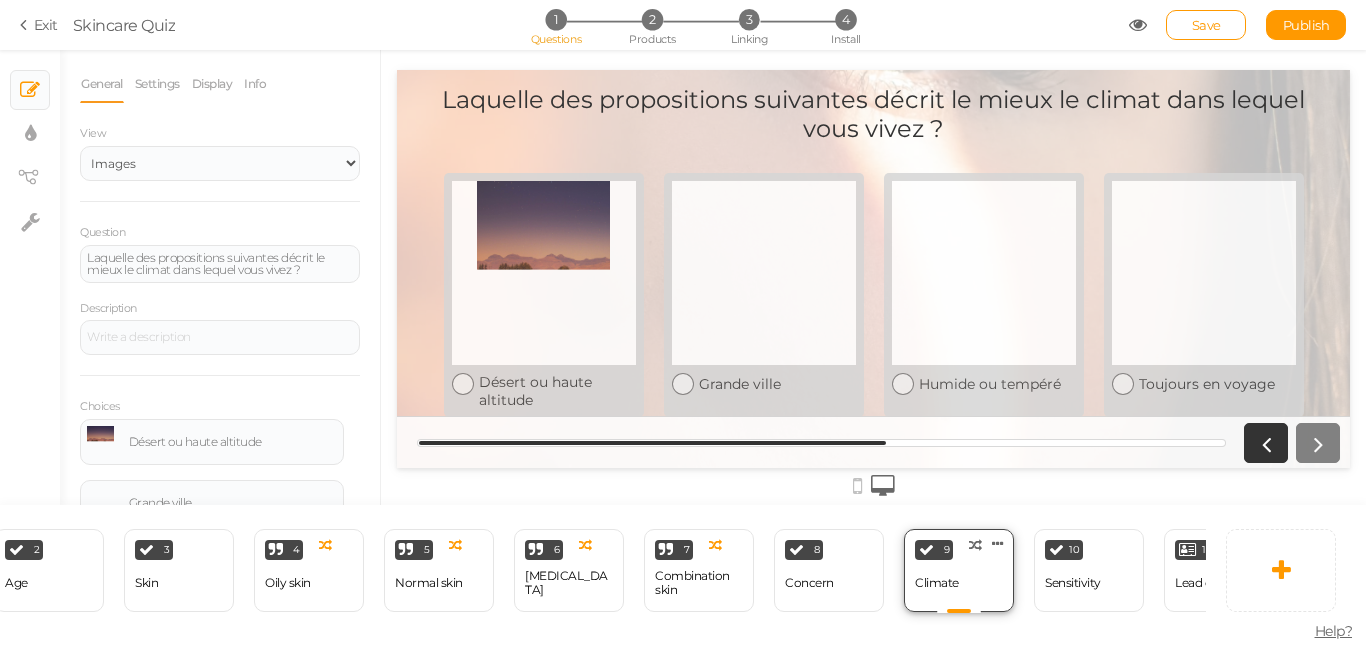 scroll, scrollTop: 0, scrollLeft: 0, axis: both 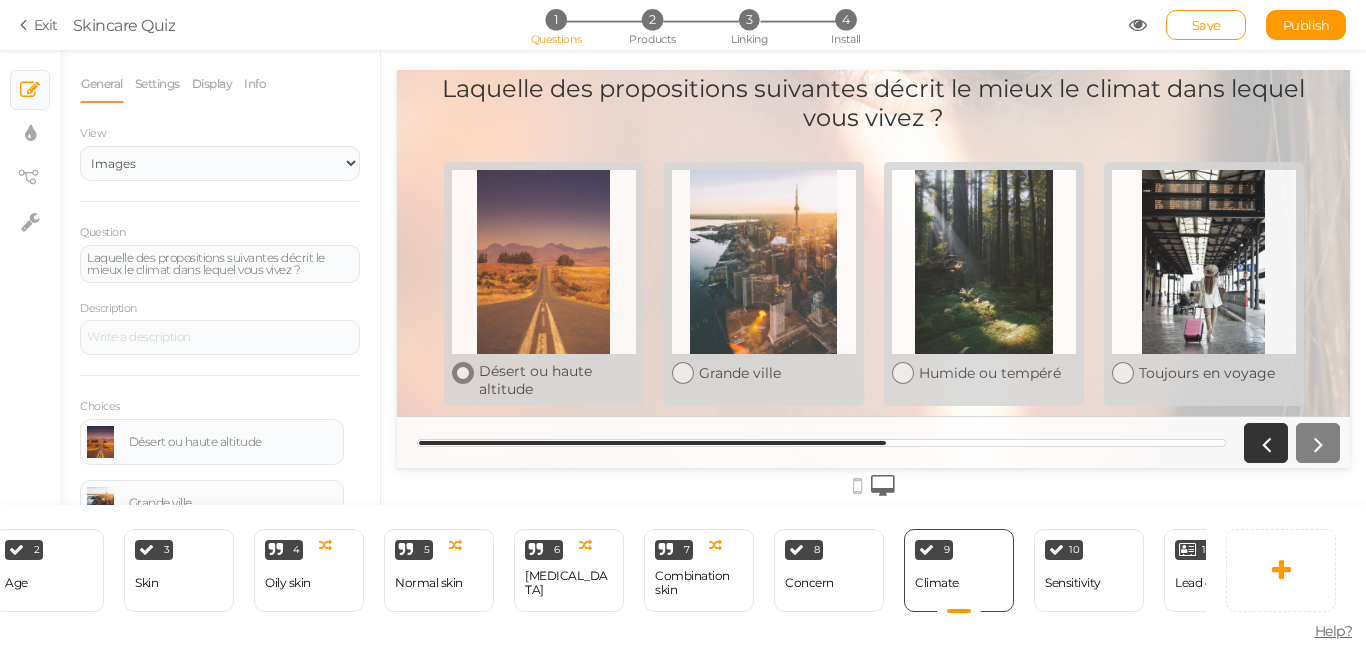 click on "Désert ou haute altitude" at bounding box center [557, 380] 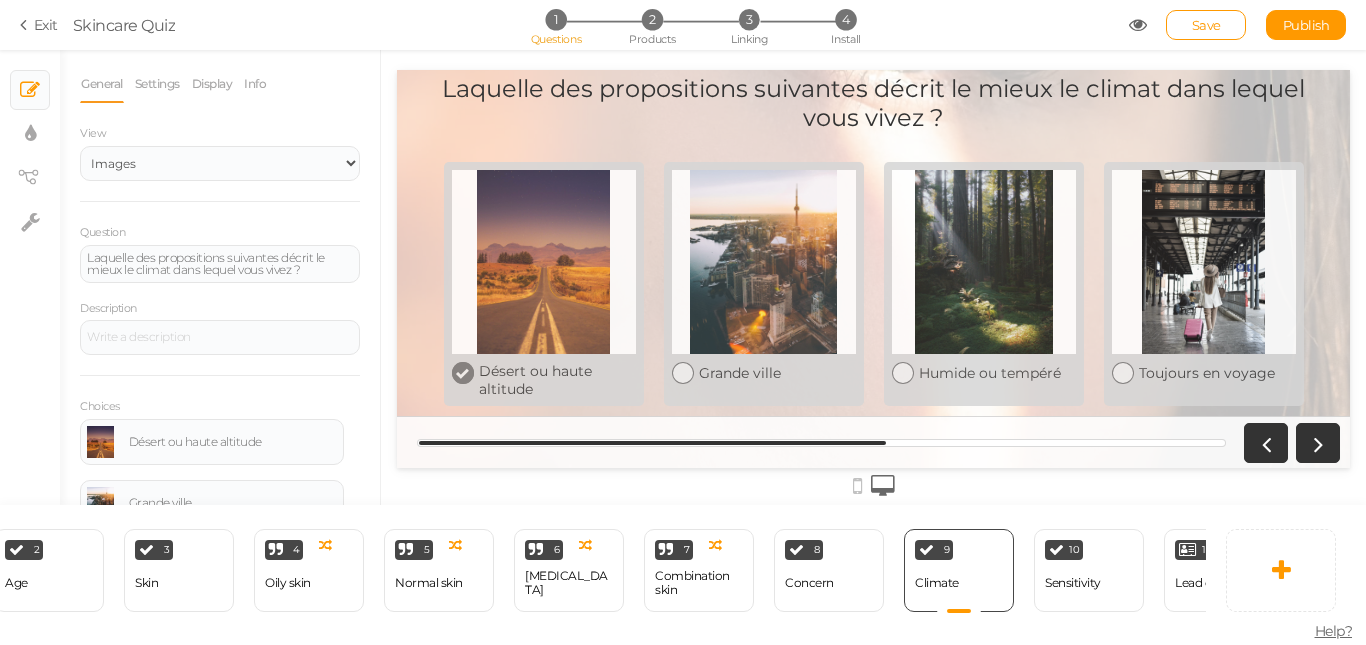 click on "Désert ou haute altitude" at bounding box center (557, 380) 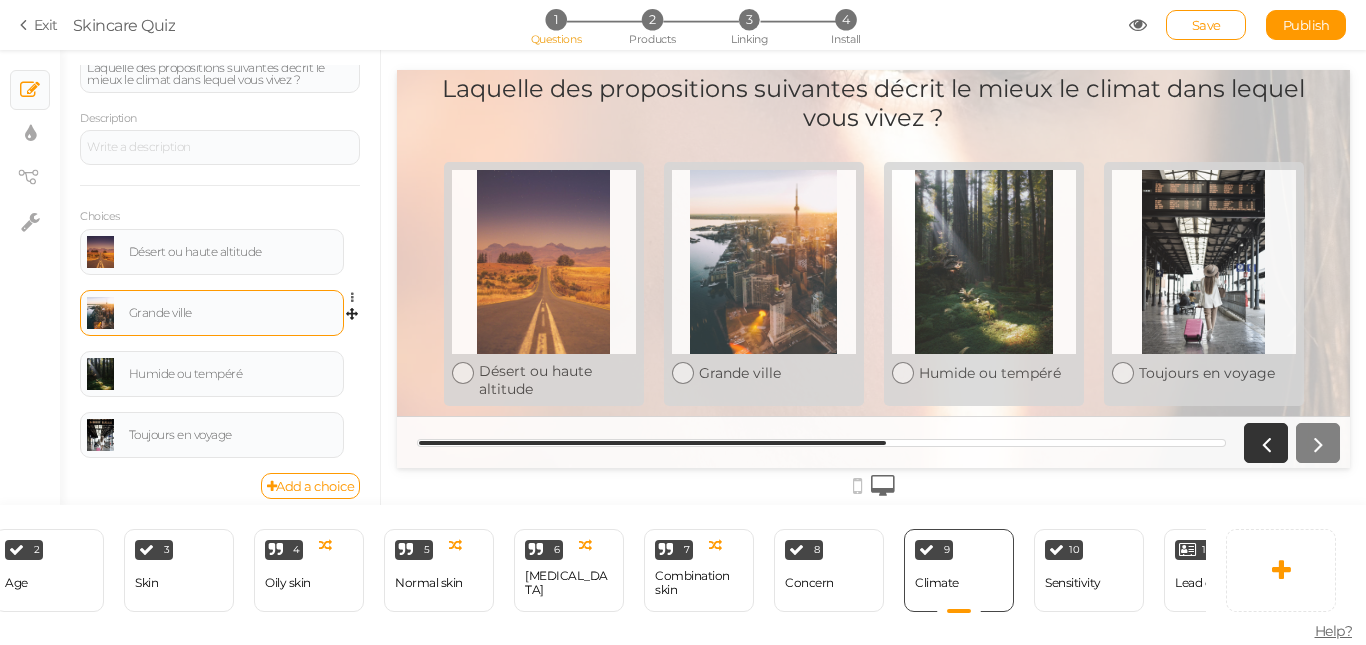 scroll, scrollTop: 200, scrollLeft: 0, axis: vertical 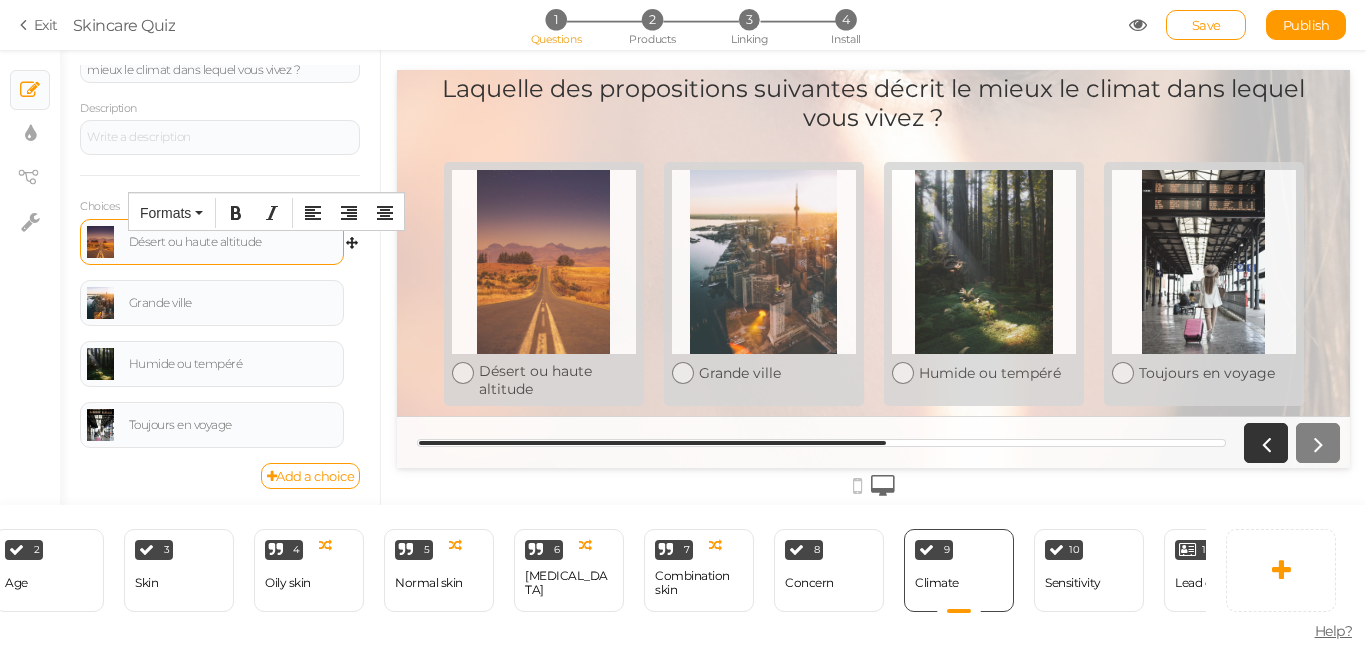 click on "Désert ou haute altitude" at bounding box center (233, 242) 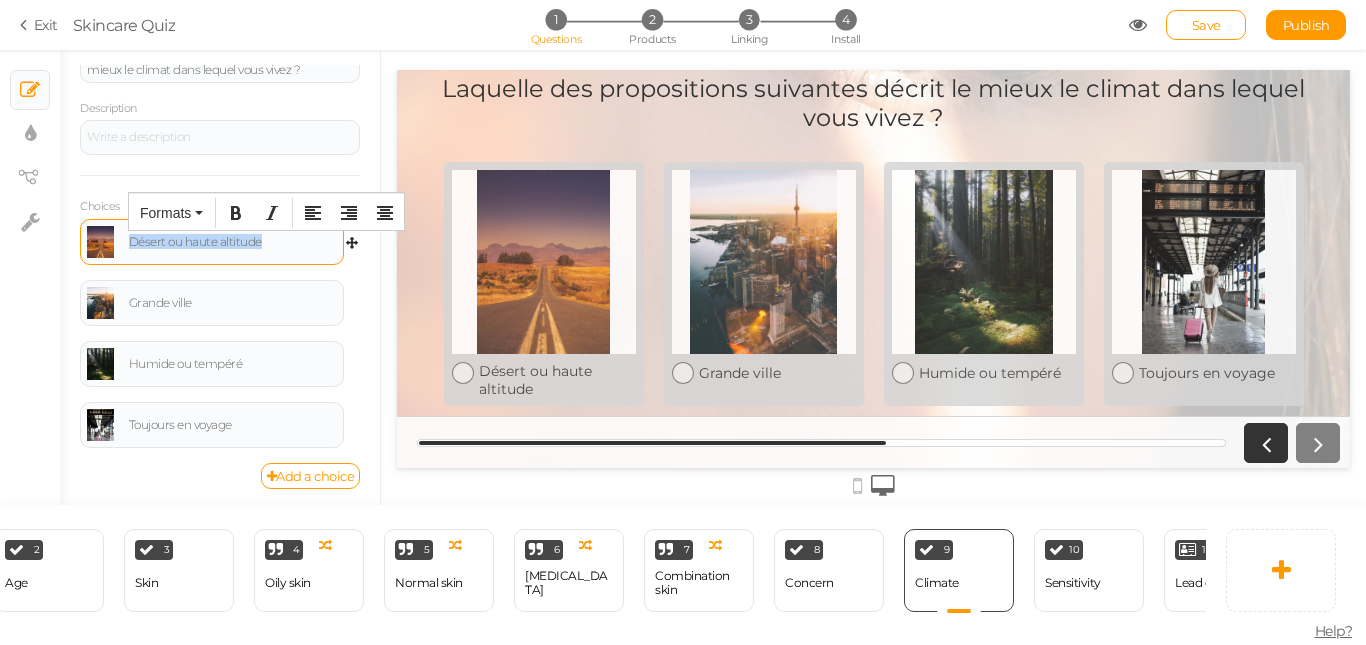 drag, startPoint x: 282, startPoint y: 239, endPoint x: 122, endPoint y: 240, distance: 160.00313 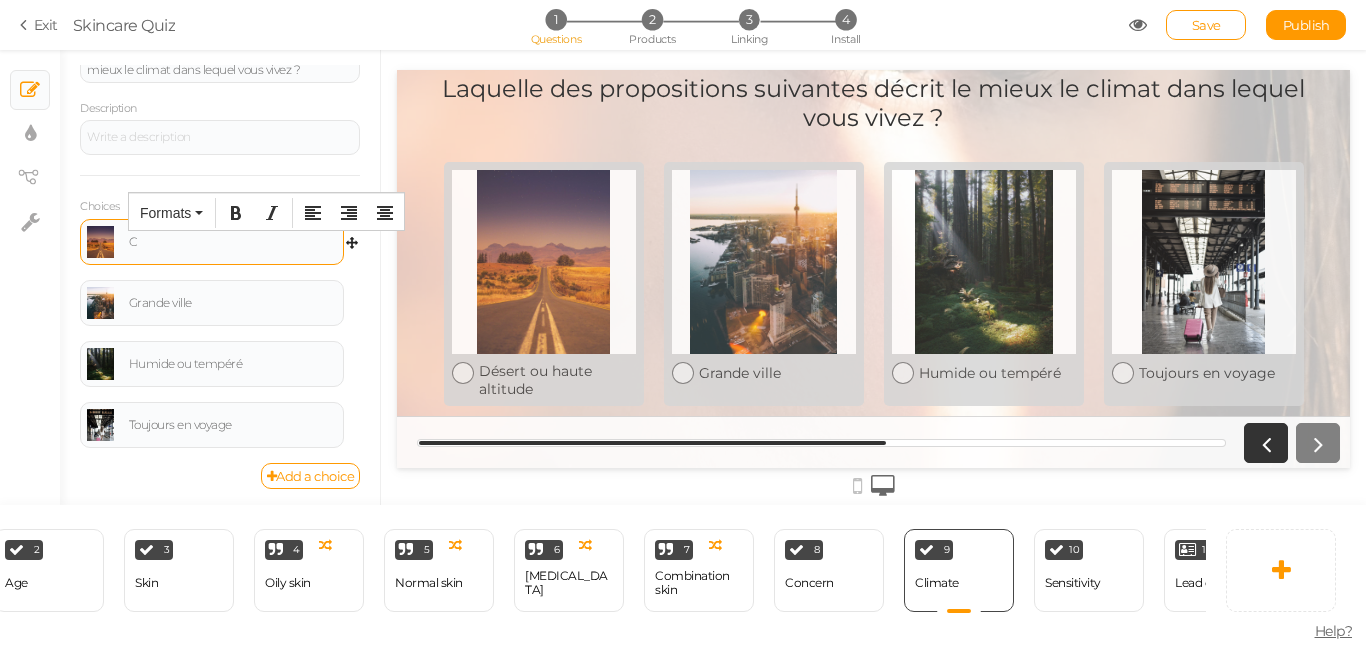type 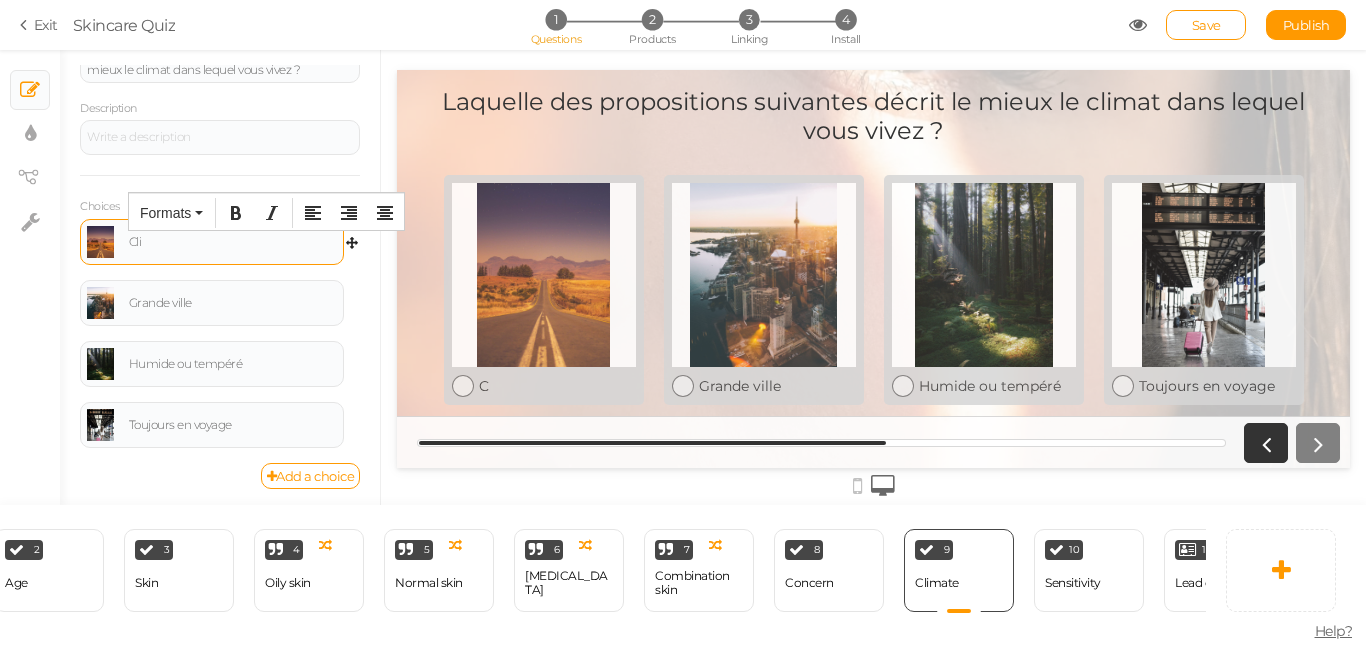 scroll, scrollTop: 0, scrollLeft: 0, axis: both 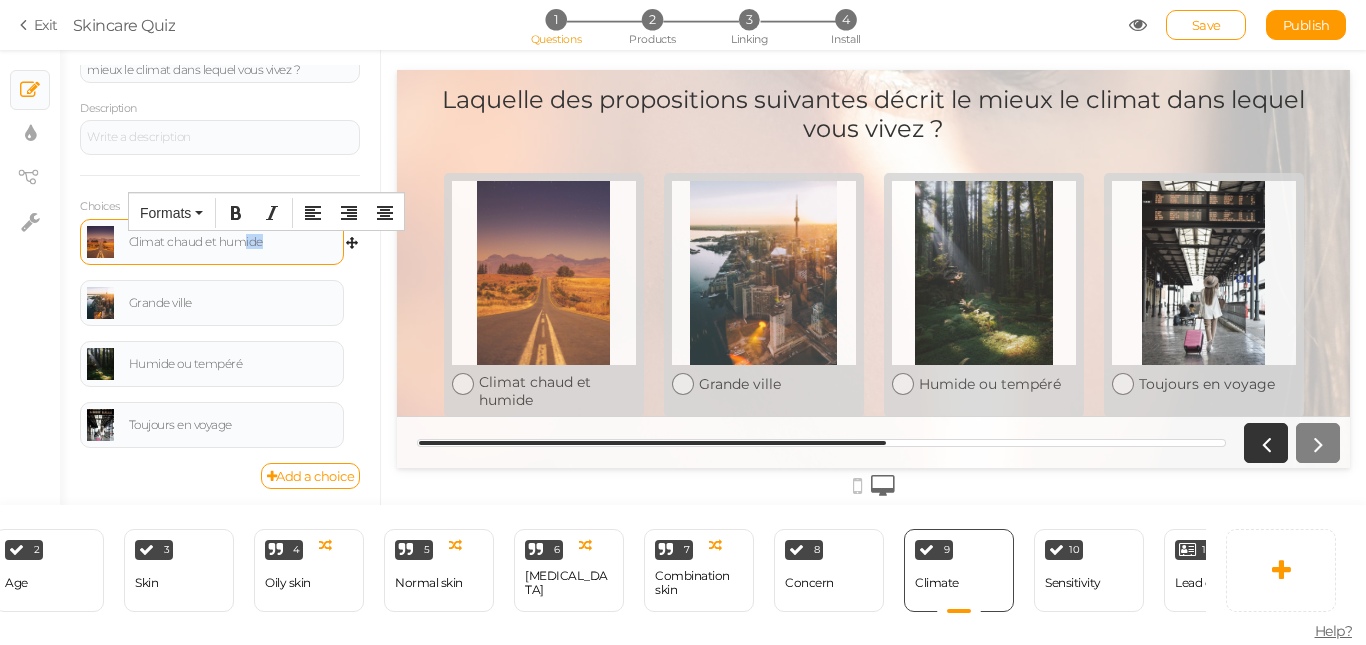 drag, startPoint x: 272, startPoint y: 243, endPoint x: 243, endPoint y: 240, distance: 29.15476 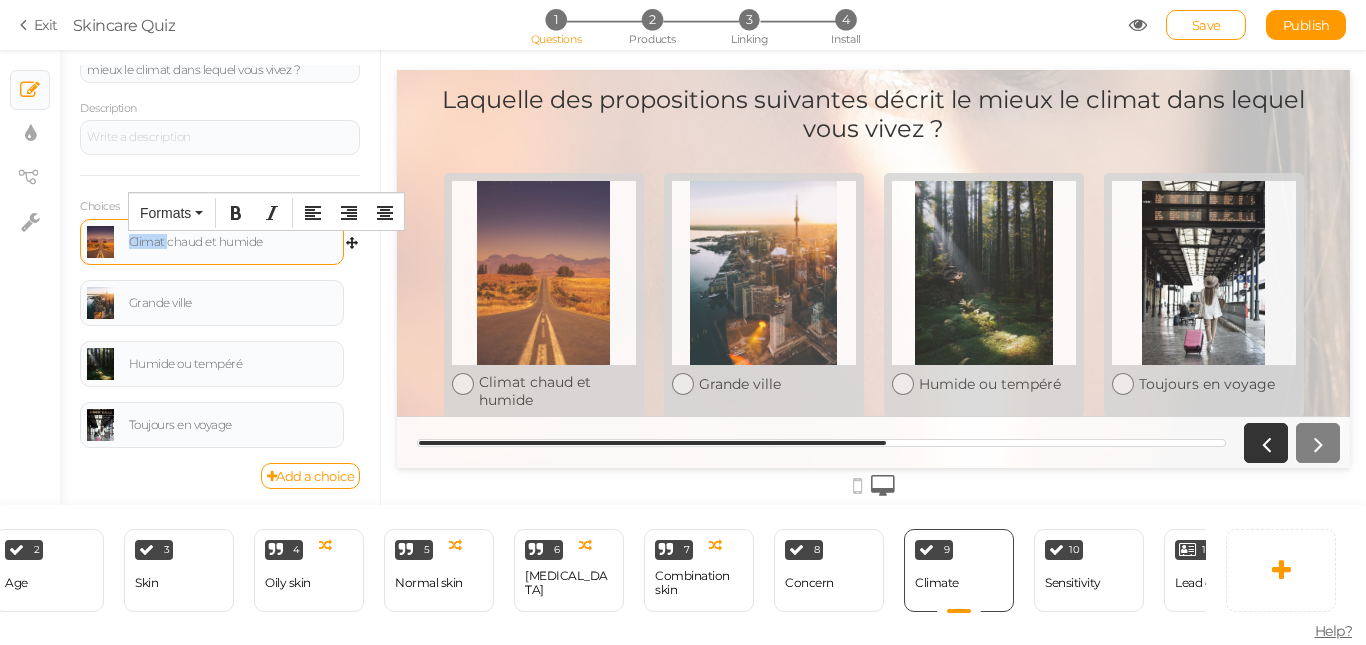 drag, startPoint x: 169, startPoint y: 238, endPoint x: 110, endPoint y: 238, distance: 59 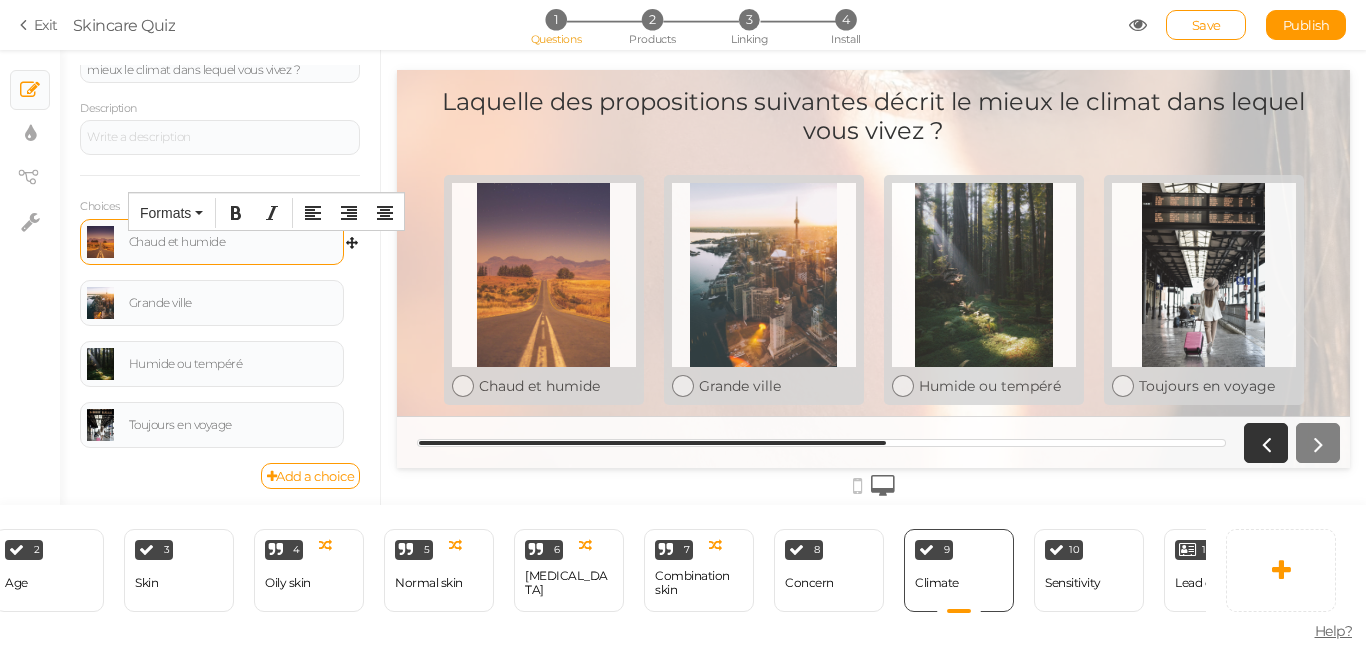click on "Chaud et humide" at bounding box center (233, 242) 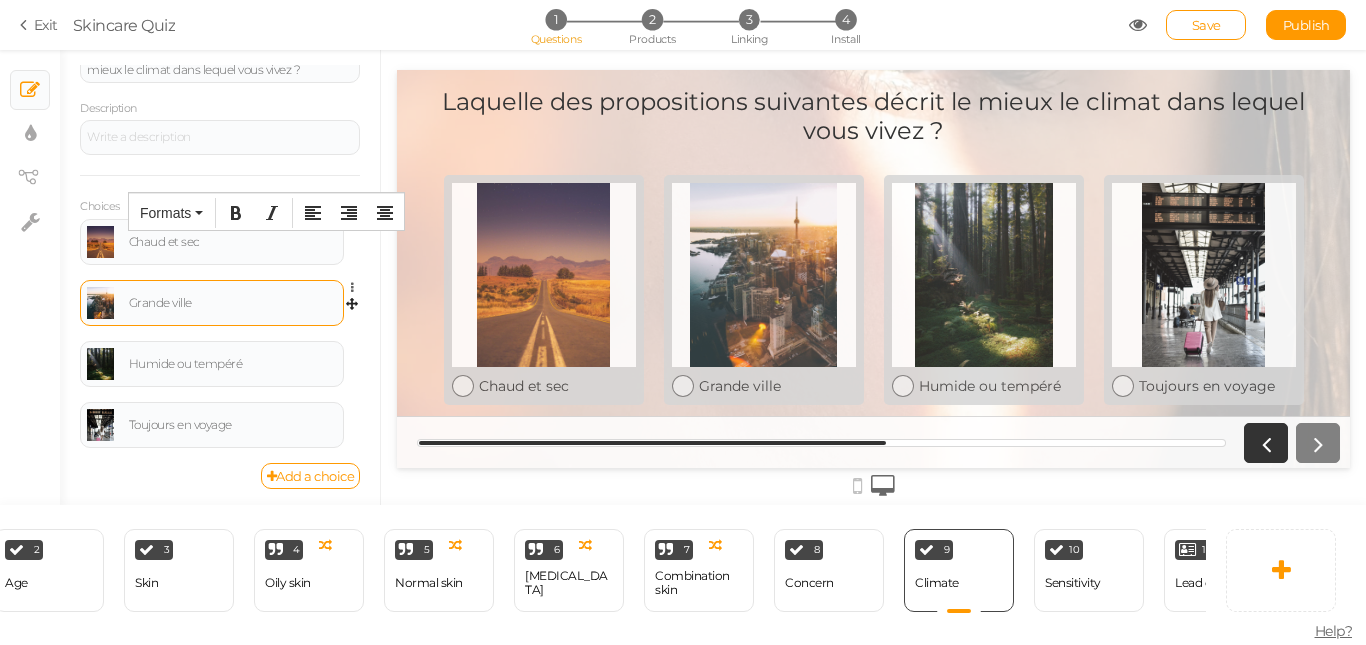 click on "Grande ville" at bounding box center (233, 303) 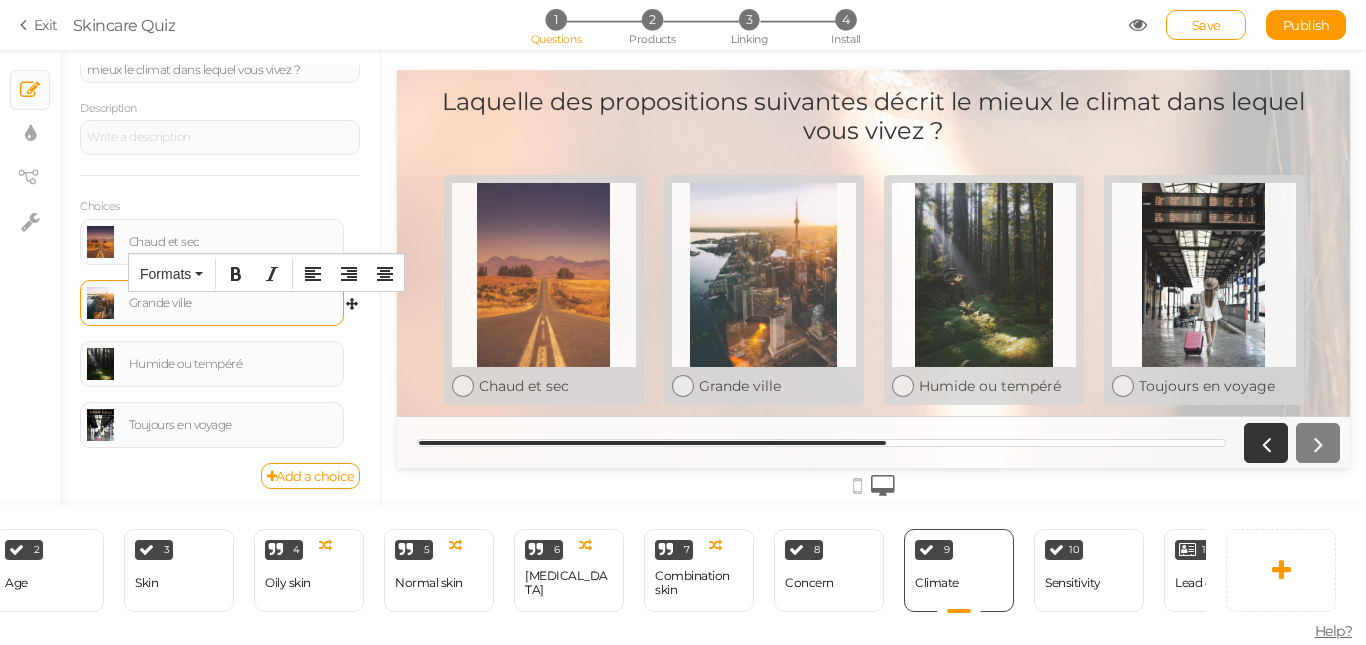 click on "Grande ville" at bounding box center [233, 303] 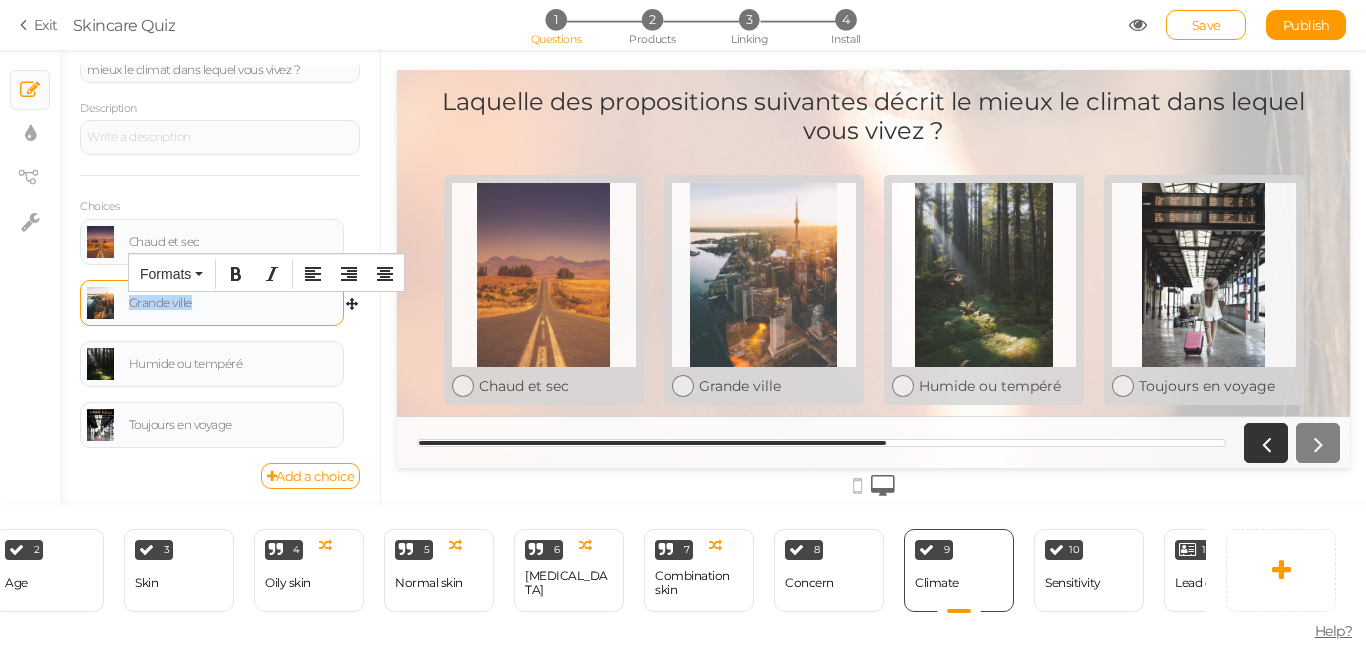 drag, startPoint x: 206, startPoint y: 306, endPoint x: 101, endPoint y: 319, distance: 105.801704 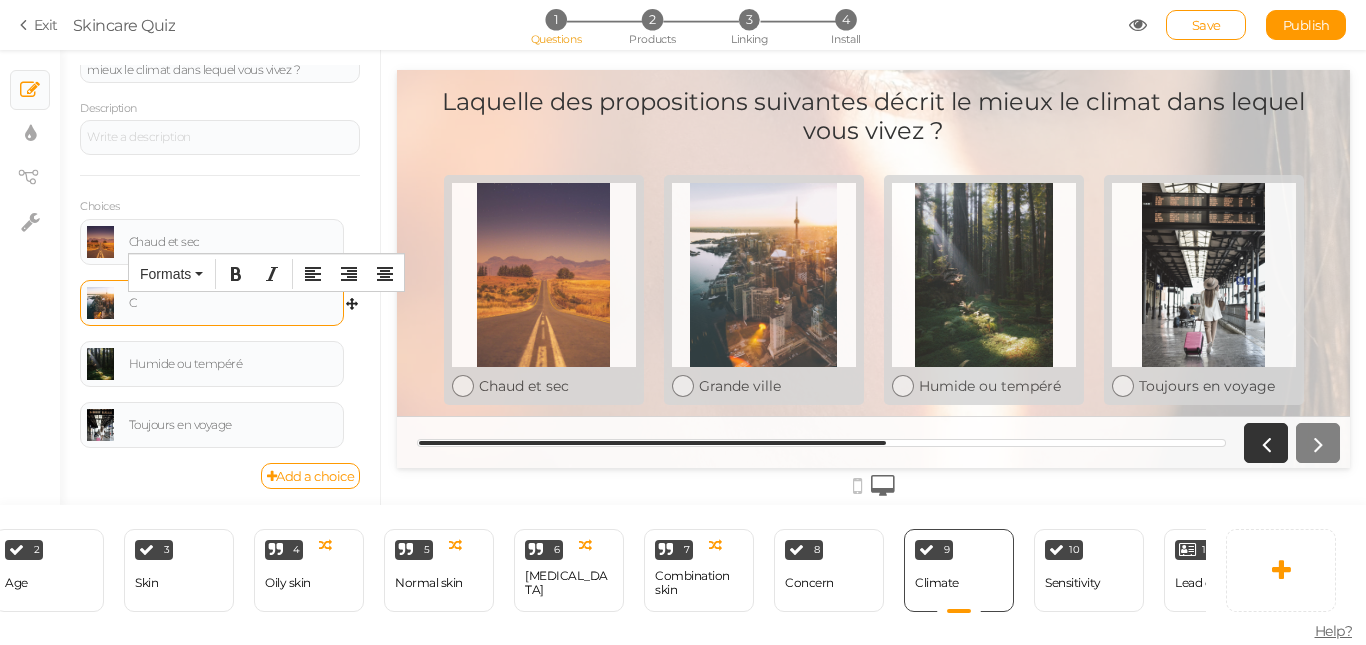 type 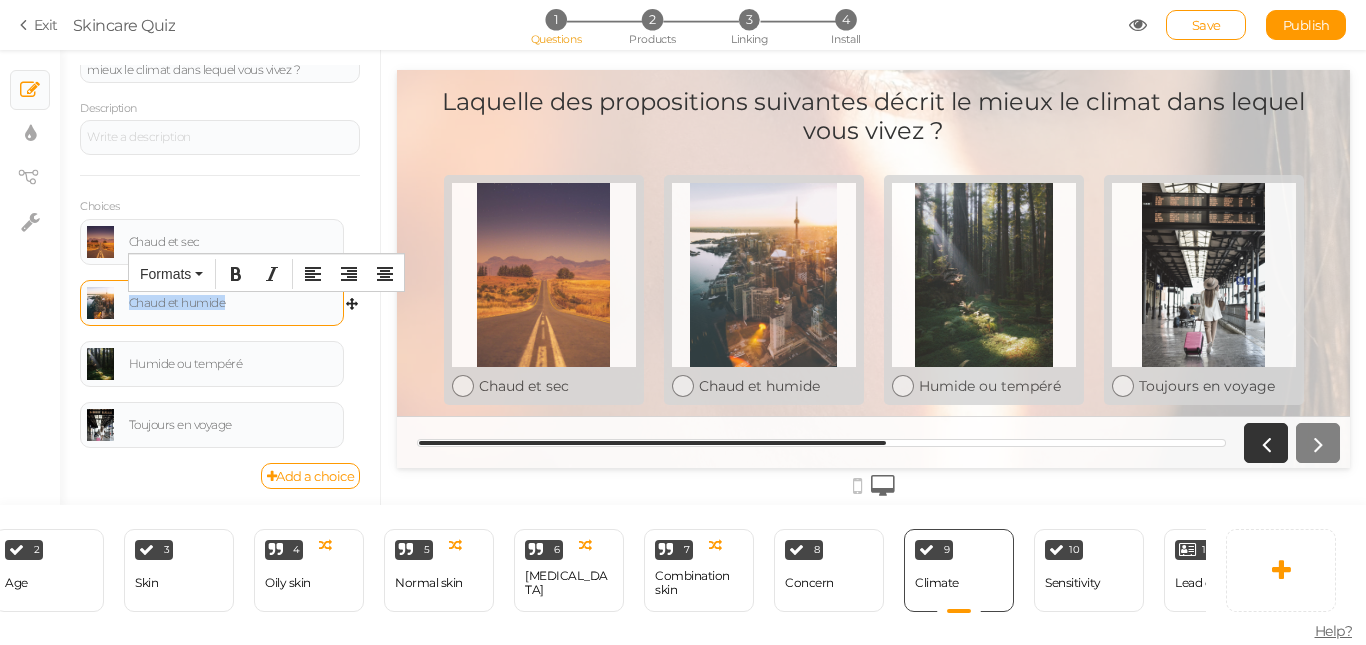 drag, startPoint x: 244, startPoint y: 297, endPoint x: 103, endPoint y: 293, distance: 141.05673 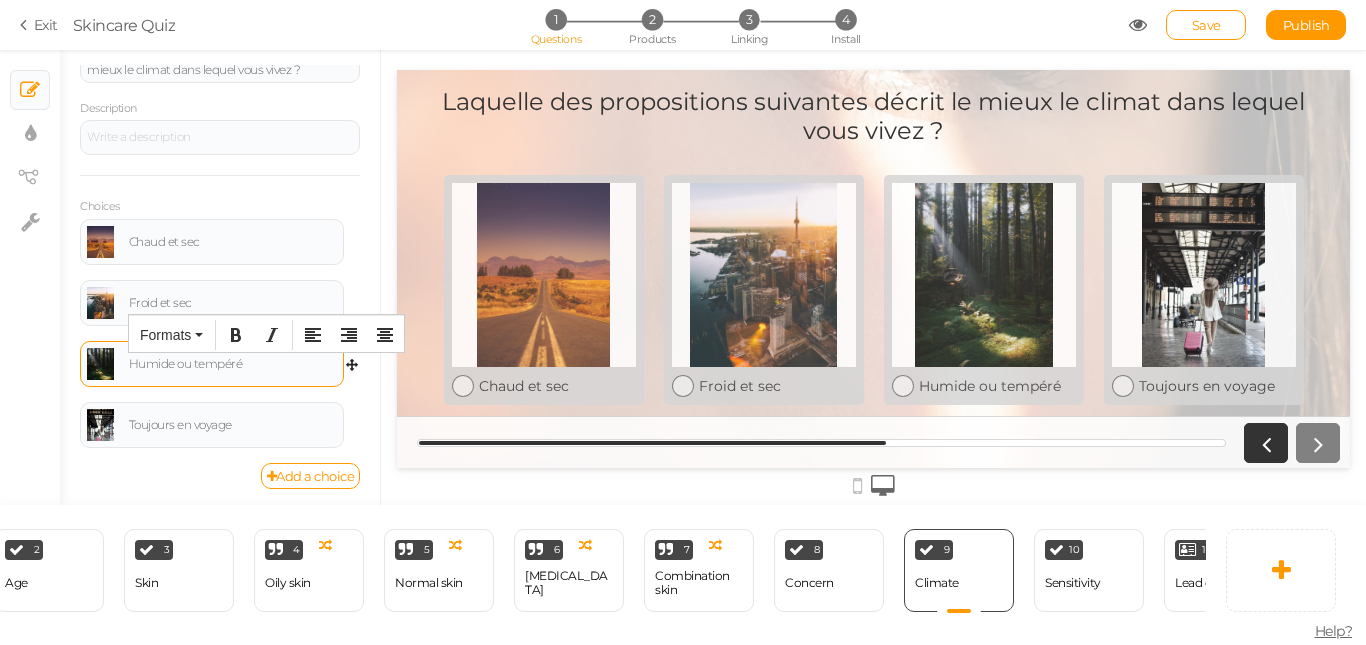 click on "Humide ou tempéré" at bounding box center (212, 364) 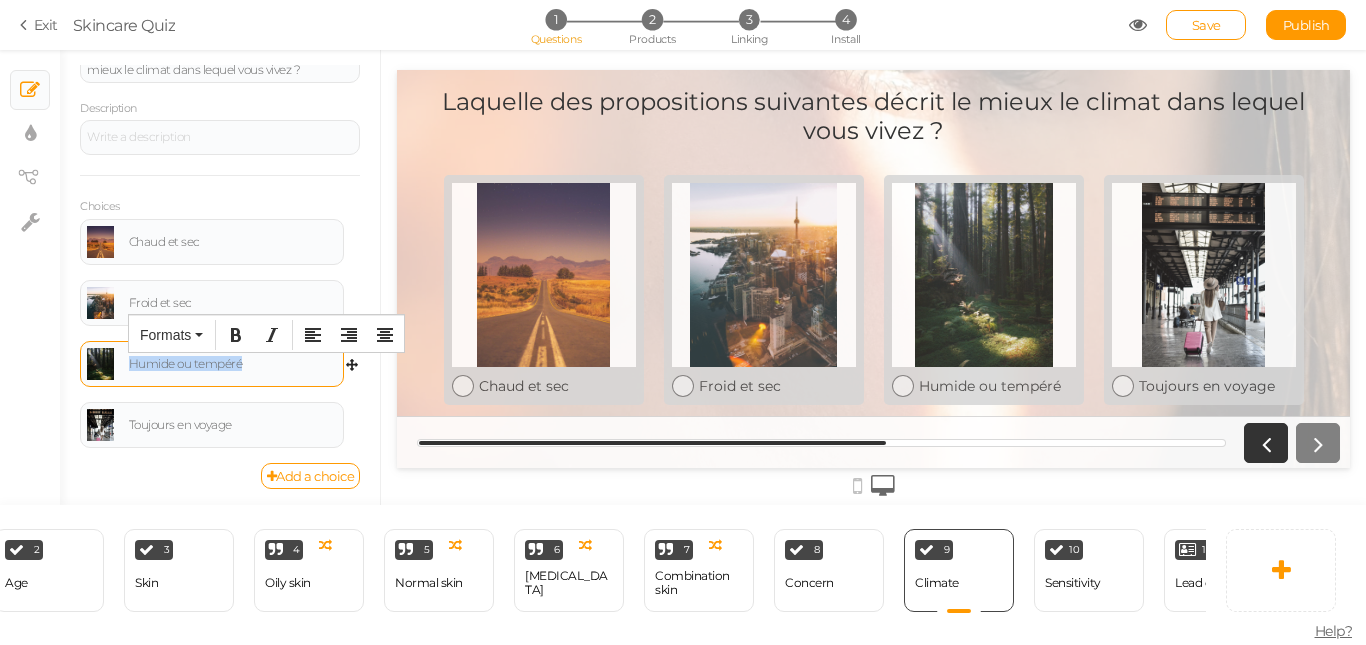 drag, startPoint x: 248, startPoint y: 365, endPoint x: 128, endPoint y: 360, distance: 120.10412 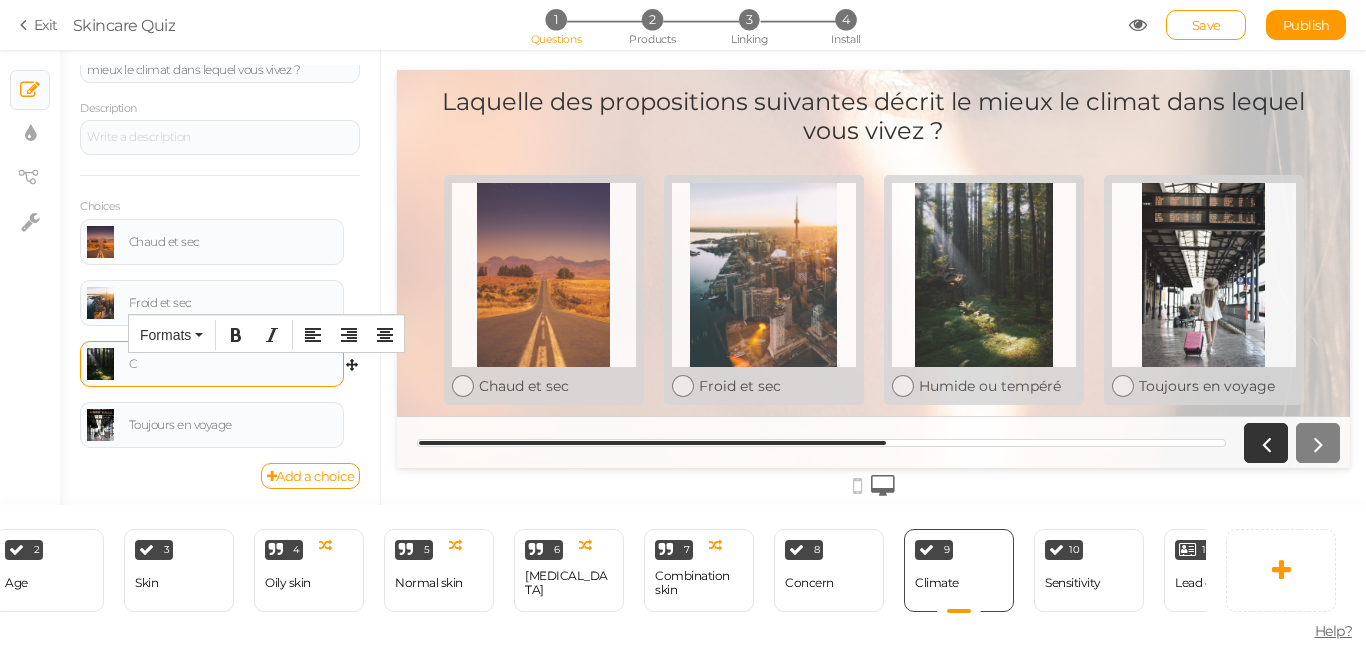 type 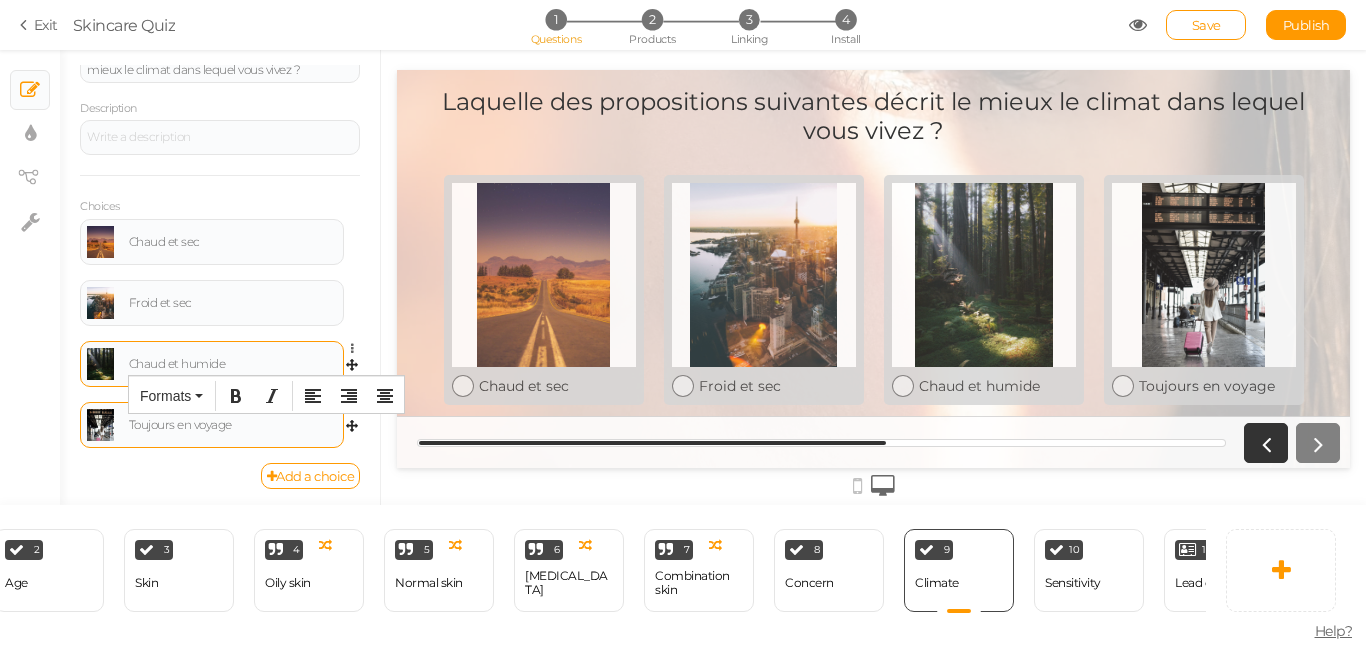 click on "Toujours en voyage" at bounding box center [233, 425] 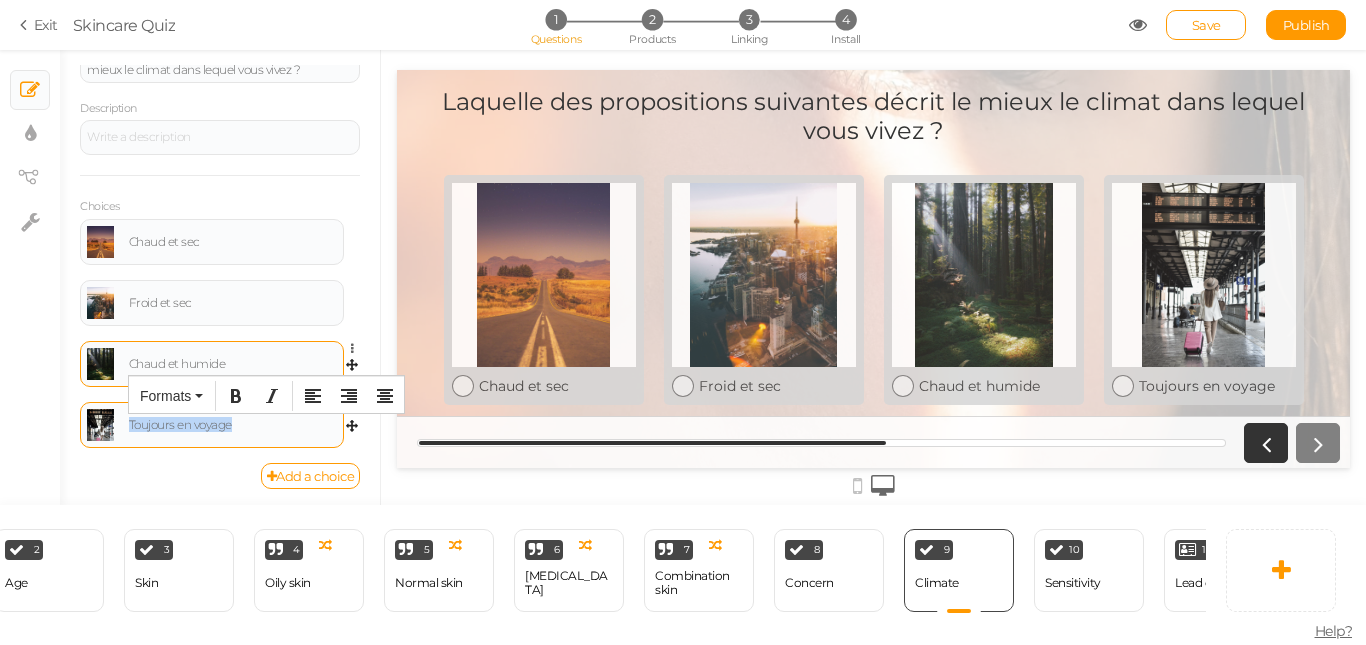 click on "Toujours en voyage" at bounding box center [233, 425] 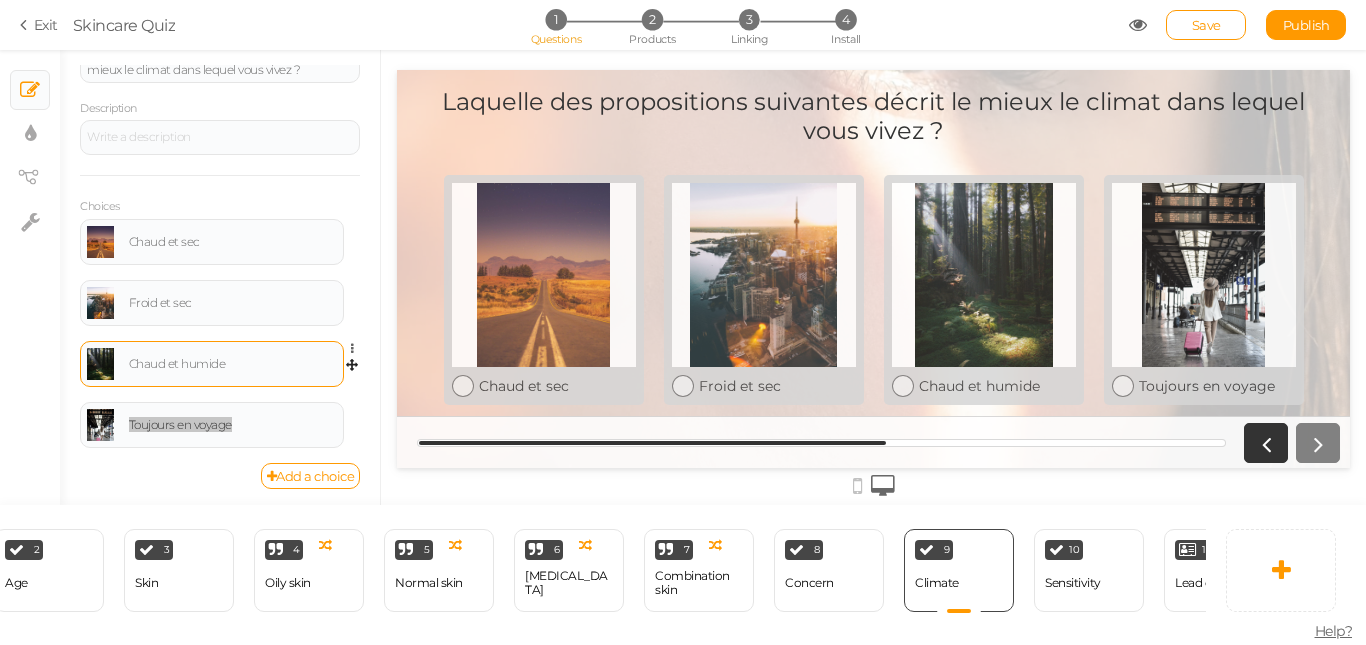 click on "[PERSON_NAME] et sec Froid et sec [PERSON_NAME] et humide Toujours en voyage" at bounding box center [873, 290] 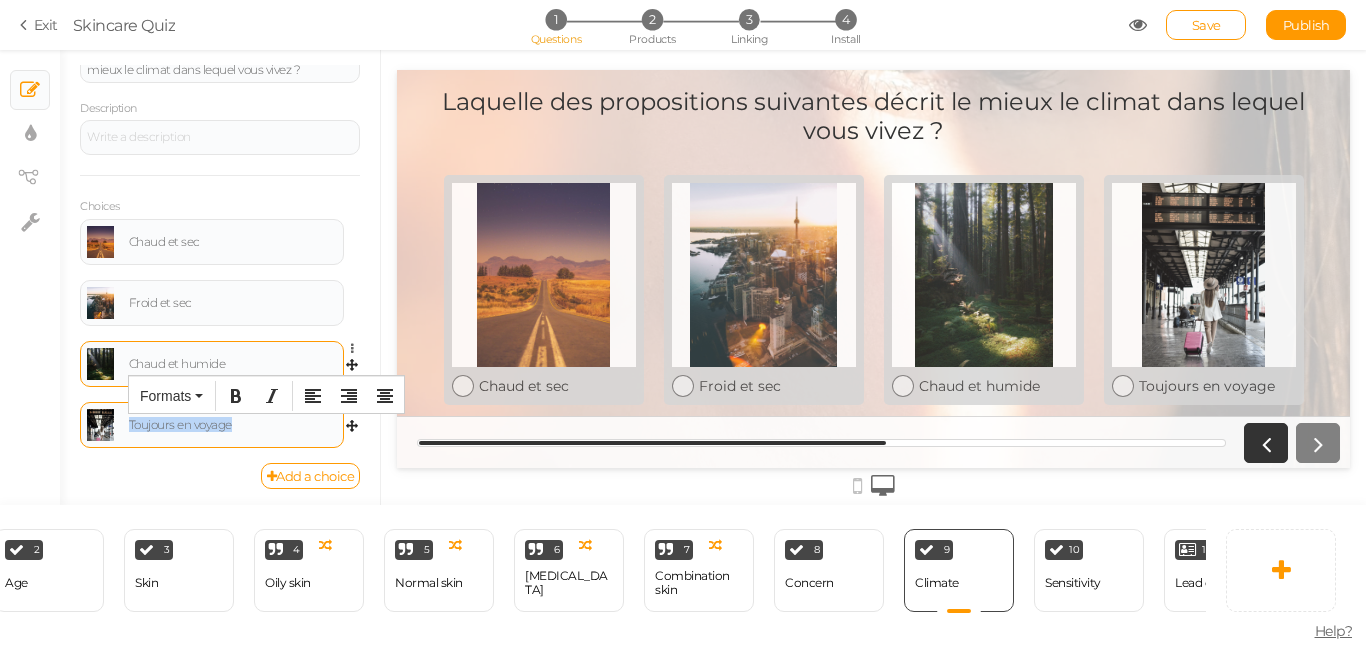 click on "Toujours en voyage" at bounding box center [233, 425] 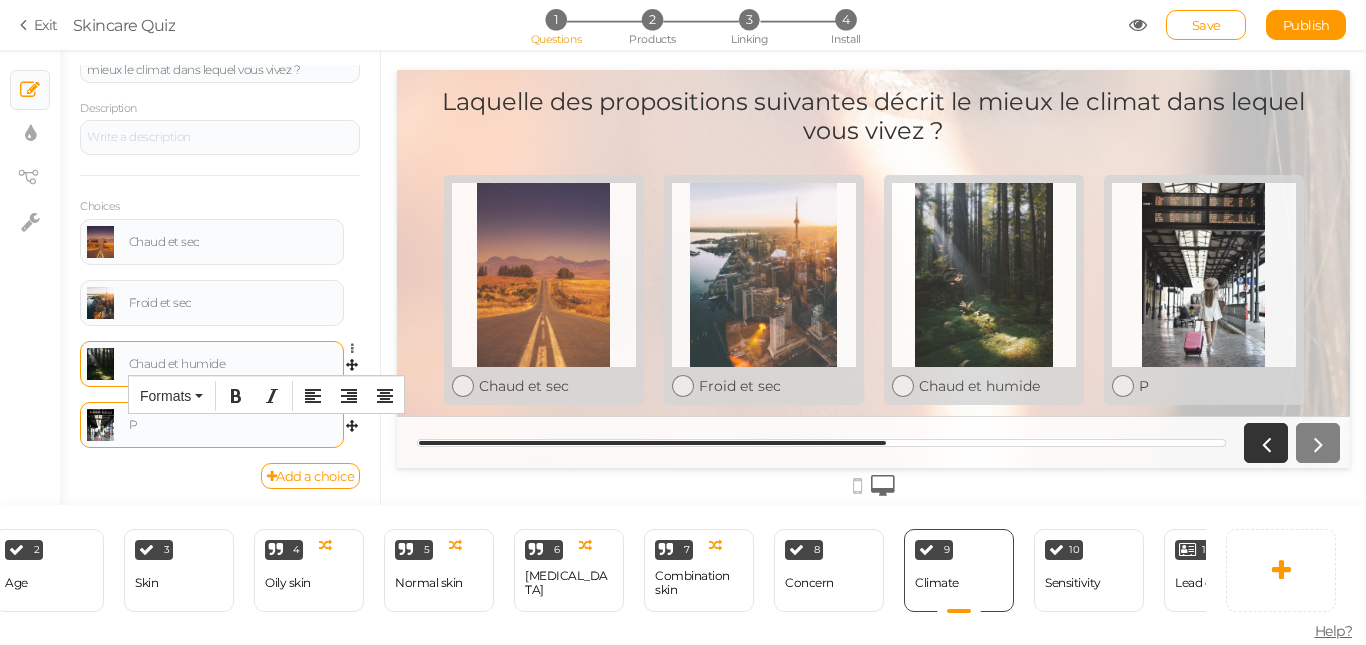 type 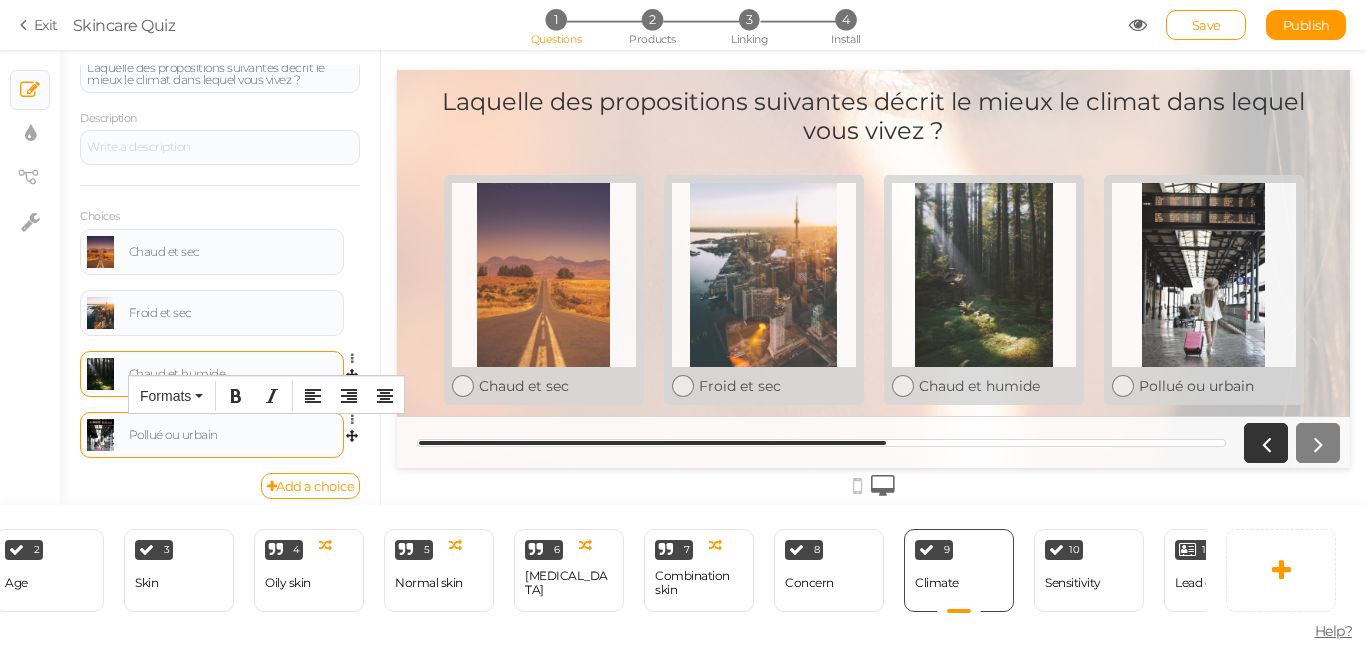 scroll, scrollTop: 204, scrollLeft: 0, axis: vertical 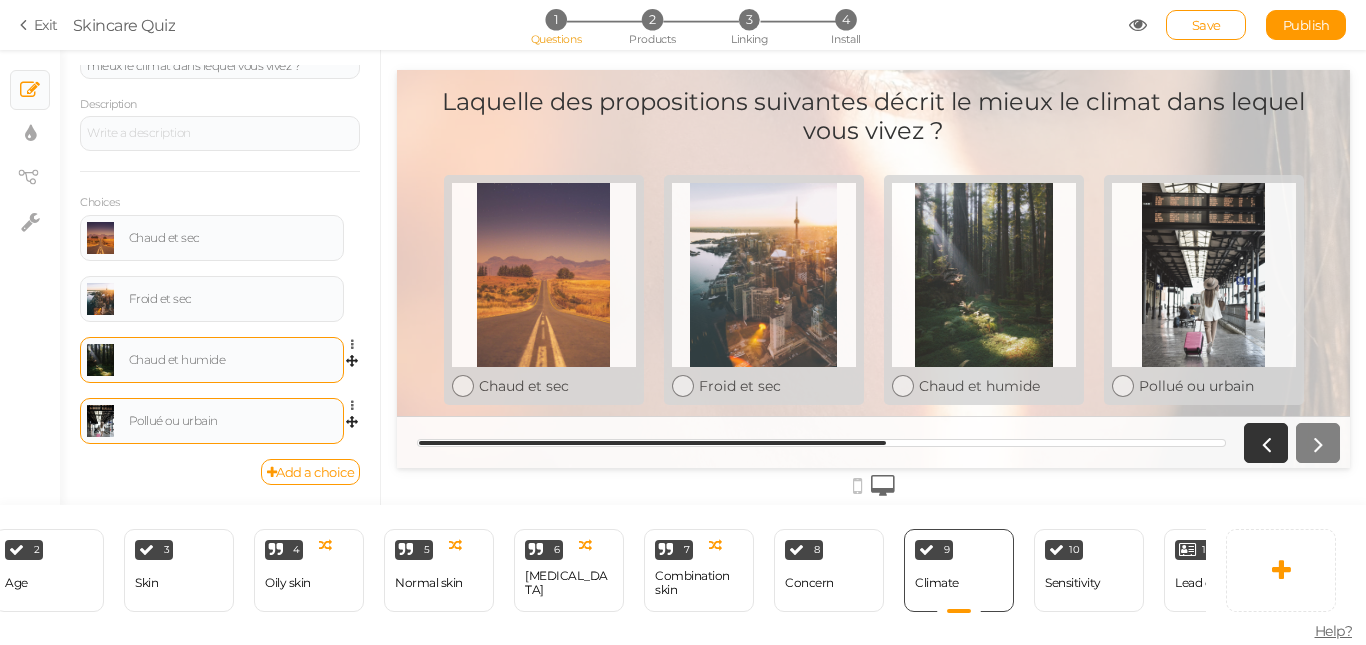 click on "General
Settings
Display
Info
View     Text Images Slider Dropdown                                 Question   Laquelle des propositions suivantes décrit le mieux le climat dans lequel vous vivez ?                         Description                                                       Choices                 Chaud et sec                         Settings             Delete                             Froid et sec                         Settings             Delete                             Chaud et humide                         Settings             Delete                             Pollué ou urbain                         Settings             Delete                                        Add a choice
Optional    Allows skipping this slide.           Select a maximum number of choices     No limit   1   2   3   4   5   6   7   8   9   10                  Disable autoadvance              Admin name" at bounding box center (220, 285) 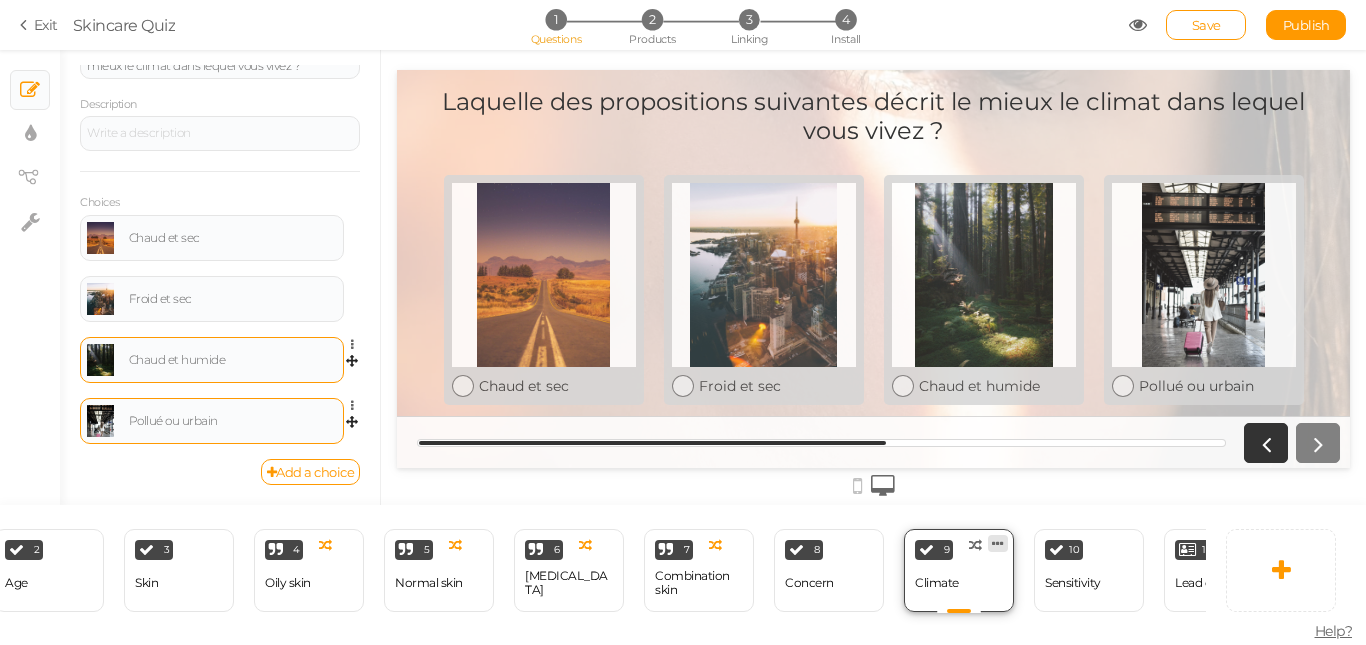 click at bounding box center [998, 543] 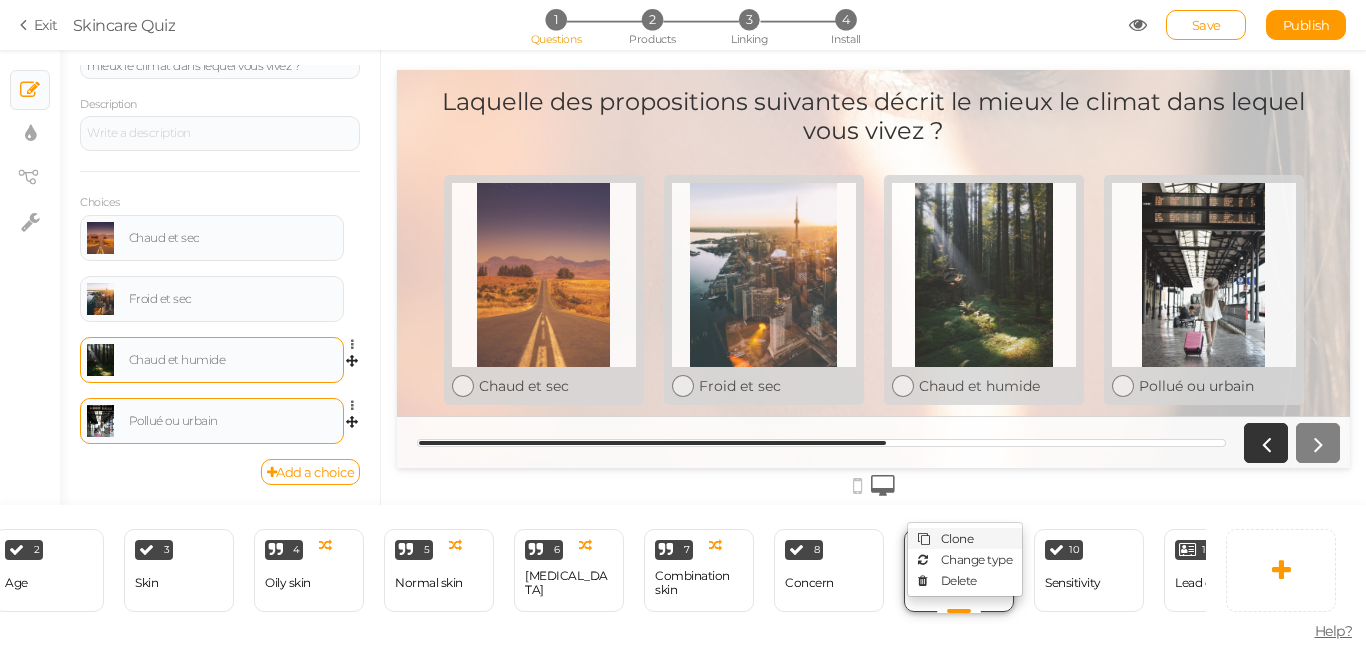 click on "Clone" at bounding box center [957, 538] 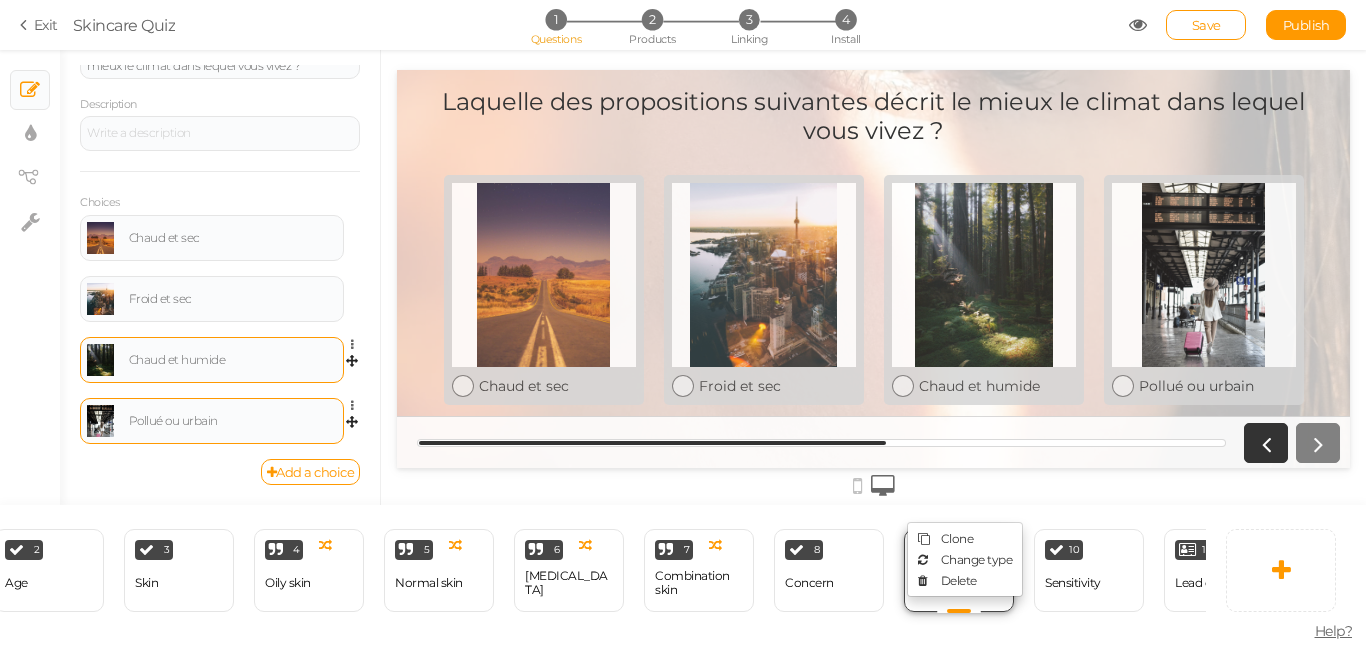 select on "2" 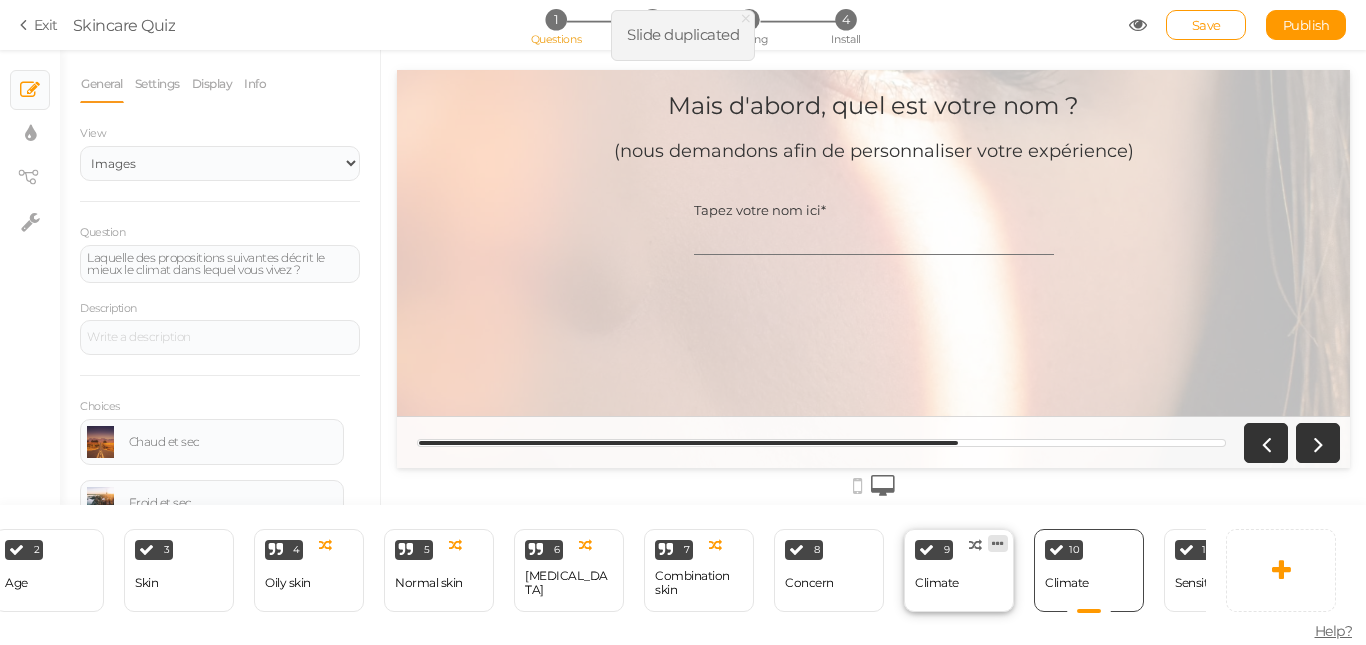 scroll, scrollTop: 0, scrollLeft: 0, axis: both 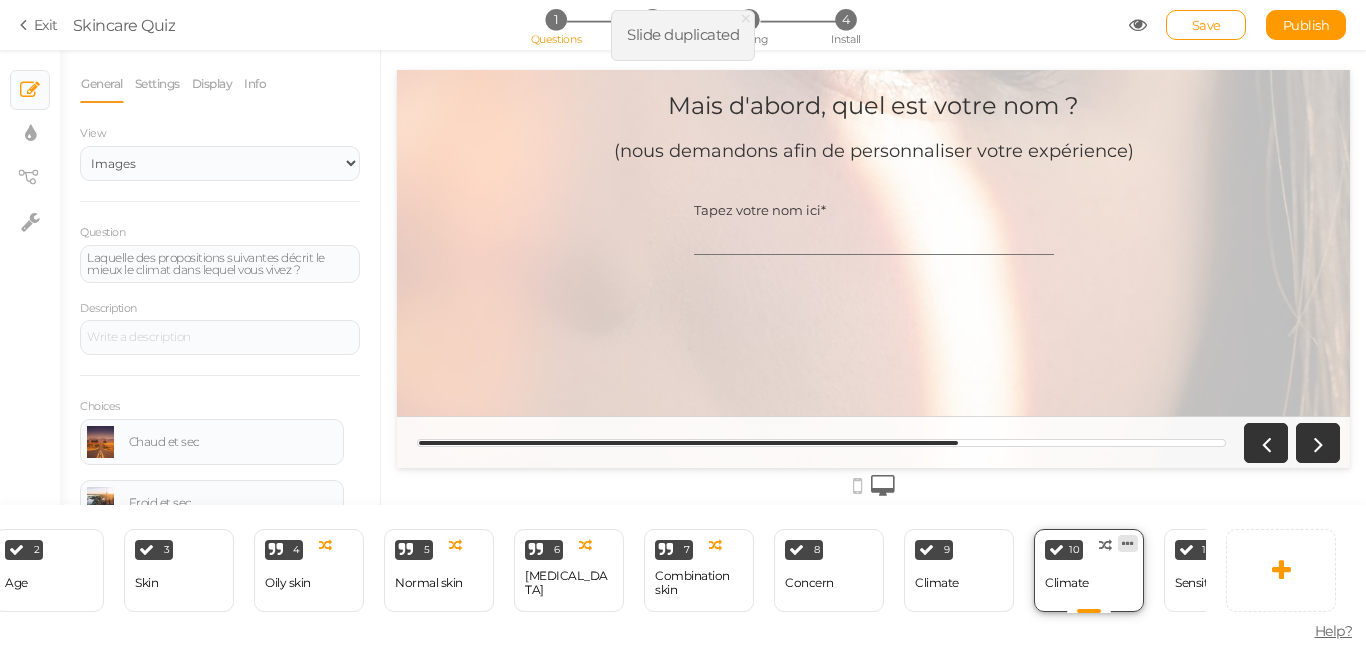 click at bounding box center (1128, 543) 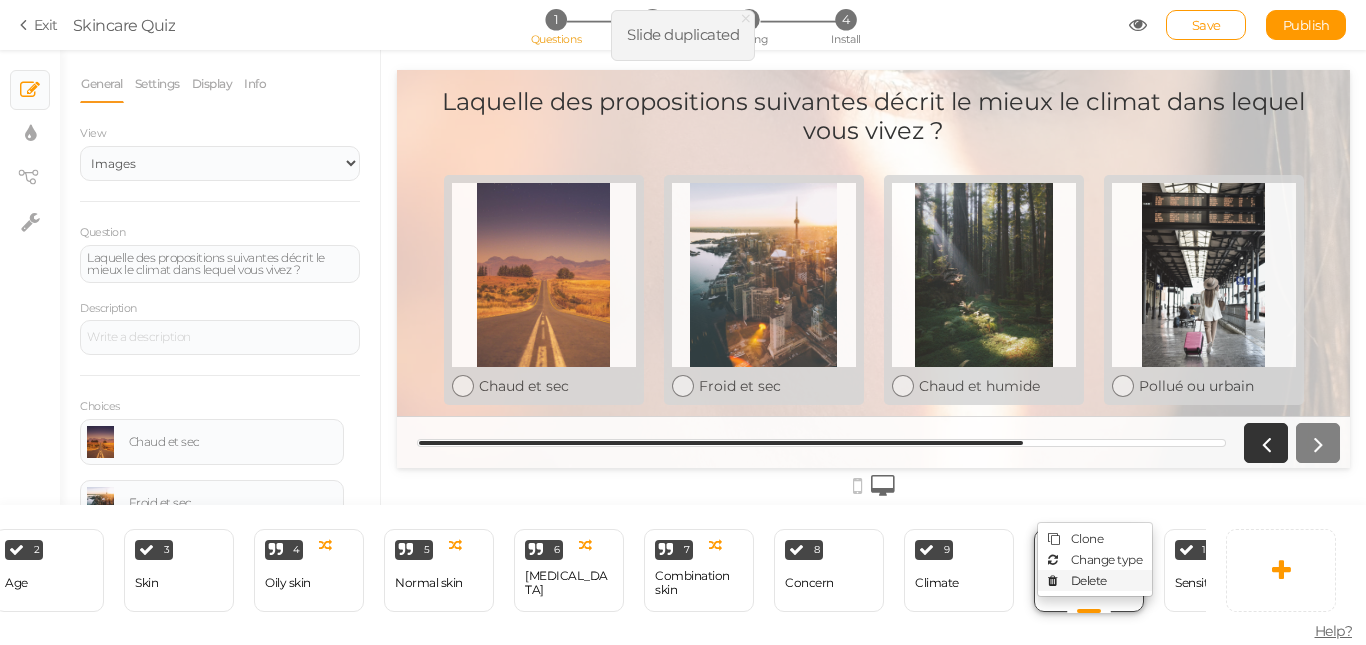 click on "Delete" at bounding box center (1089, 580) 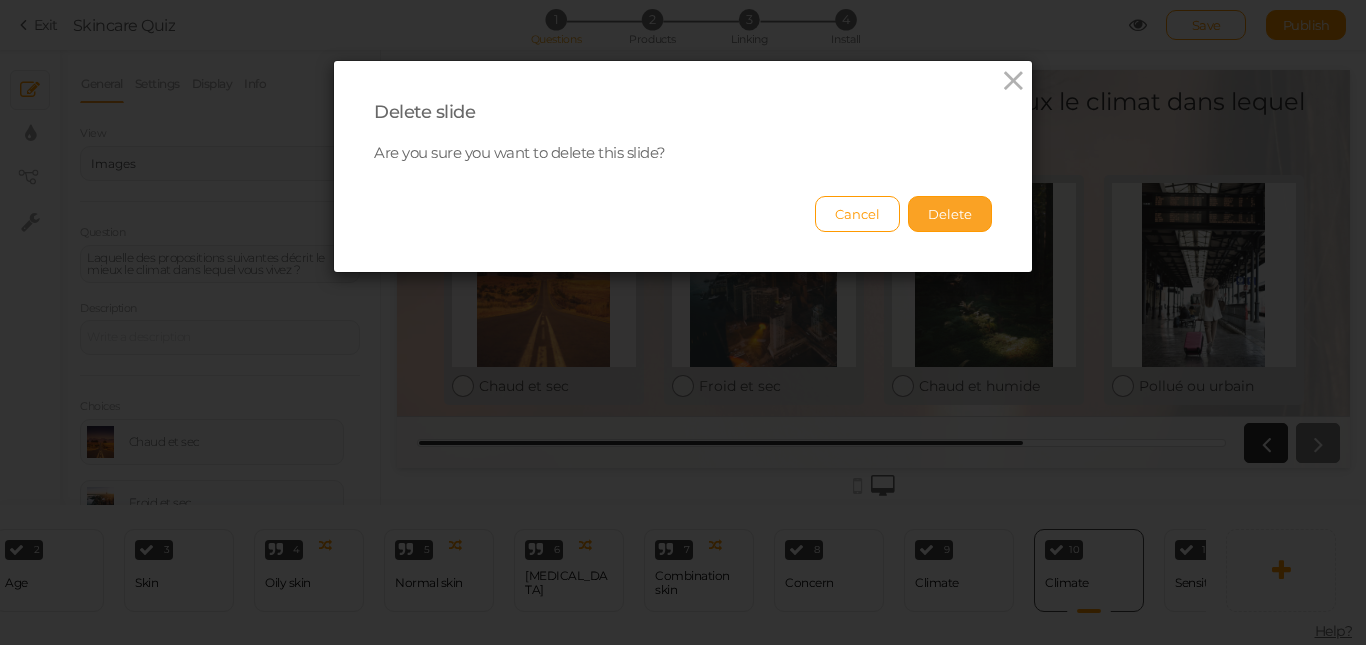 click on "Delete" at bounding box center [950, 214] 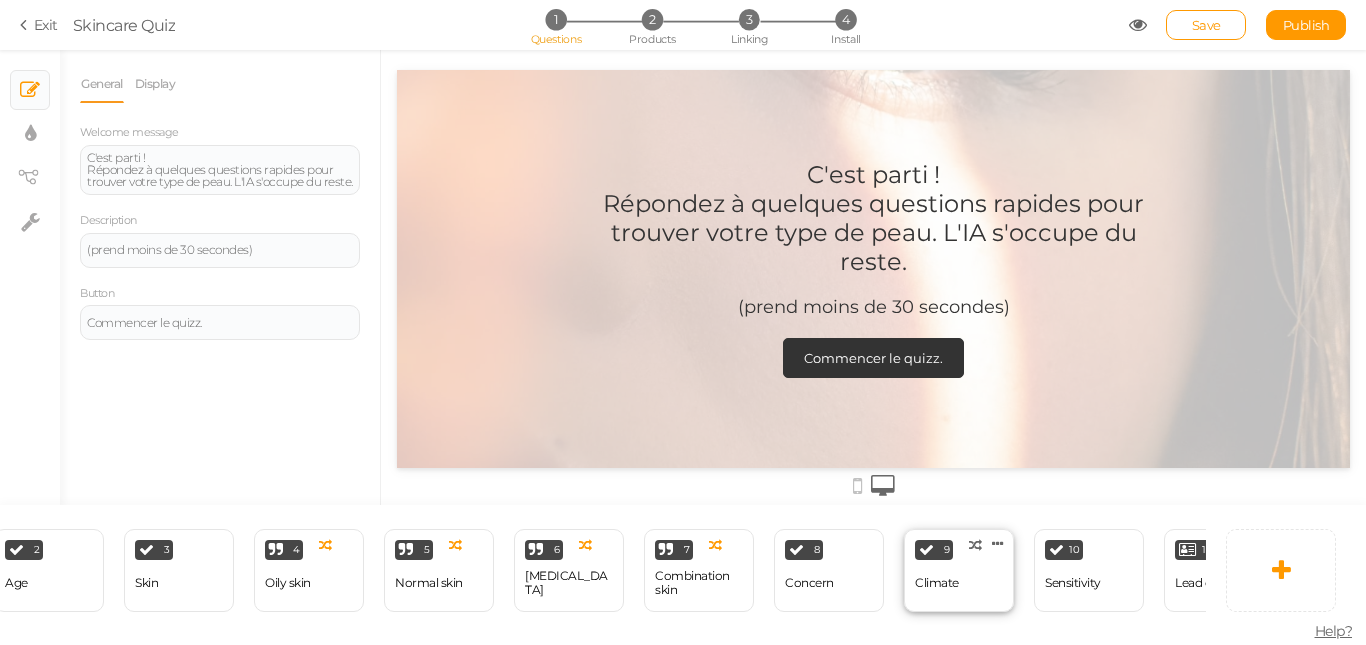 click at bounding box center (926, 549) 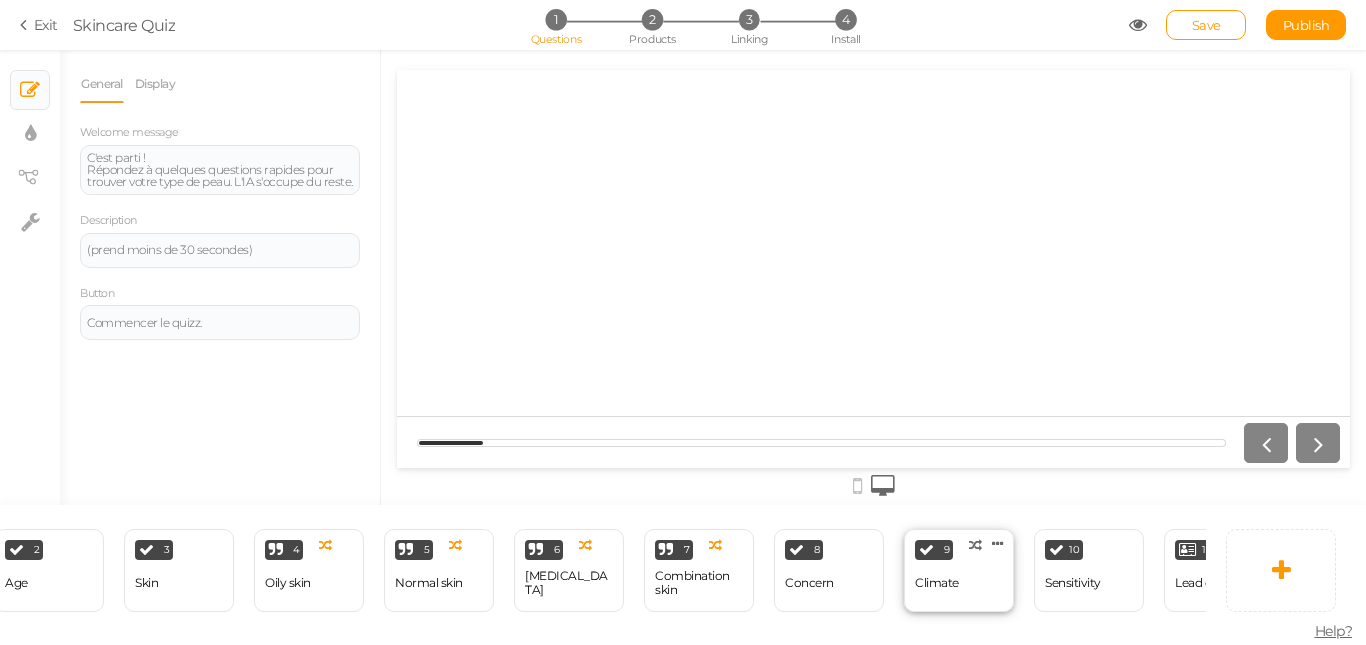 select on "2" 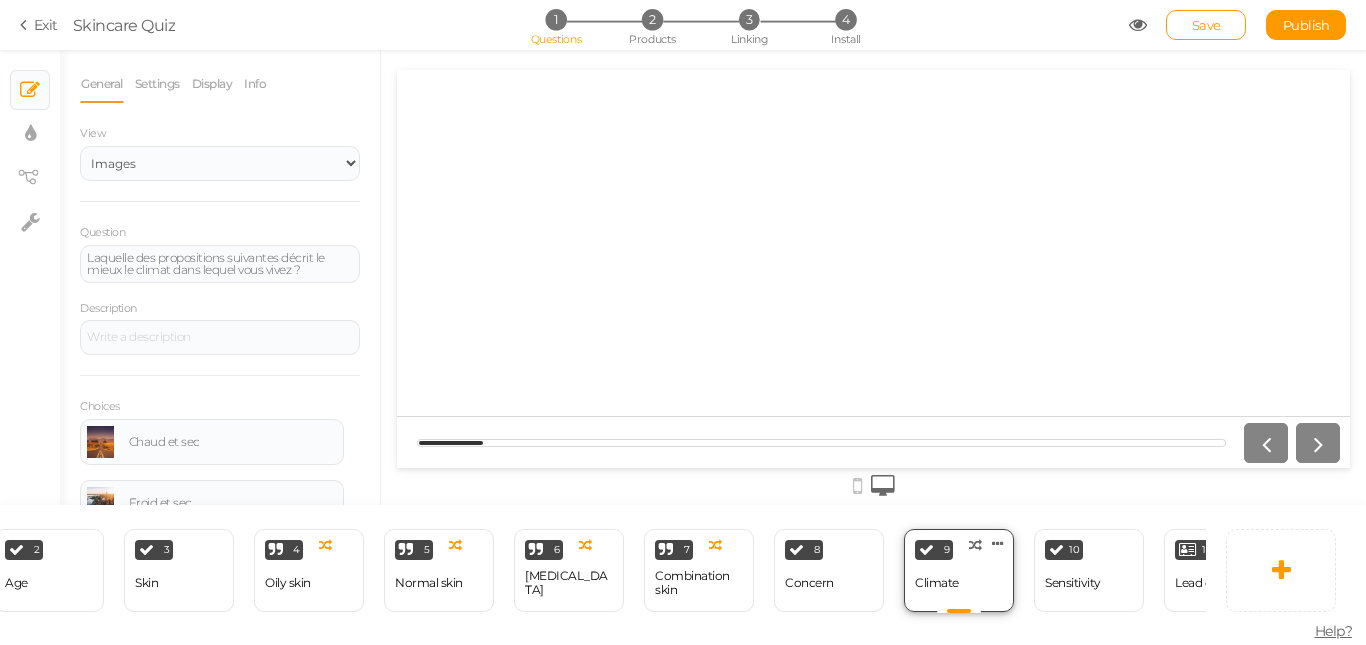 scroll, scrollTop: 0, scrollLeft: 0, axis: both 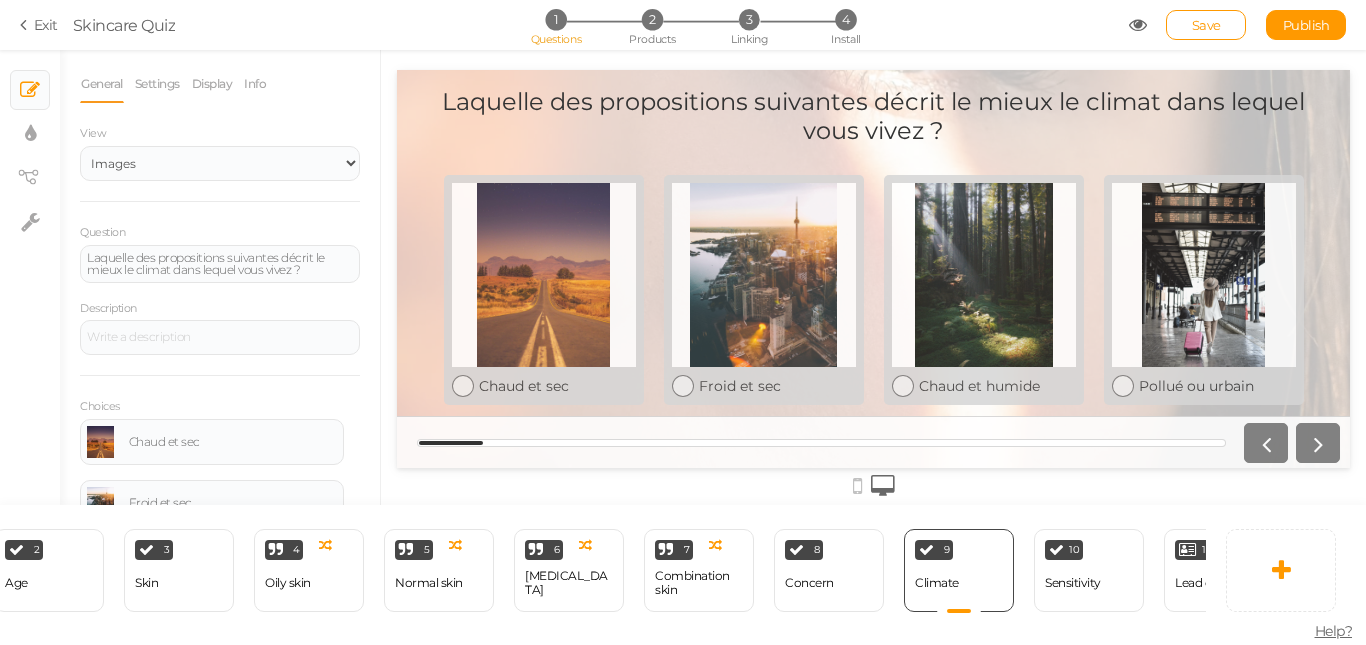 click at bounding box center (821, 443) 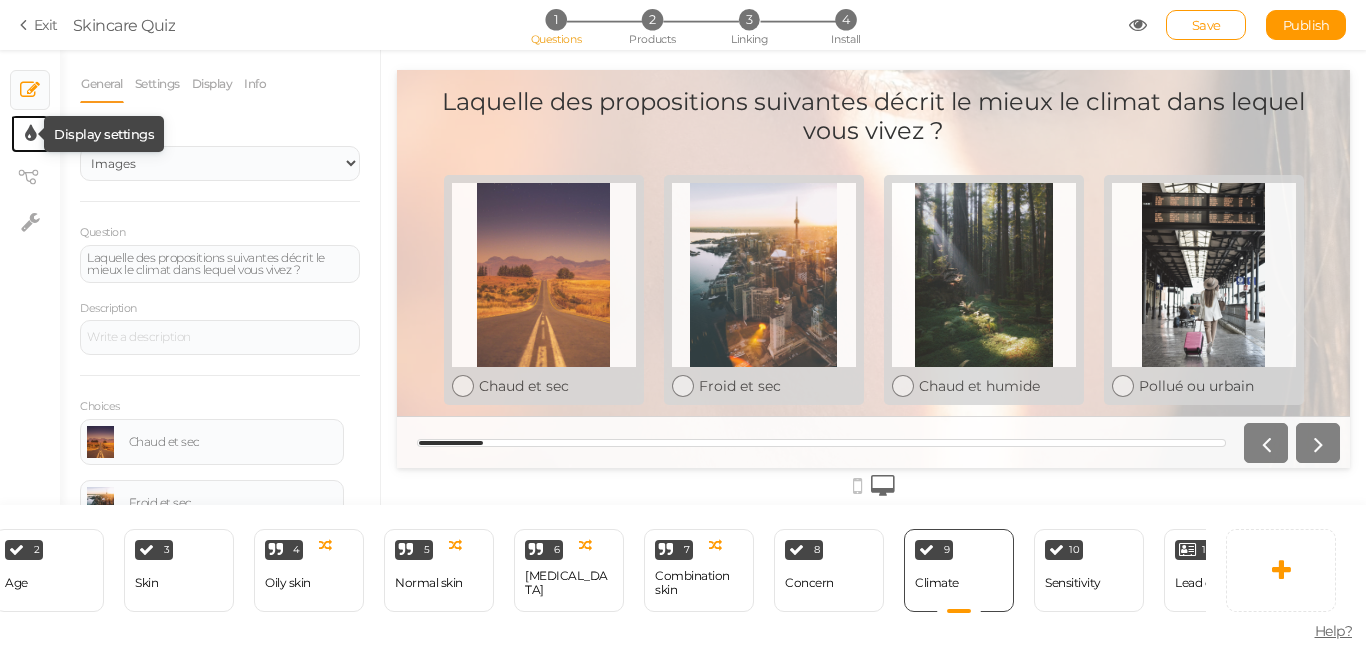 click at bounding box center [30, 134] 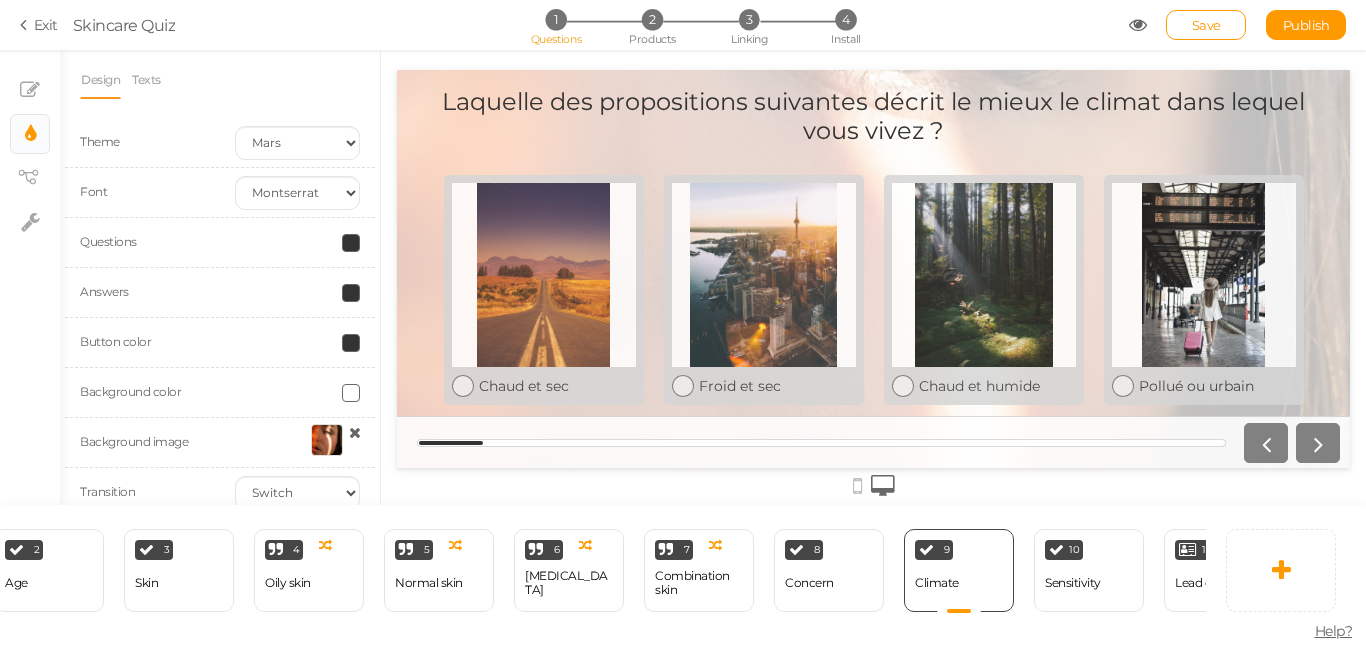 scroll, scrollTop: 0, scrollLeft: 0, axis: both 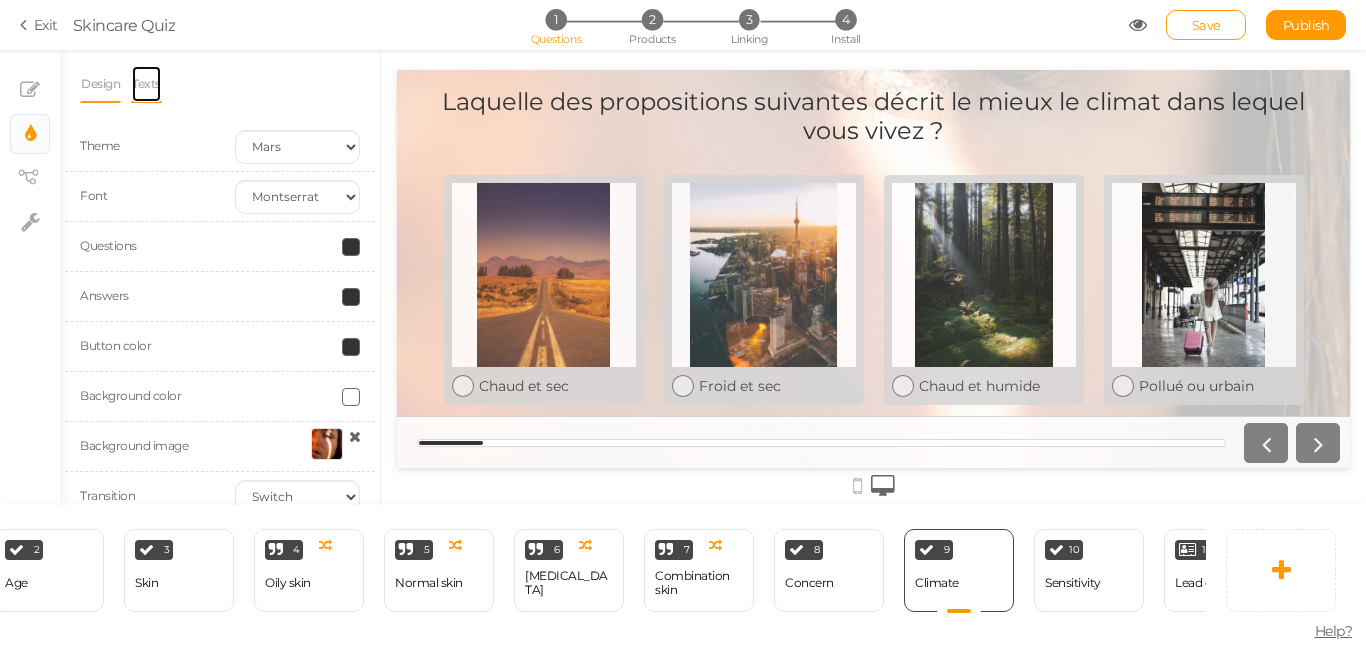 click on "Texts" at bounding box center [146, 84] 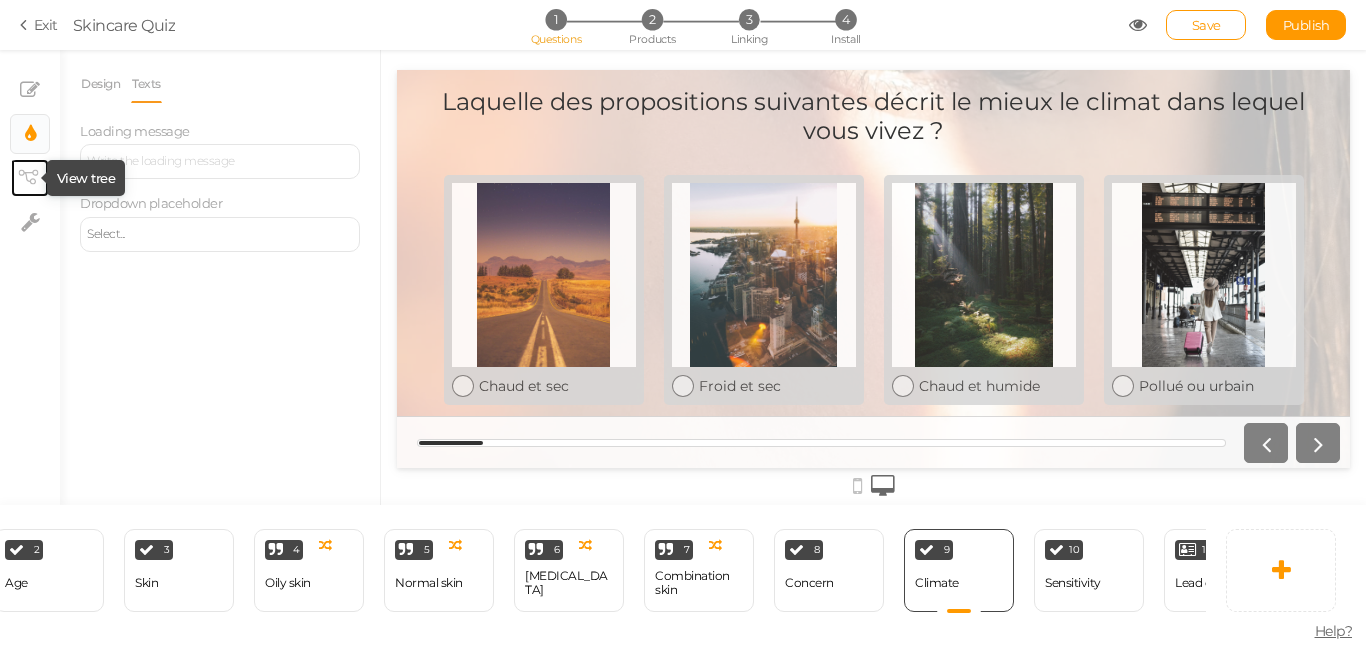 click 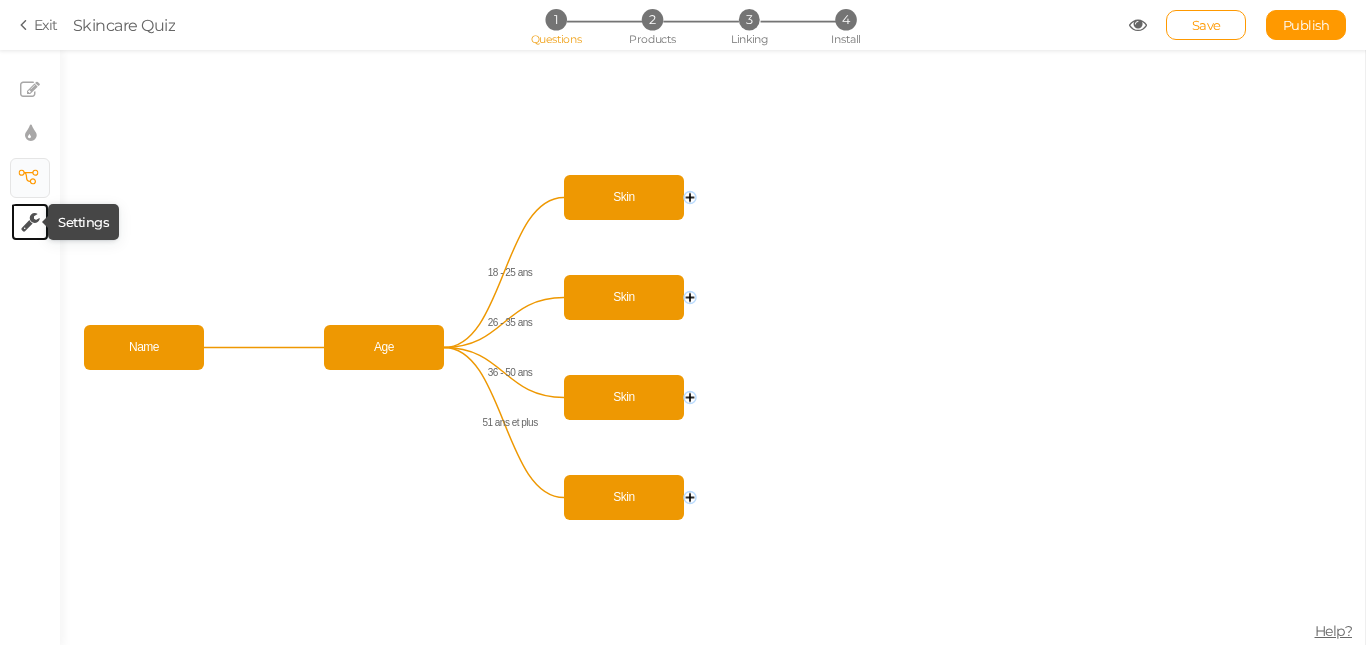 click at bounding box center [30, 222] 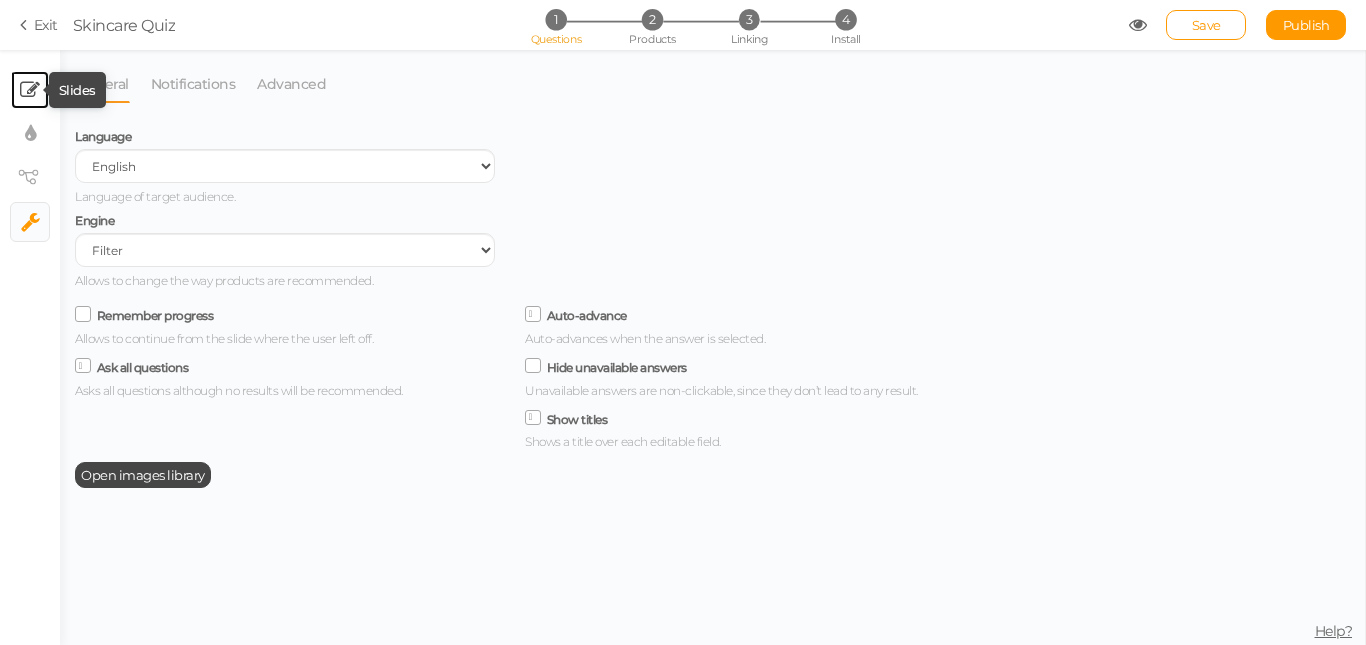 click at bounding box center (30, 90) 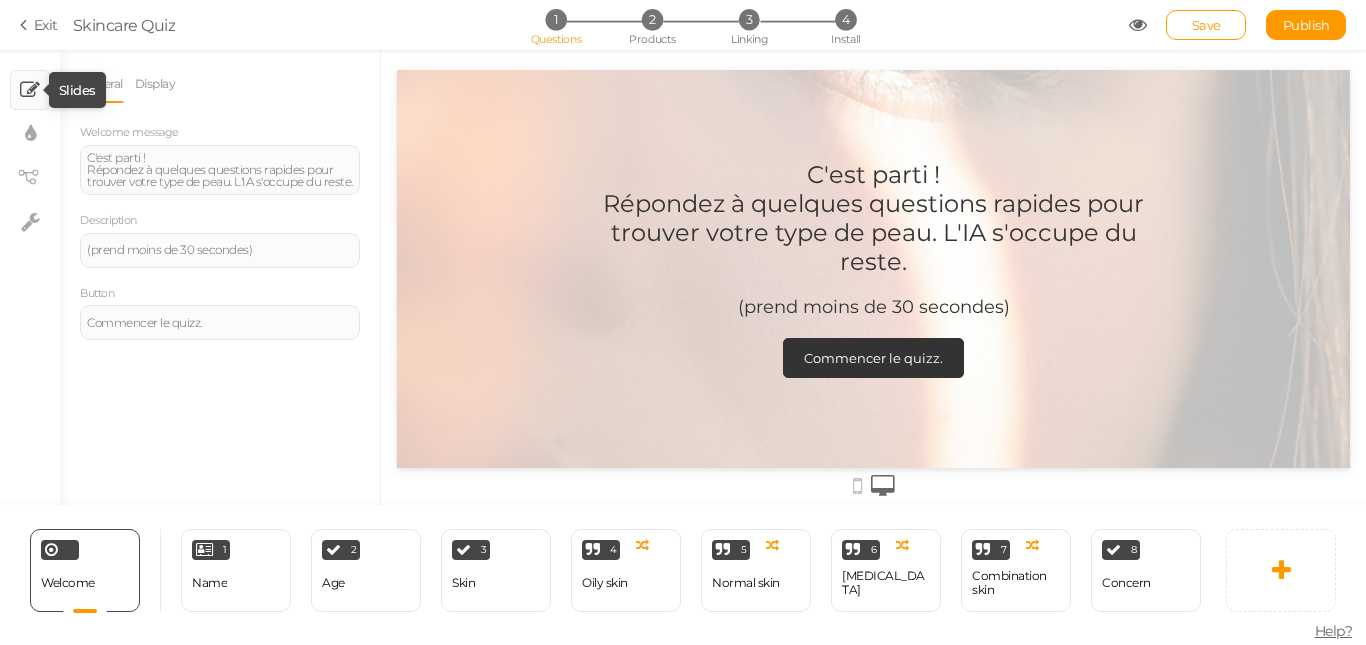 scroll, scrollTop: 0, scrollLeft: 0, axis: both 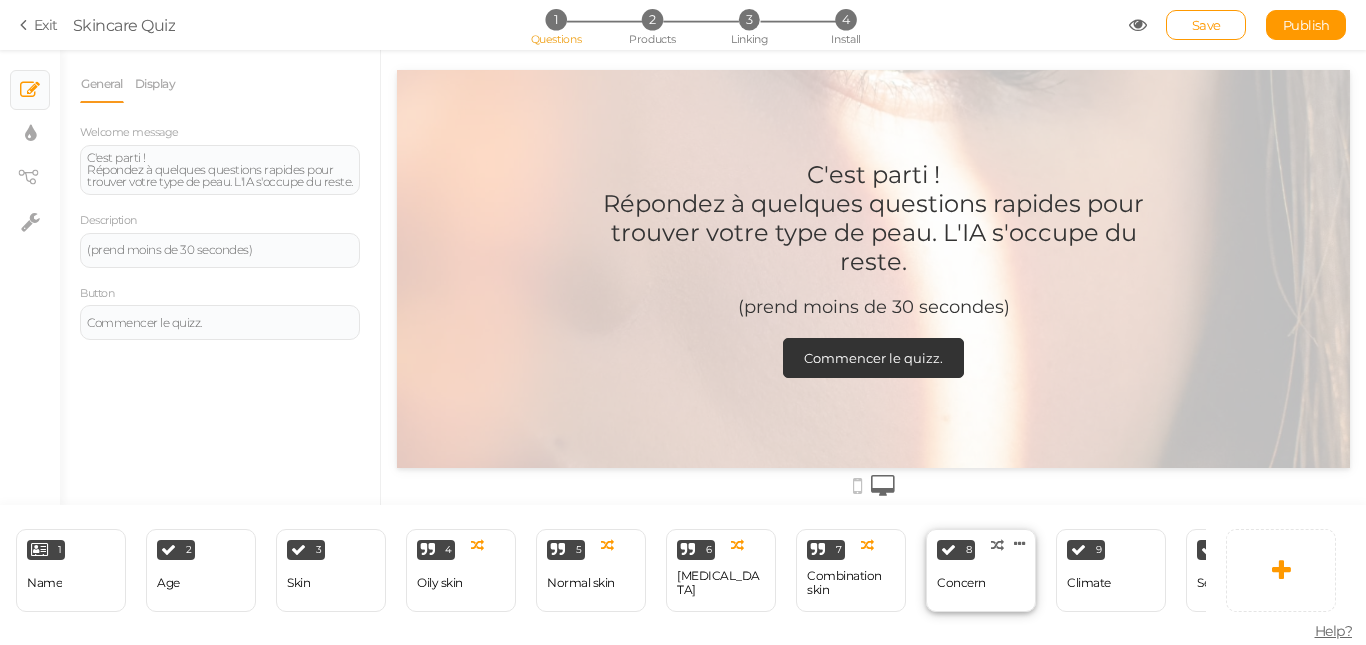 click on "Concern" at bounding box center (961, 583) 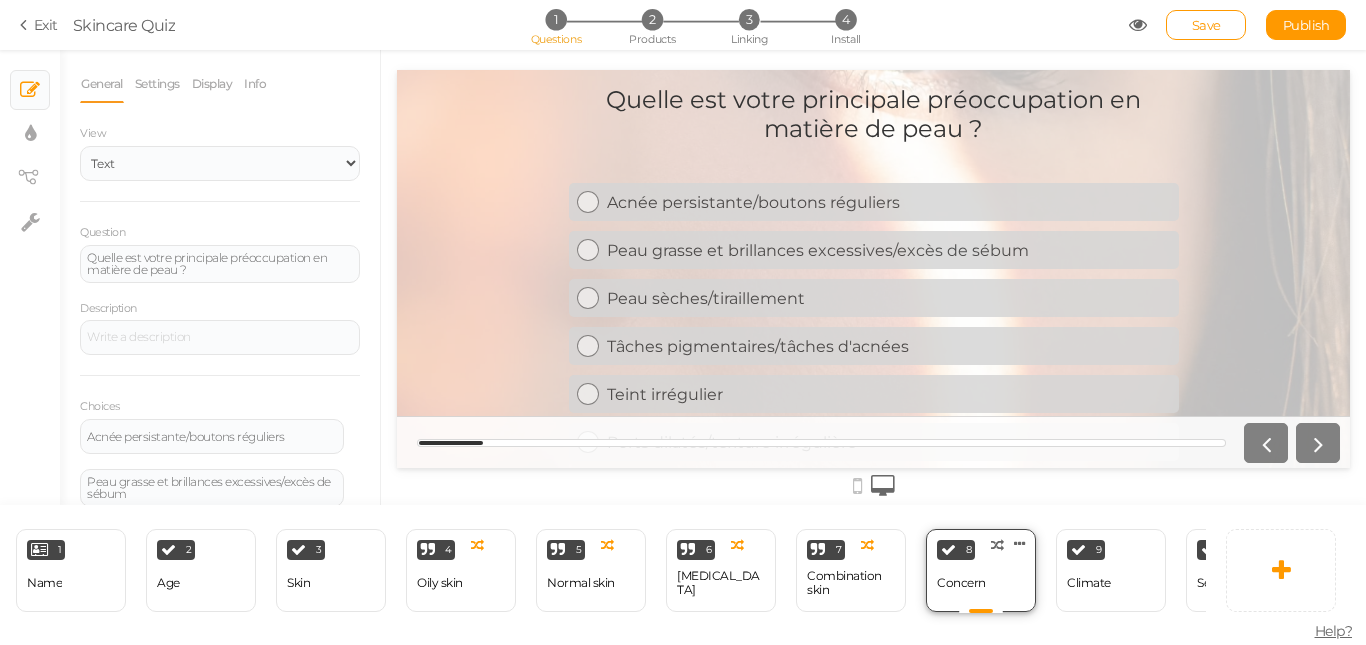 scroll, scrollTop: 0, scrollLeft: 0, axis: both 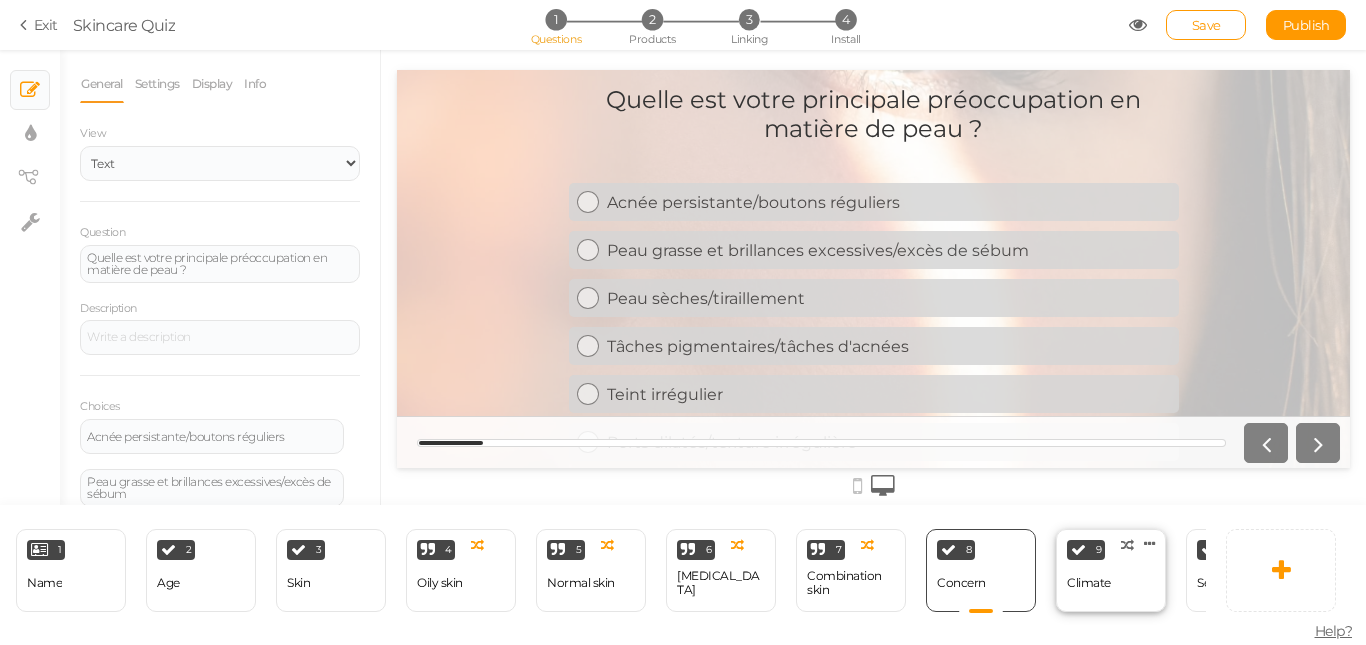 click on "Climate" at bounding box center (1089, 583) 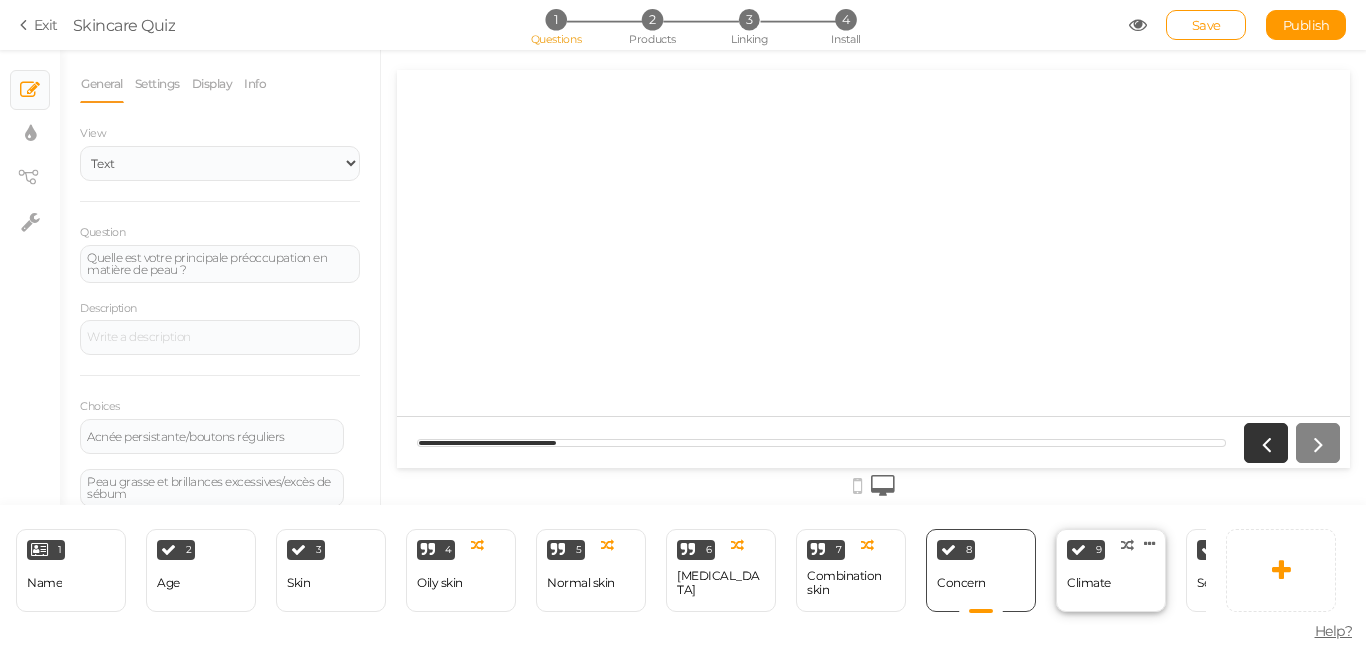 select on "2" 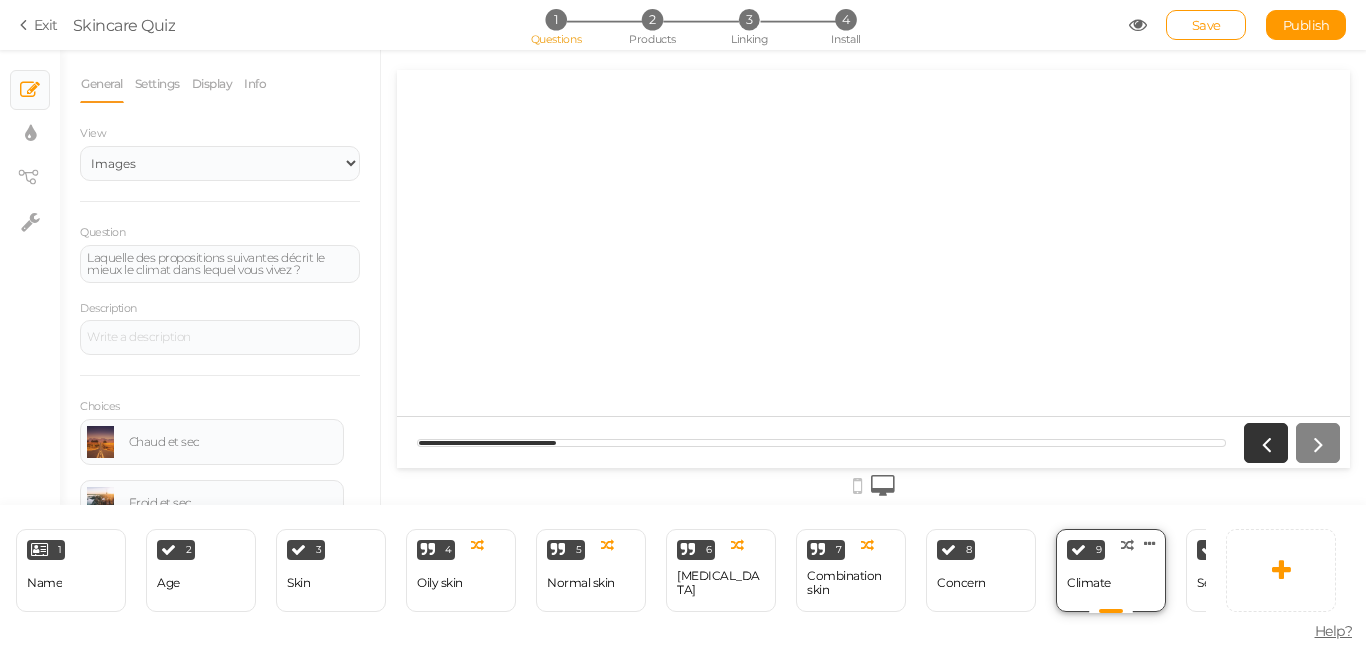 scroll, scrollTop: 0, scrollLeft: 0, axis: both 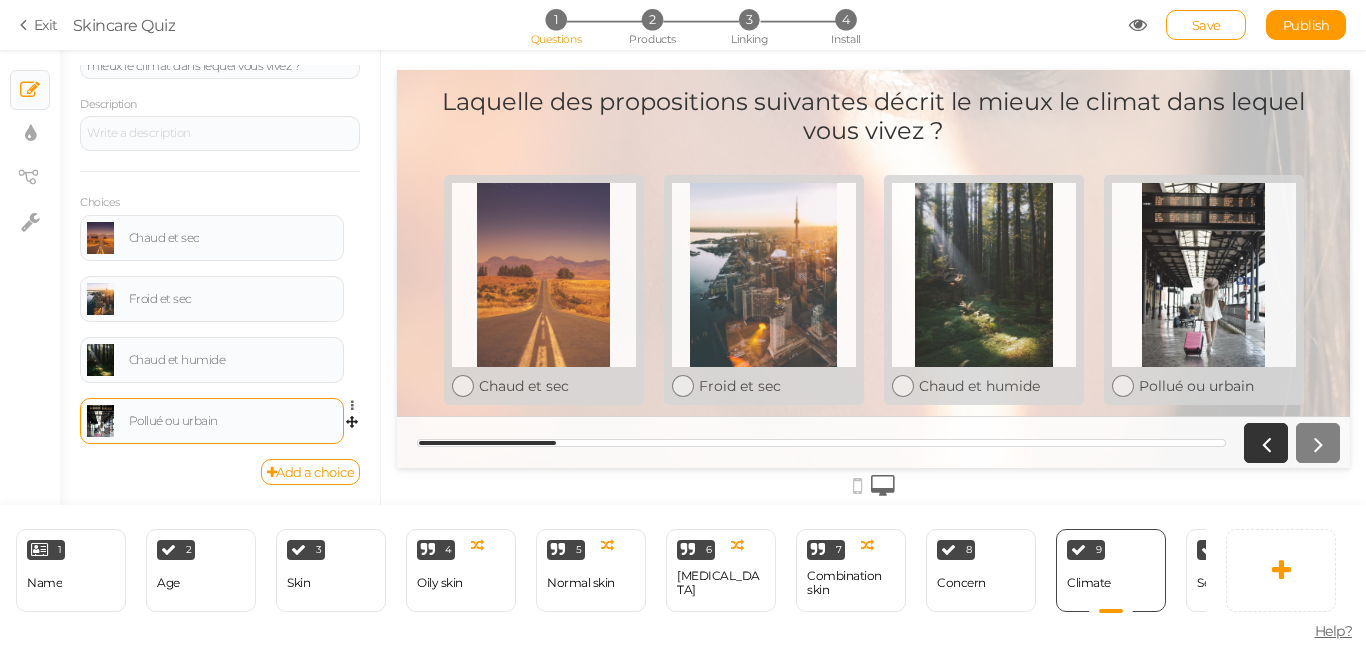 click on "×
Close
A wider screen is needed to use the Pickzen builder
Exit     Skincare Quiz           1   Questions       2   Products       3   Linking             4   Install                   Save       Publish     View published.
× Slides
× Display settings
× View tree
× Settings
General
Settings
Display
Info
View     Text Images Slider Dropdown                                 Question   Laquelle des propositions suivantes décrit le mieux le climat dans lequel vous vivez ?                         Description                                                       Choices                 Chaud et sec                         Settings             Delete                             Froid et sec" at bounding box center (683, 322) 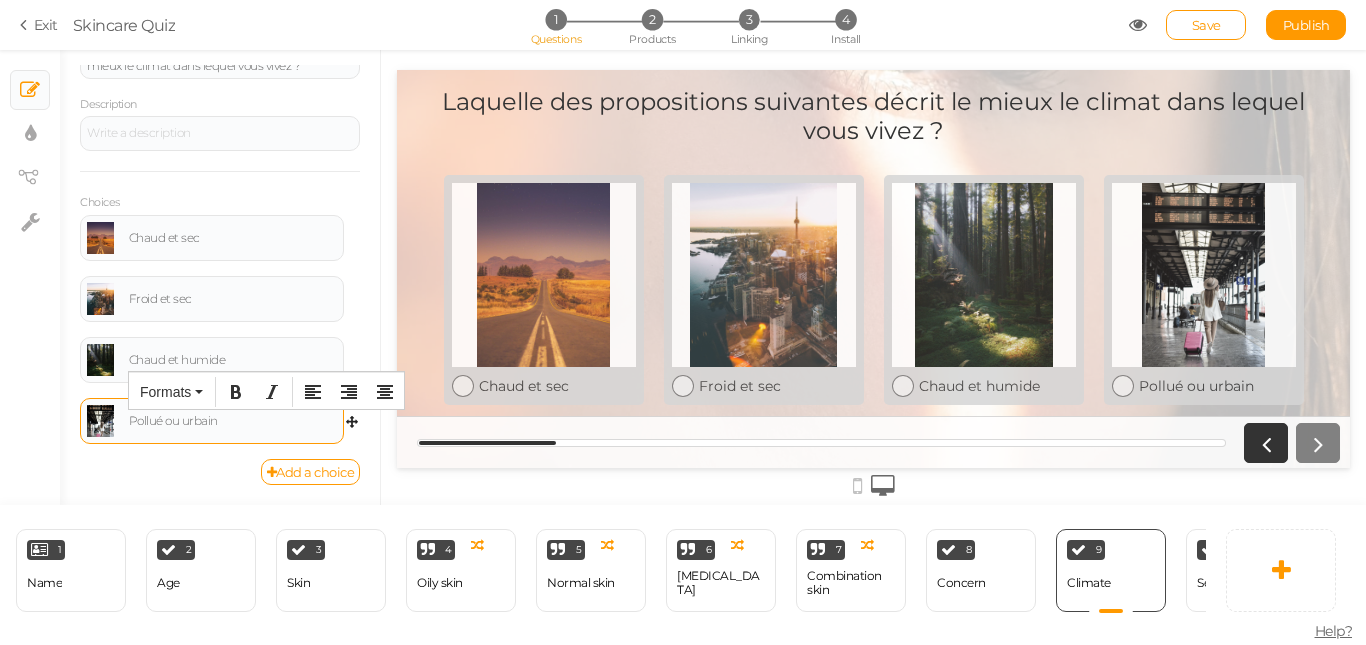 click on "Formats" at bounding box center (266, 390) 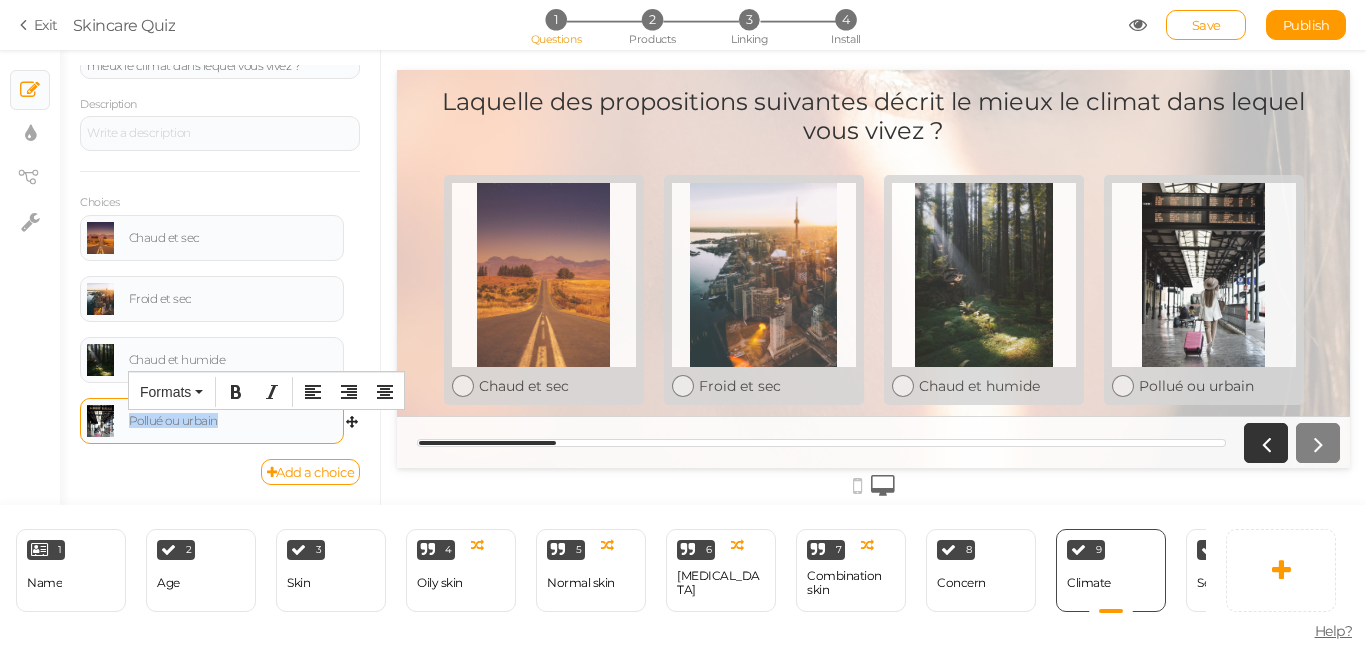 click on "Pollué ou urbain" at bounding box center [212, 421] 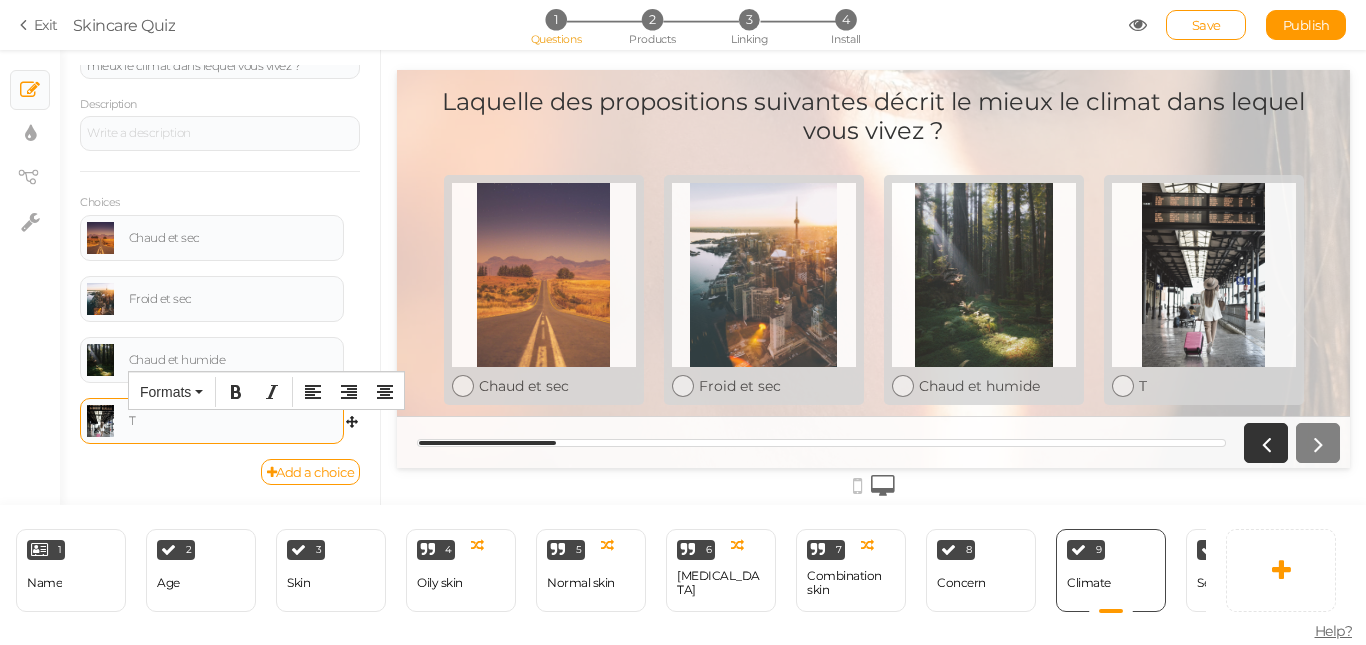 type 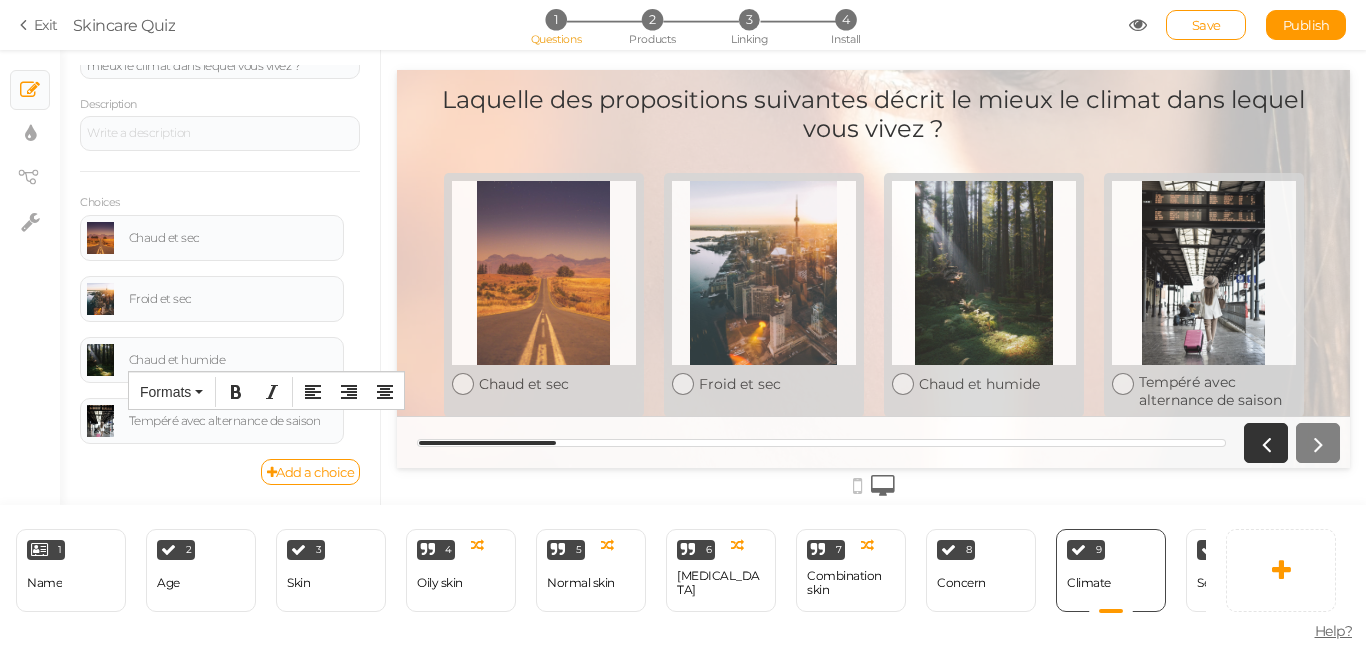 click on "General
Settings
Display
Info
View     Text Images Slider Dropdown                                 Question   Laquelle des propositions suivantes décrit le mieux le climat dans lequel vous vivez ?                         Description                                                       Choices                 Chaud et sec                         Settings             Delete                             Froid et sec                         Settings             Delete                             Chaud et humide                         Settings             Delete                             Tempéré avec alternance de saison                         Settings             Delete                                        Add a choice
Optional    Allows skipping this slide.           Select a maximum number of choices     No limit   1   2   3   4   5   6   7   8   9   10                  Disable autoadvance" at bounding box center (220, 285) 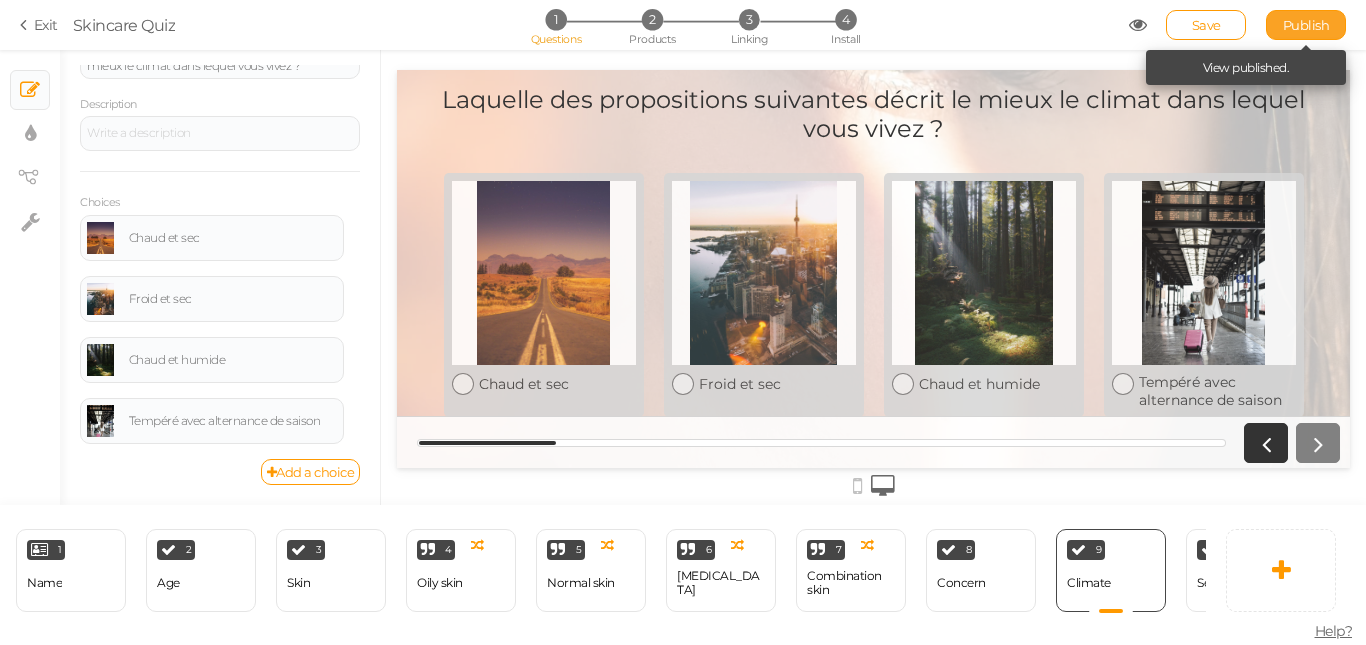 click on "Publish" at bounding box center [1306, 25] 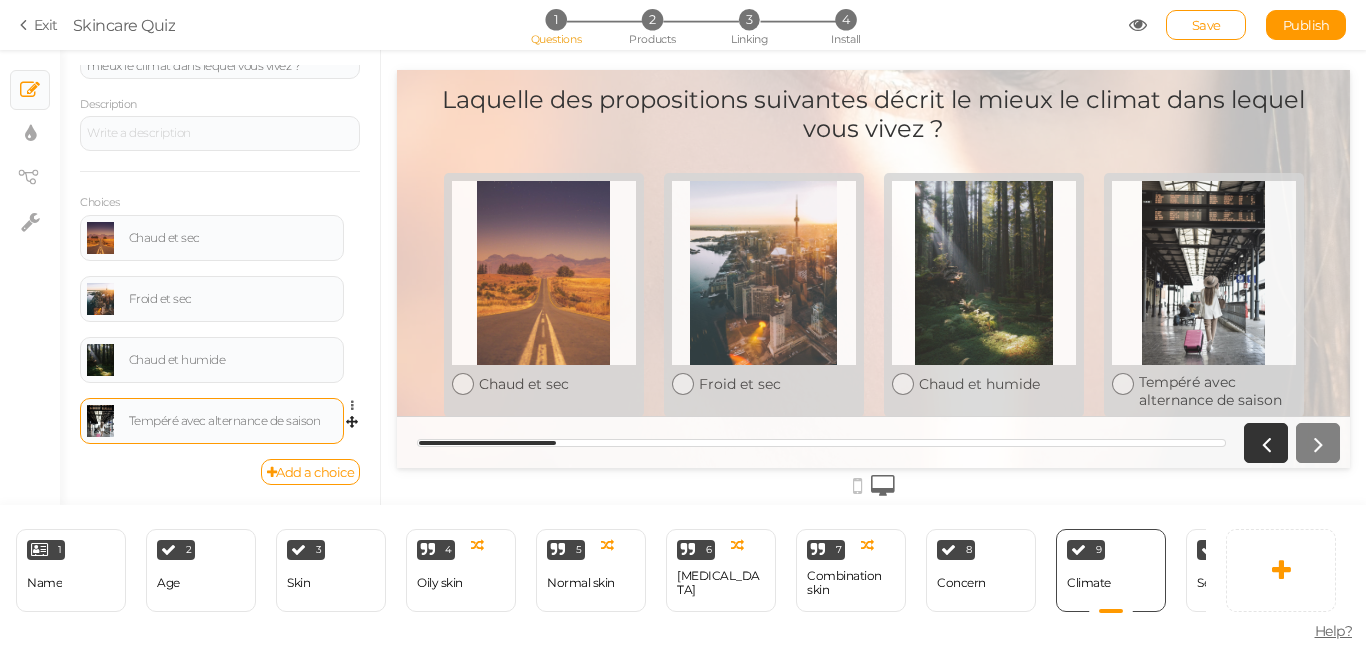 click on "Tempéré avec alternance de saison" at bounding box center [212, 421] 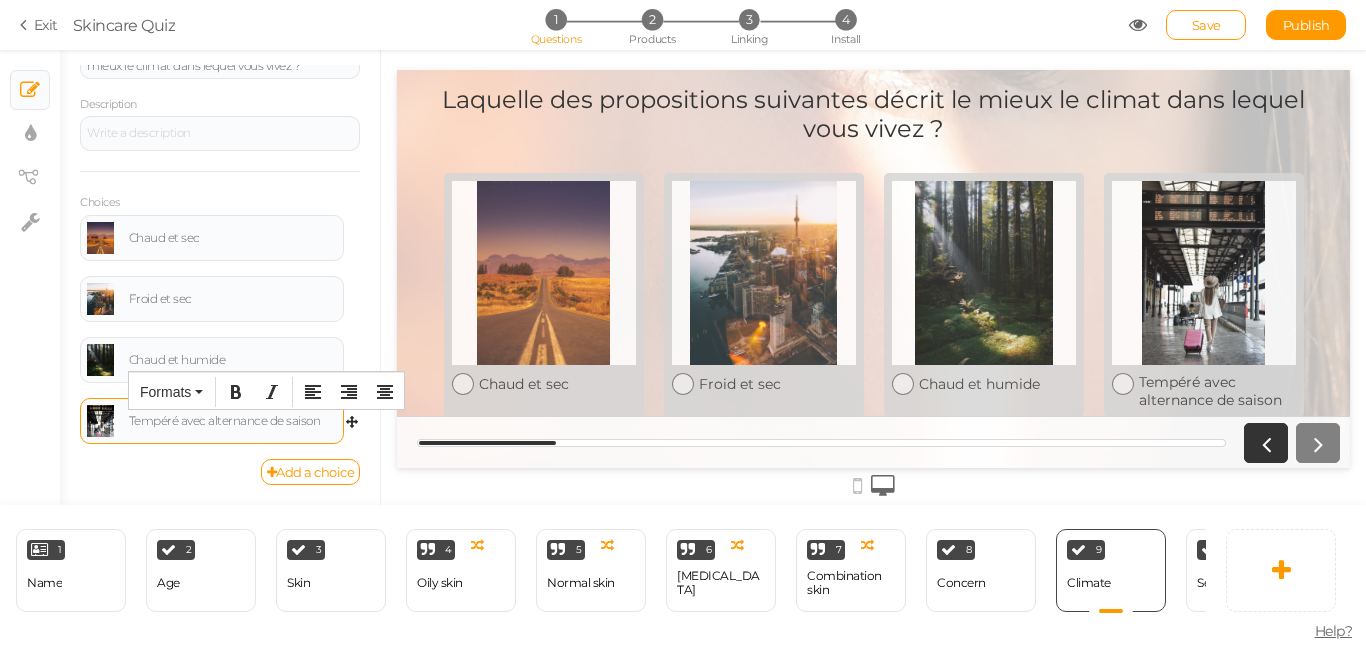 scroll, scrollTop: 198, scrollLeft: 0, axis: vertical 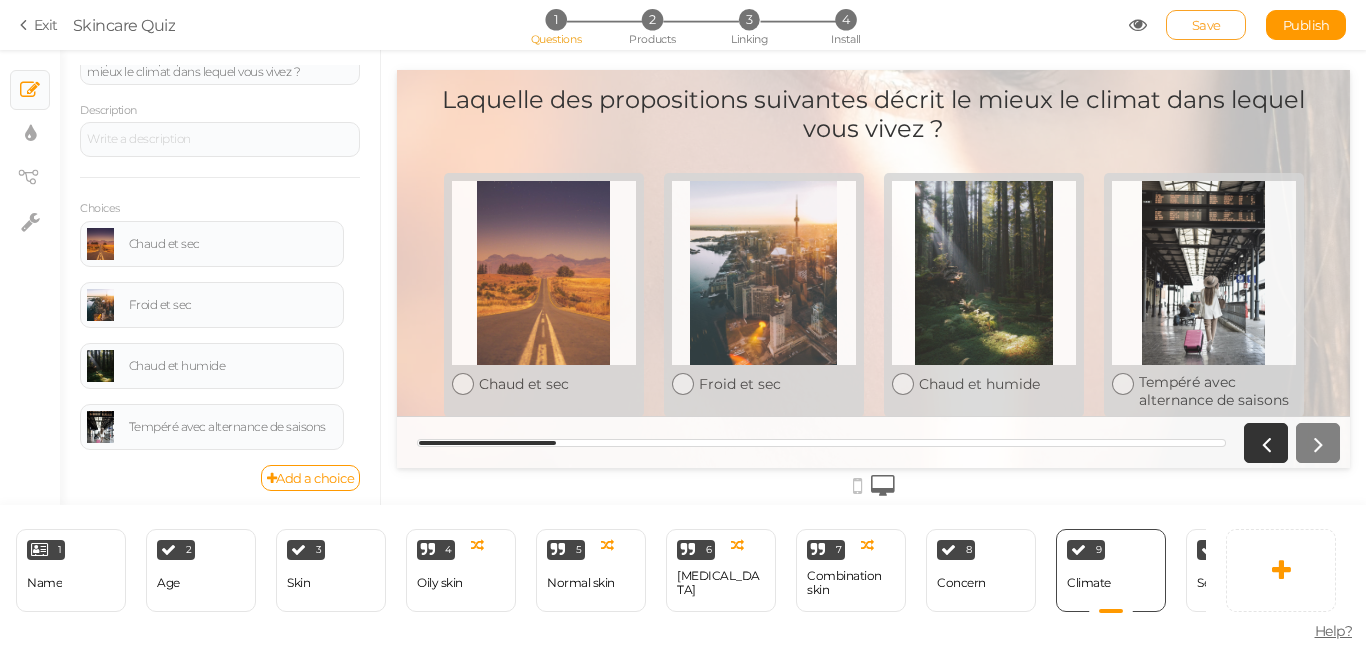 click on "Save" at bounding box center [1206, 25] 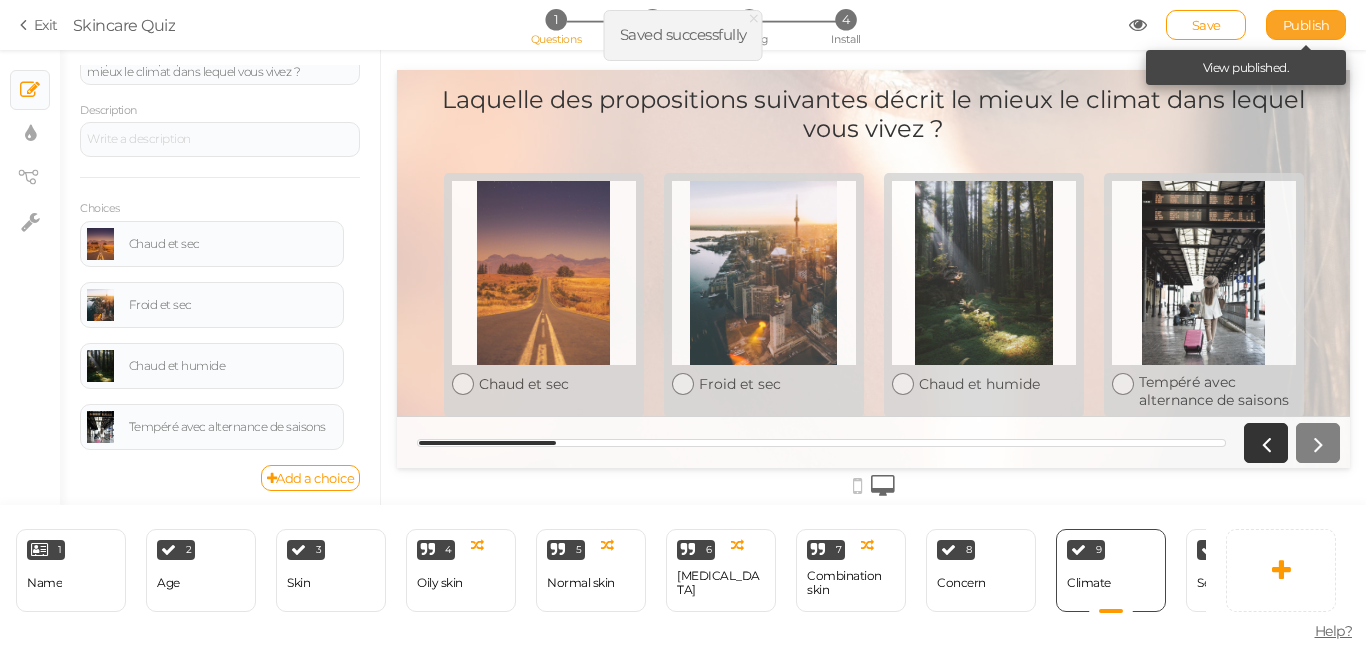 click on "Publish" at bounding box center (1306, 25) 